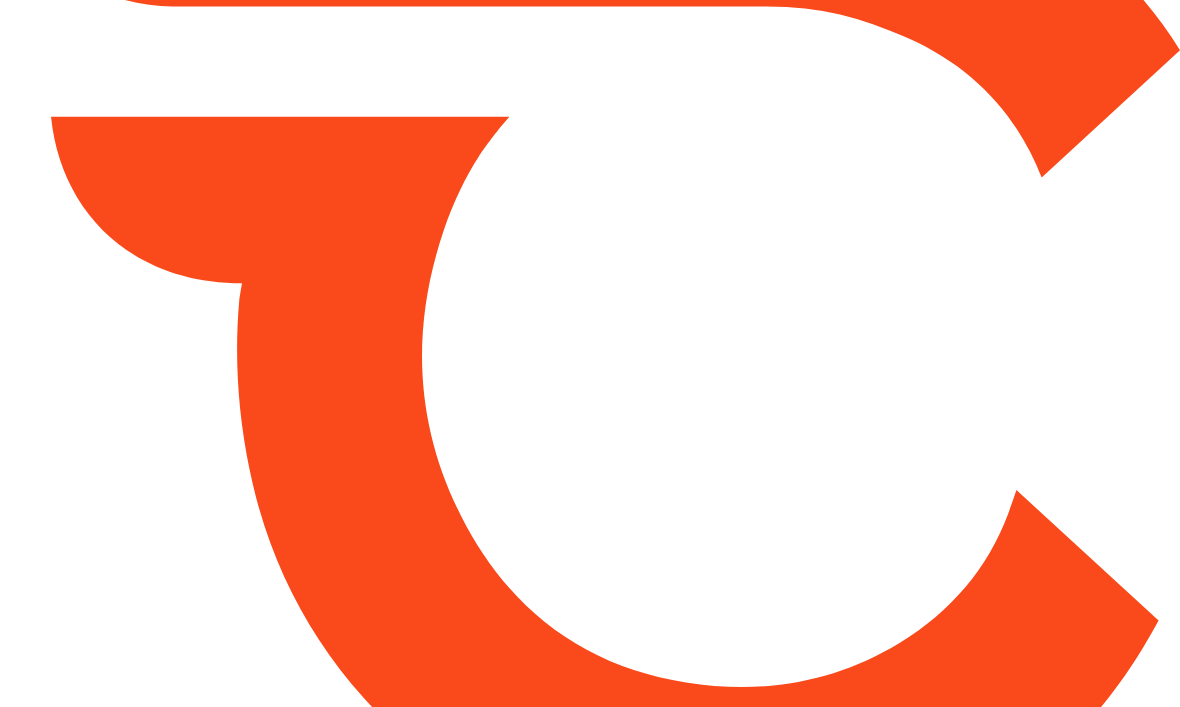 scroll, scrollTop: 0, scrollLeft: 0, axis: both 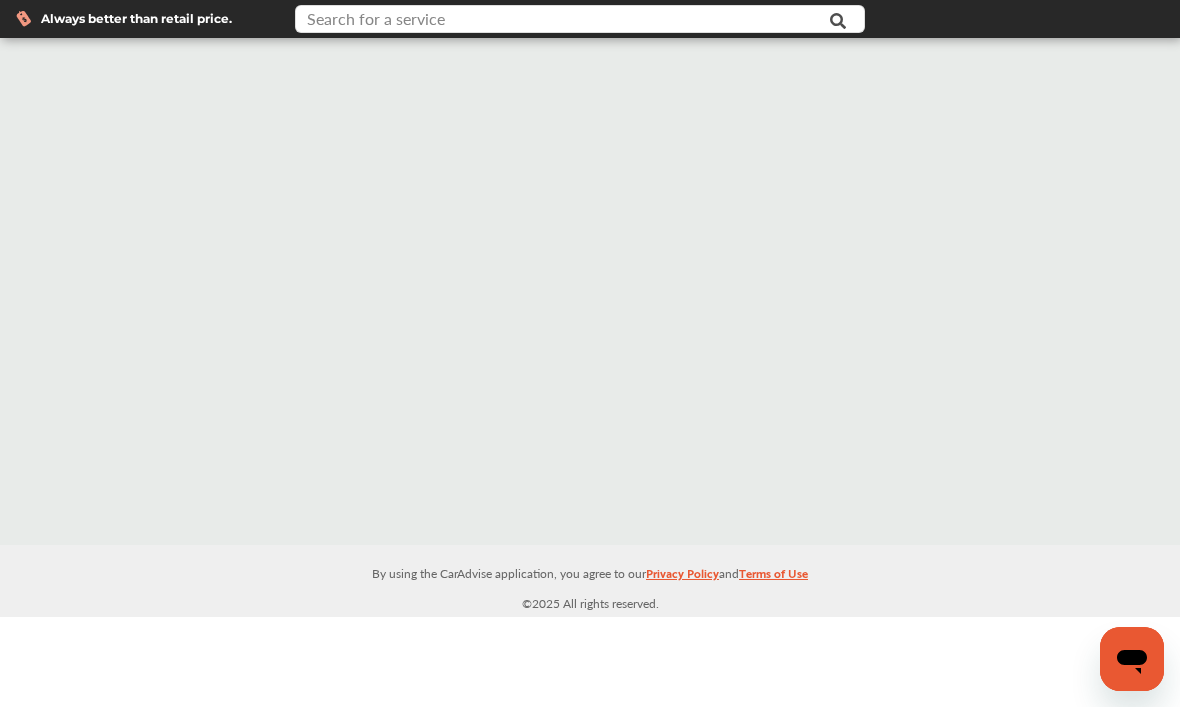 click at bounding box center (563, 21) 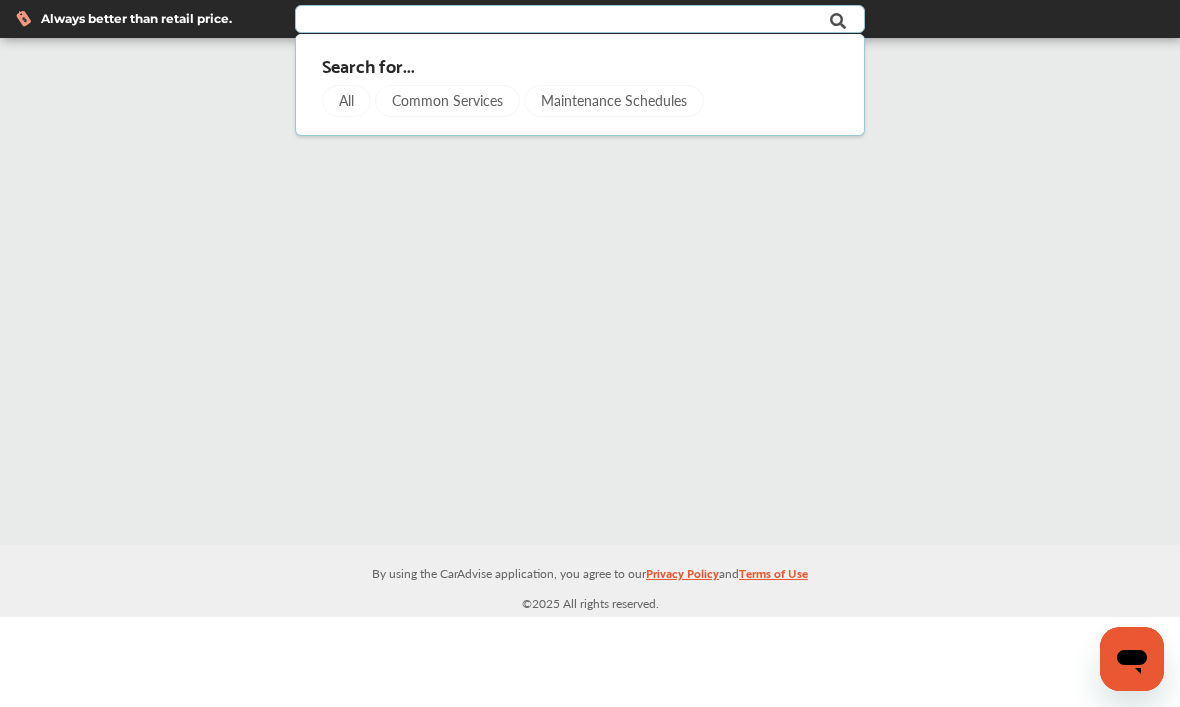 click on "Maintenance Schedules" at bounding box center [614, 101] 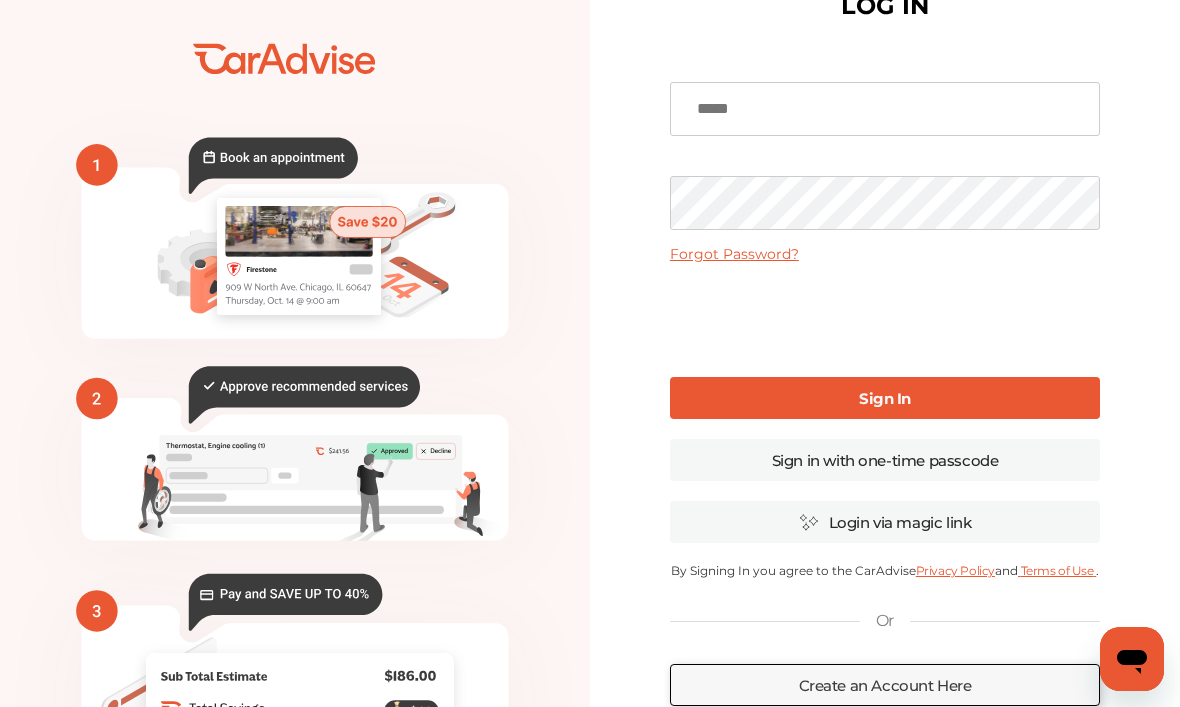scroll, scrollTop: 62, scrollLeft: 0, axis: vertical 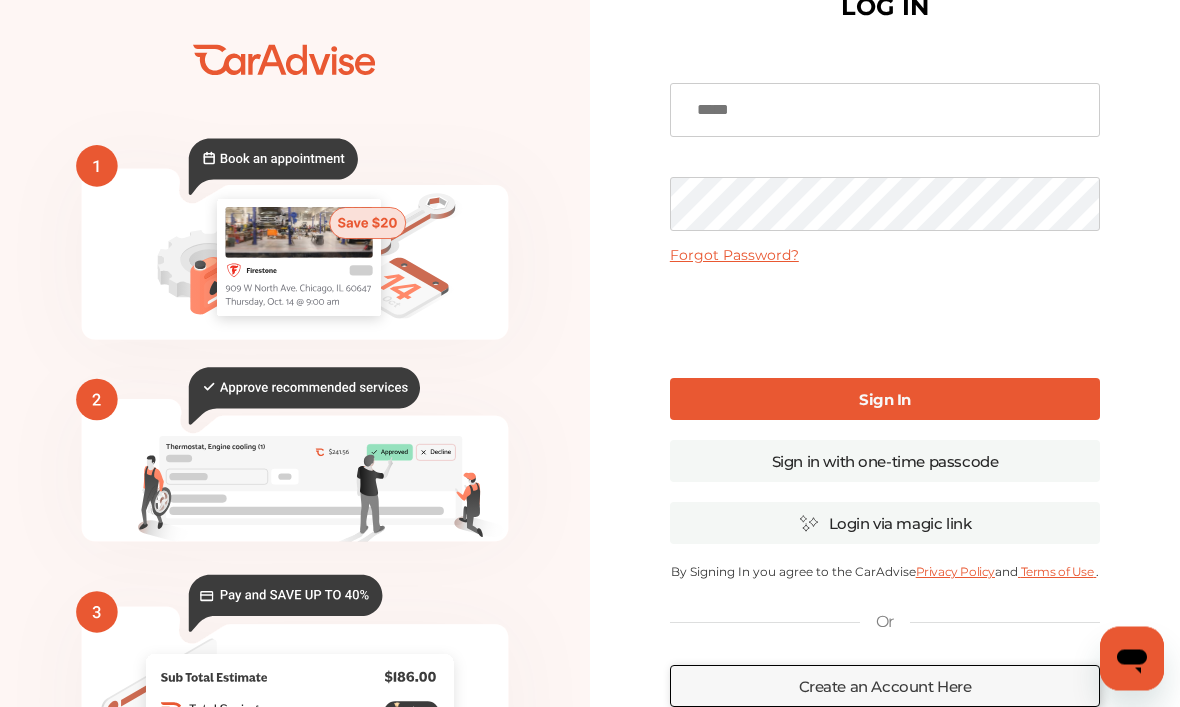 click 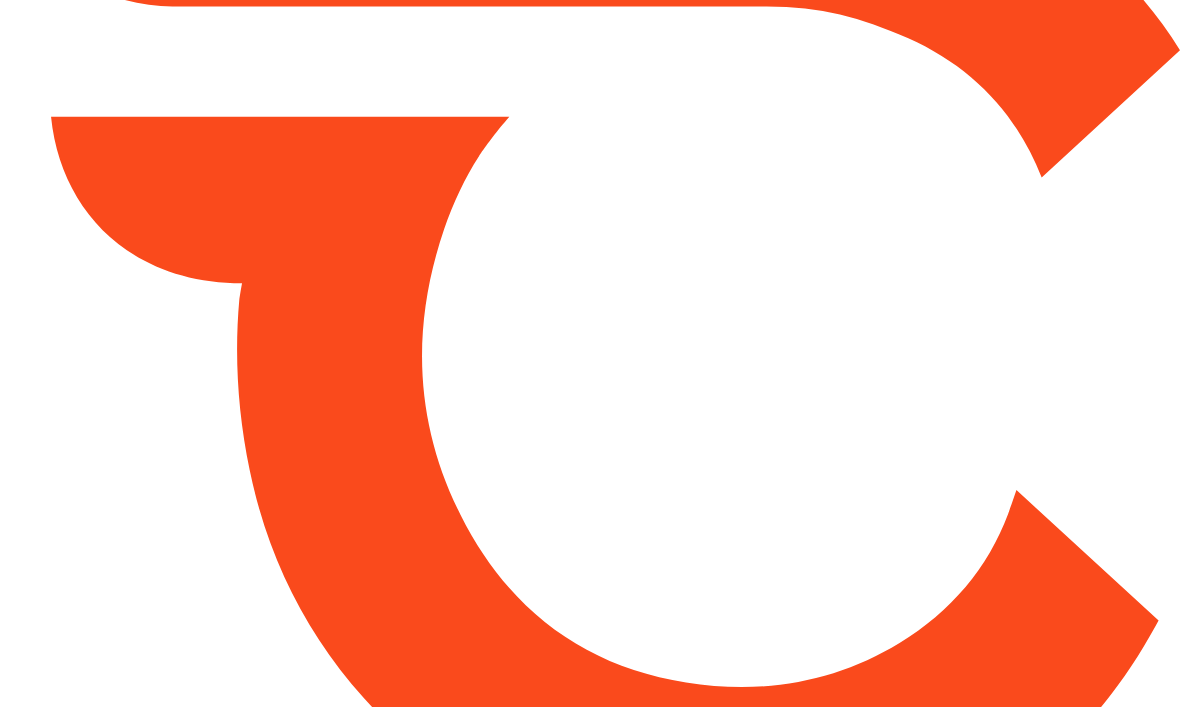 scroll, scrollTop: 0, scrollLeft: 0, axis: both 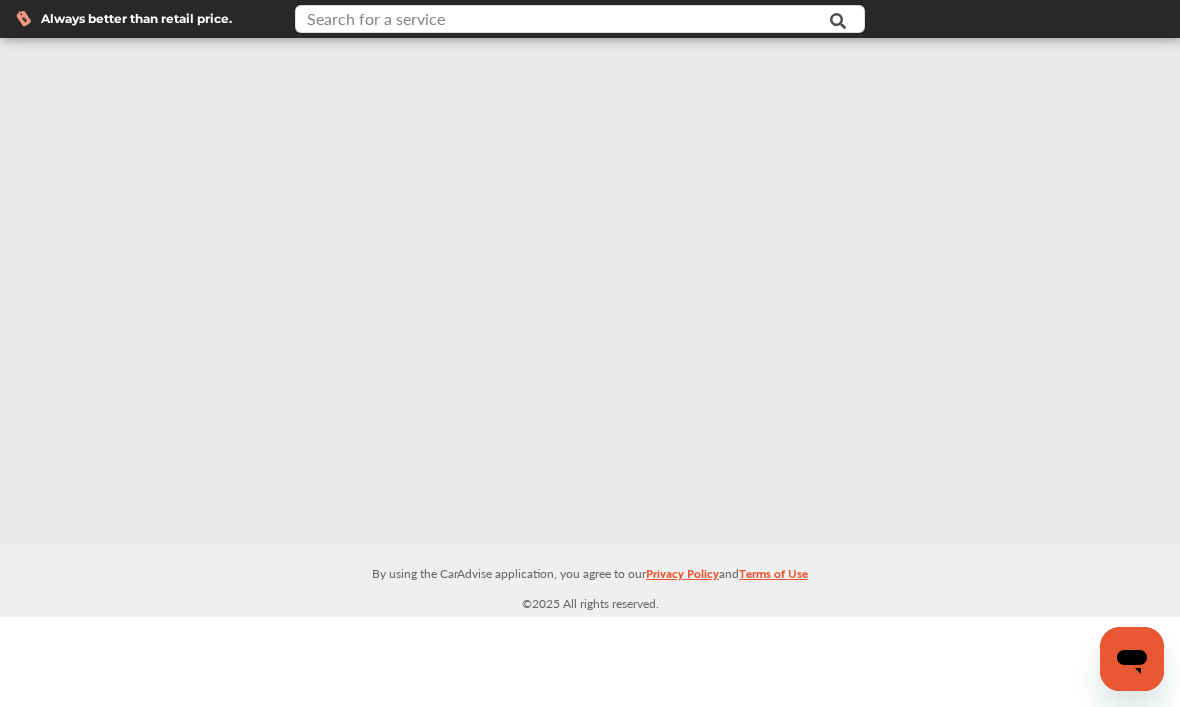 click at bounding box center (563, 21) 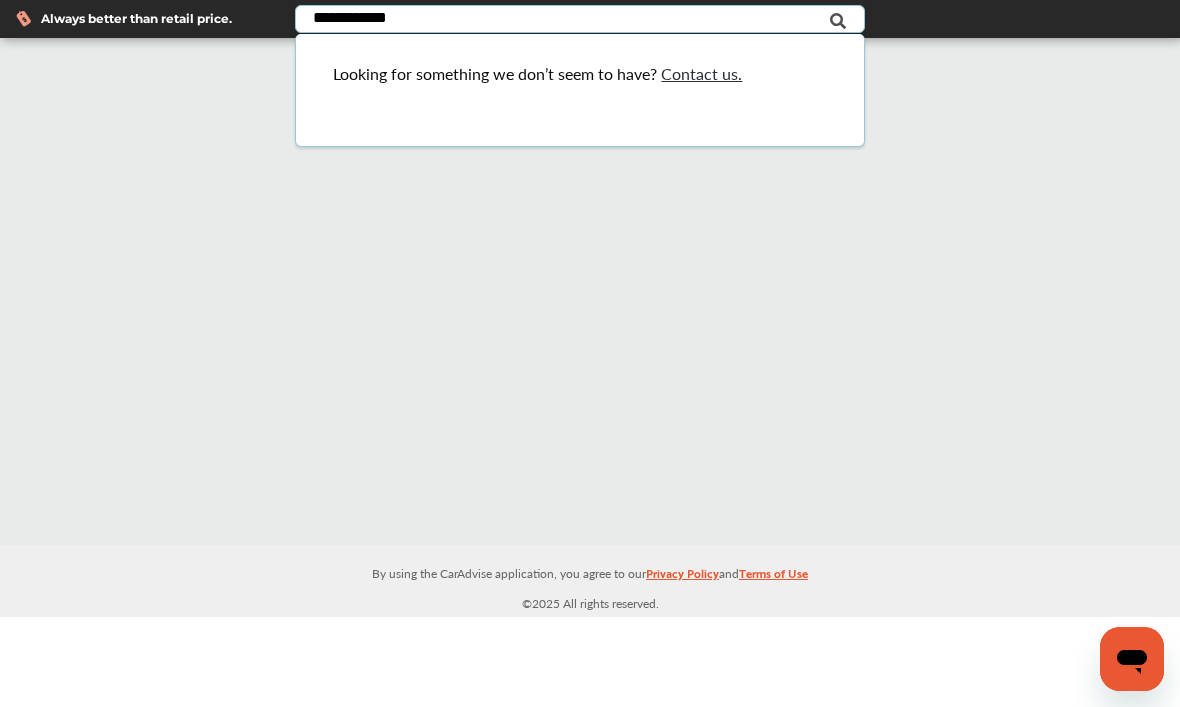 type on "**********" 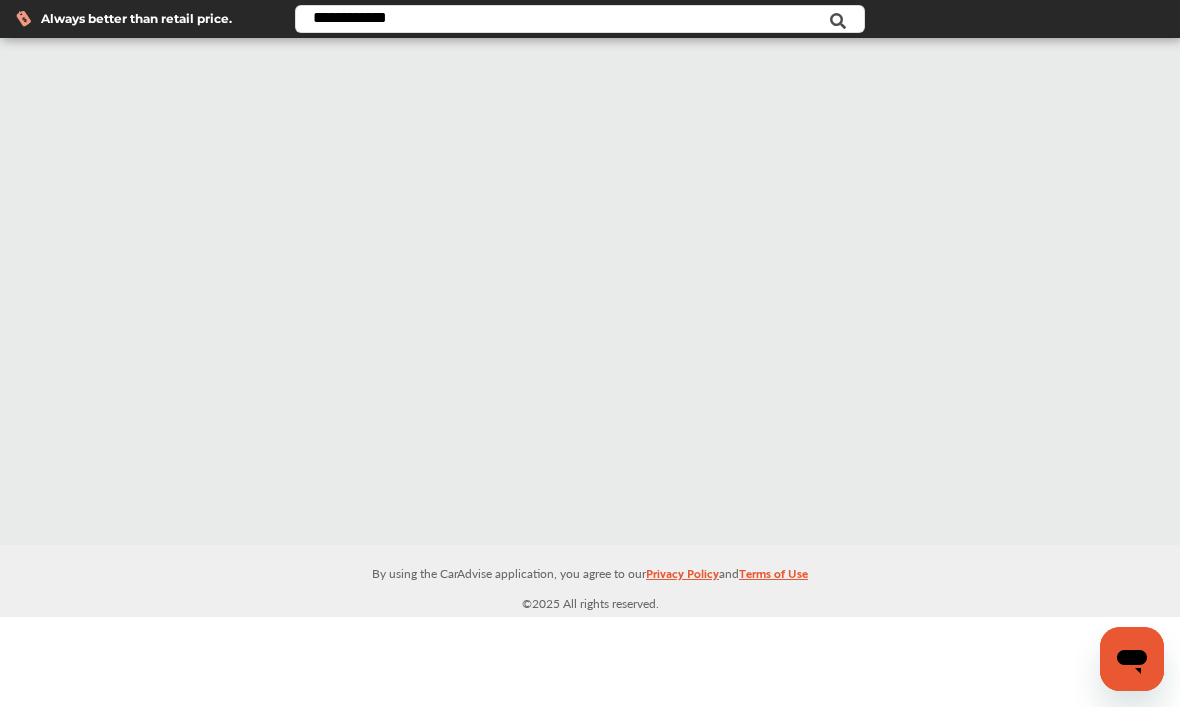 click at bounding box center [837, 21] 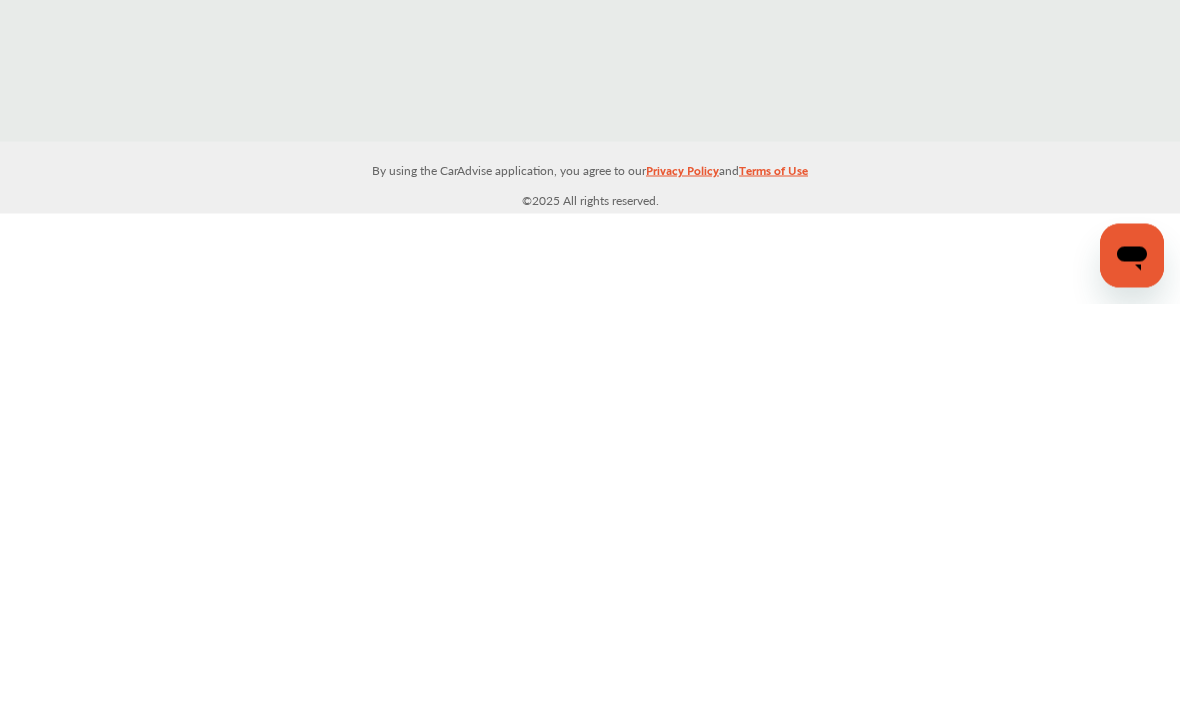 scroll, scrollTop: 67, scrollLeft: 0, axis: vertical 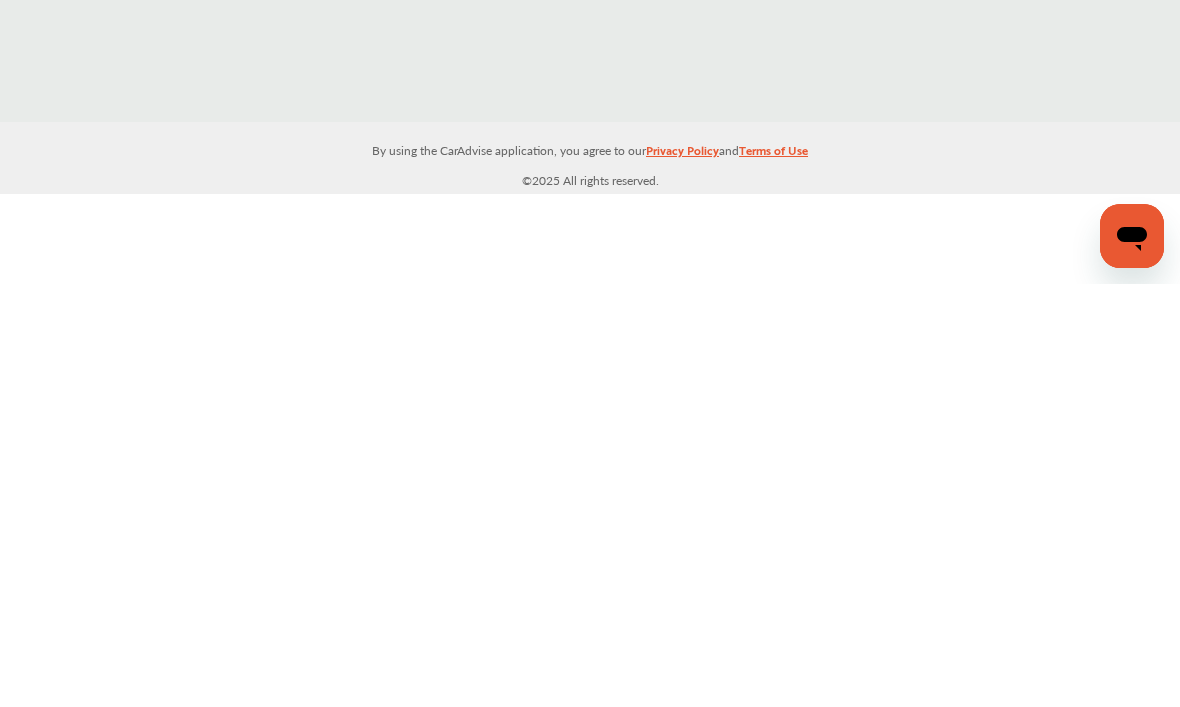 click at bounding box center [1132, 236] 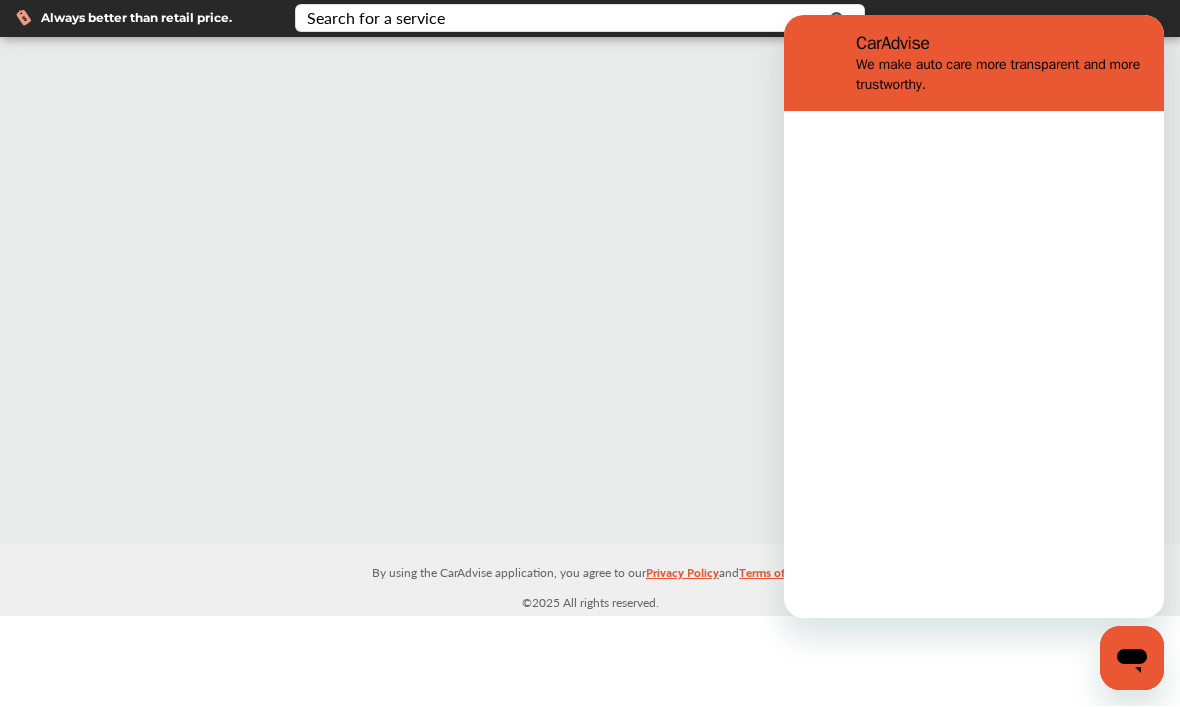 scroll, scrollTop: 0, scrollLeft: 0, axis: both 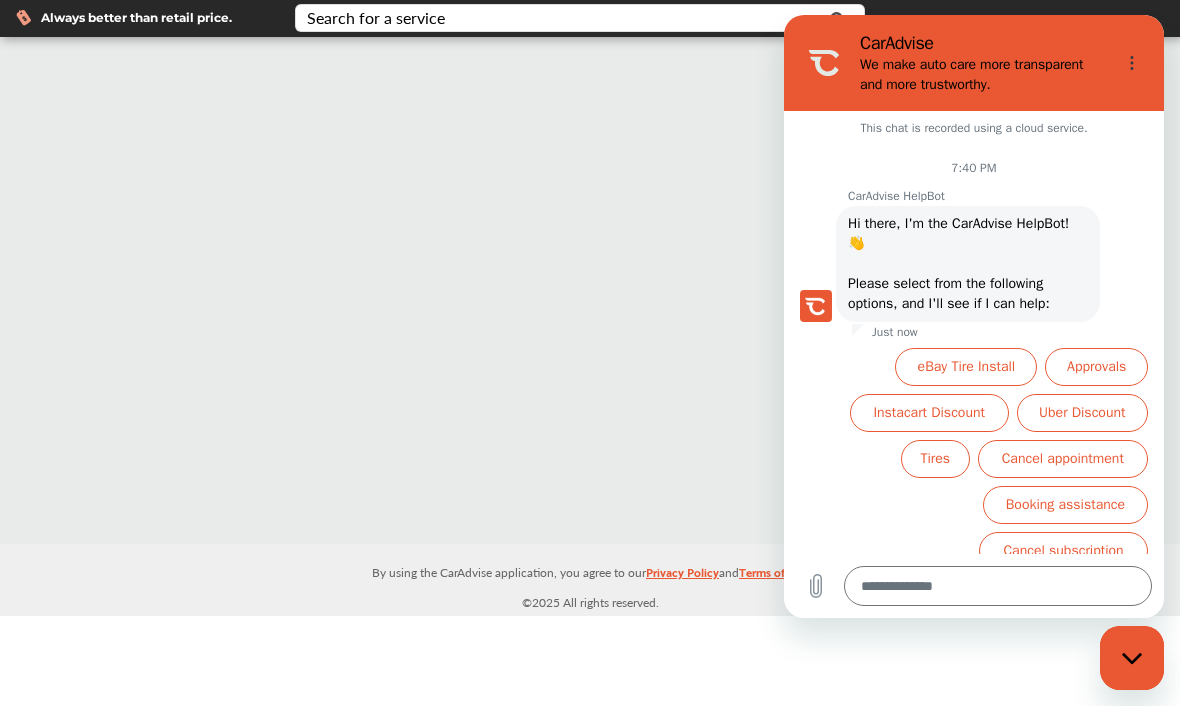click on "Tires" at bounding box center [935, 459] 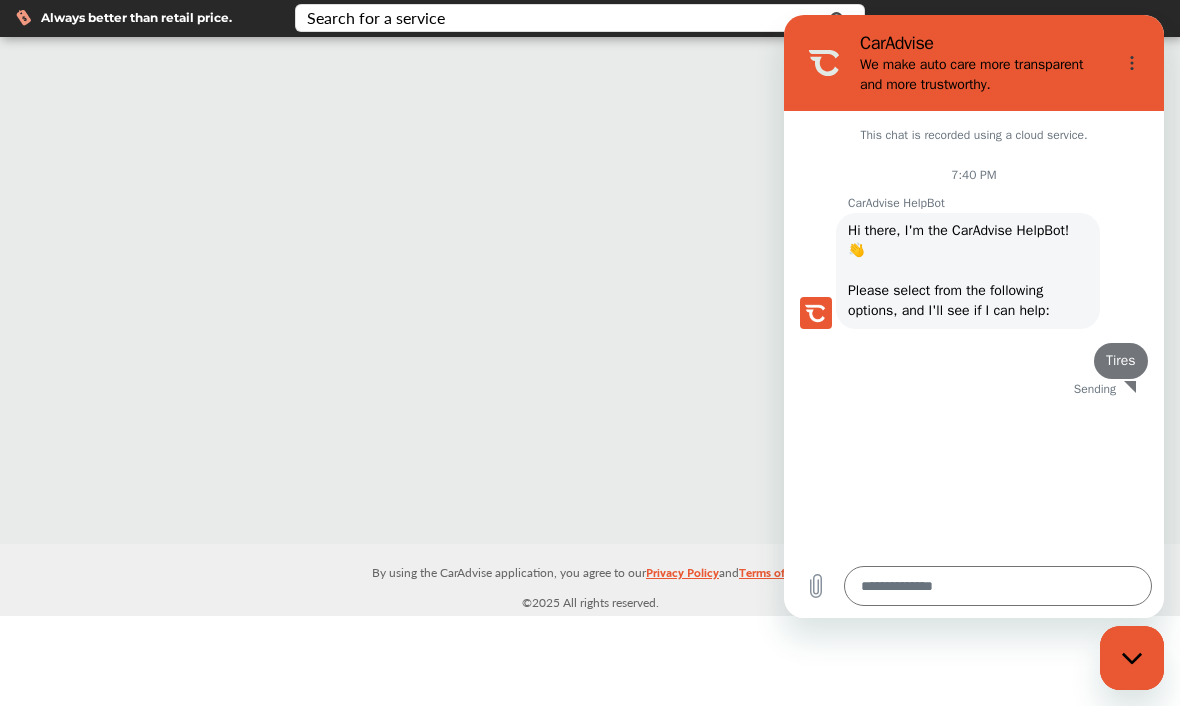 scroll, scrollTop: 0, scrollLeft: 0, axis: both 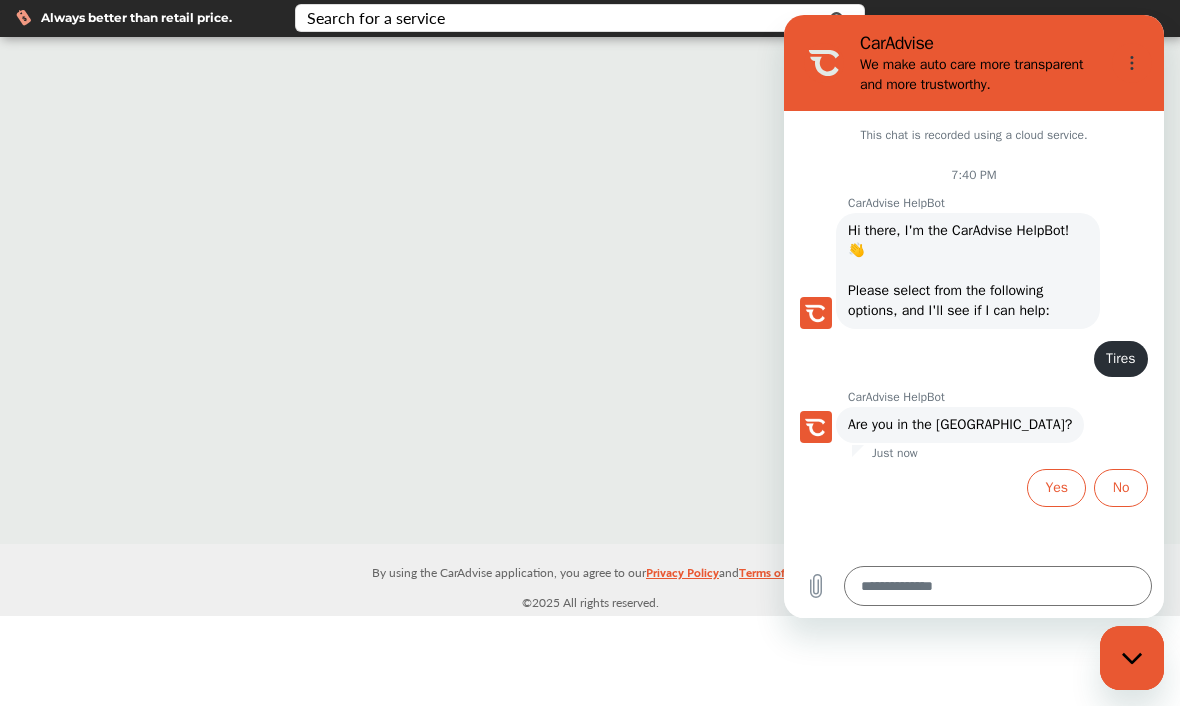 click at bounding box center [590, 291] 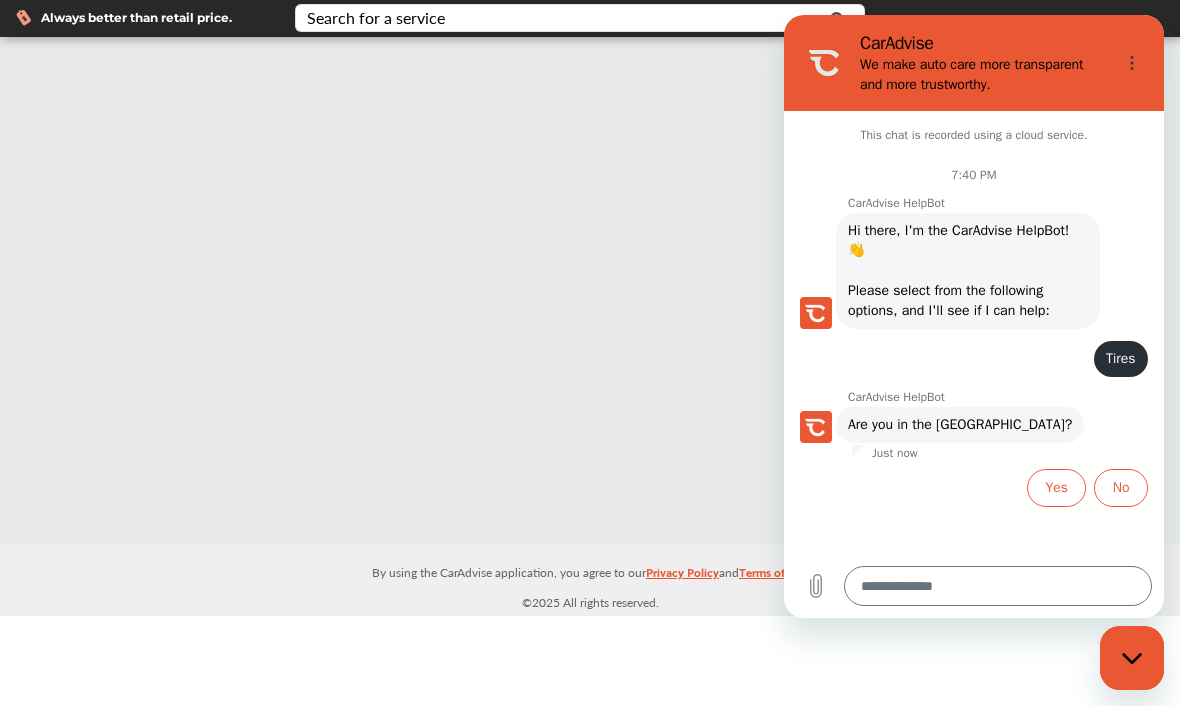 click 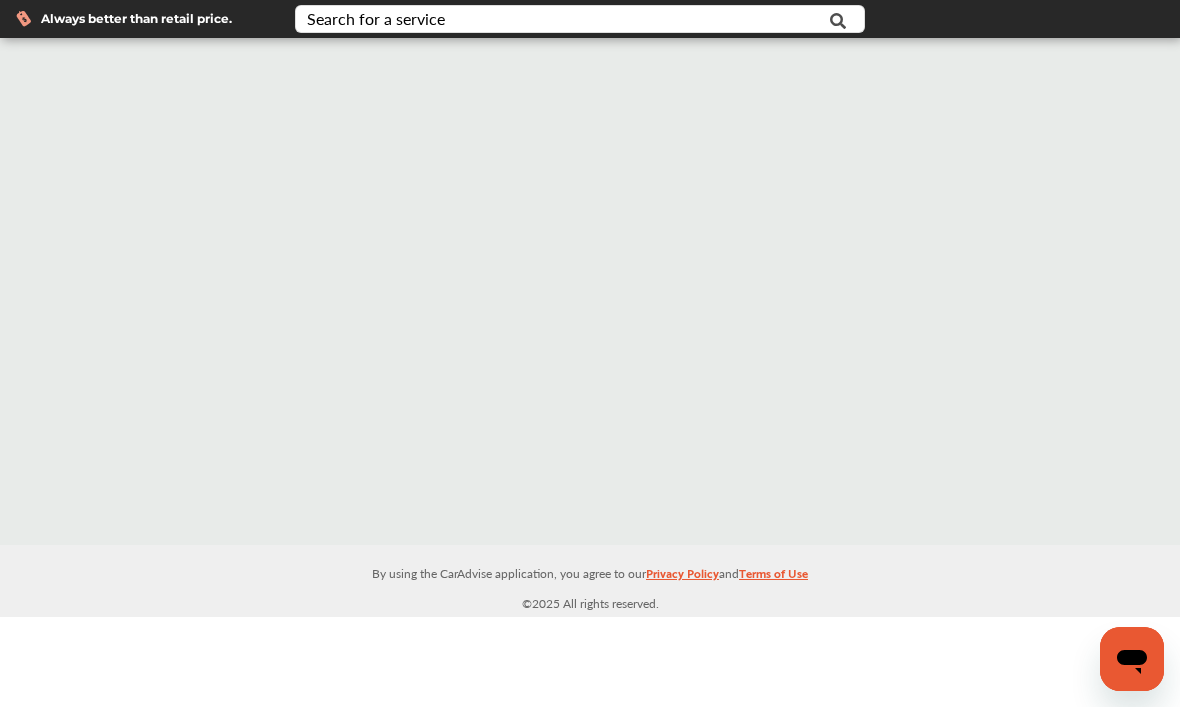 scroll, scrollTop: 0, scrollLeft: 0, axis: both 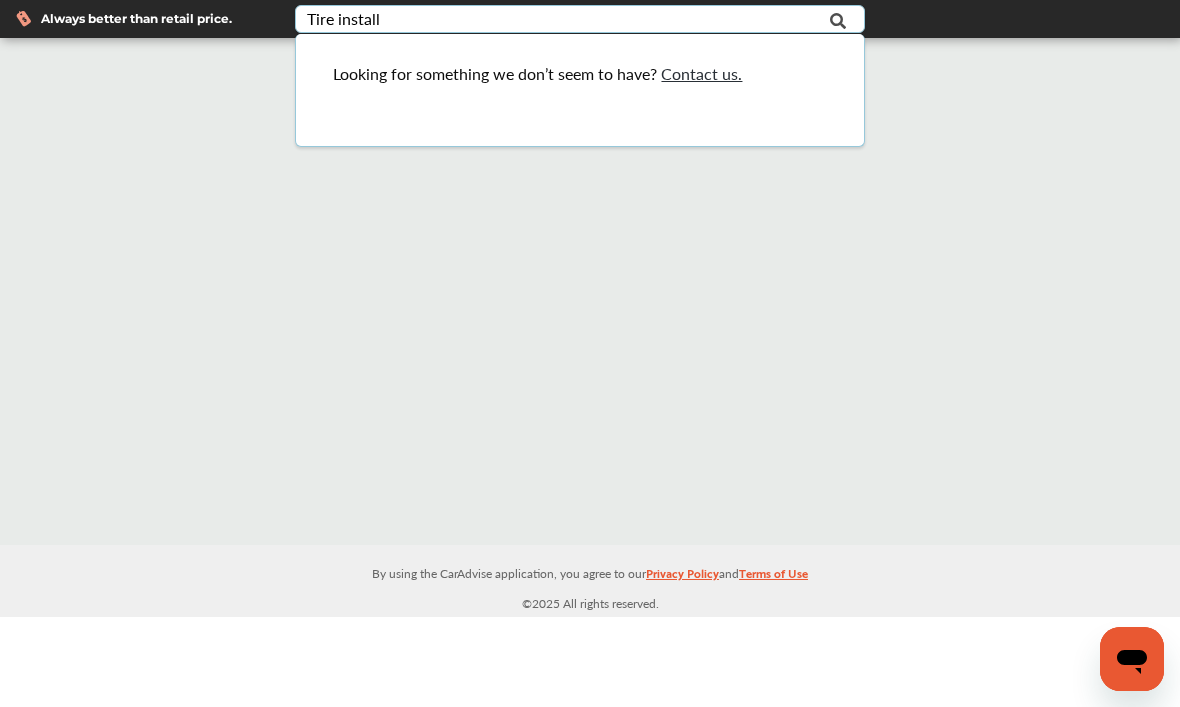 click at bounding box center [590, 291] 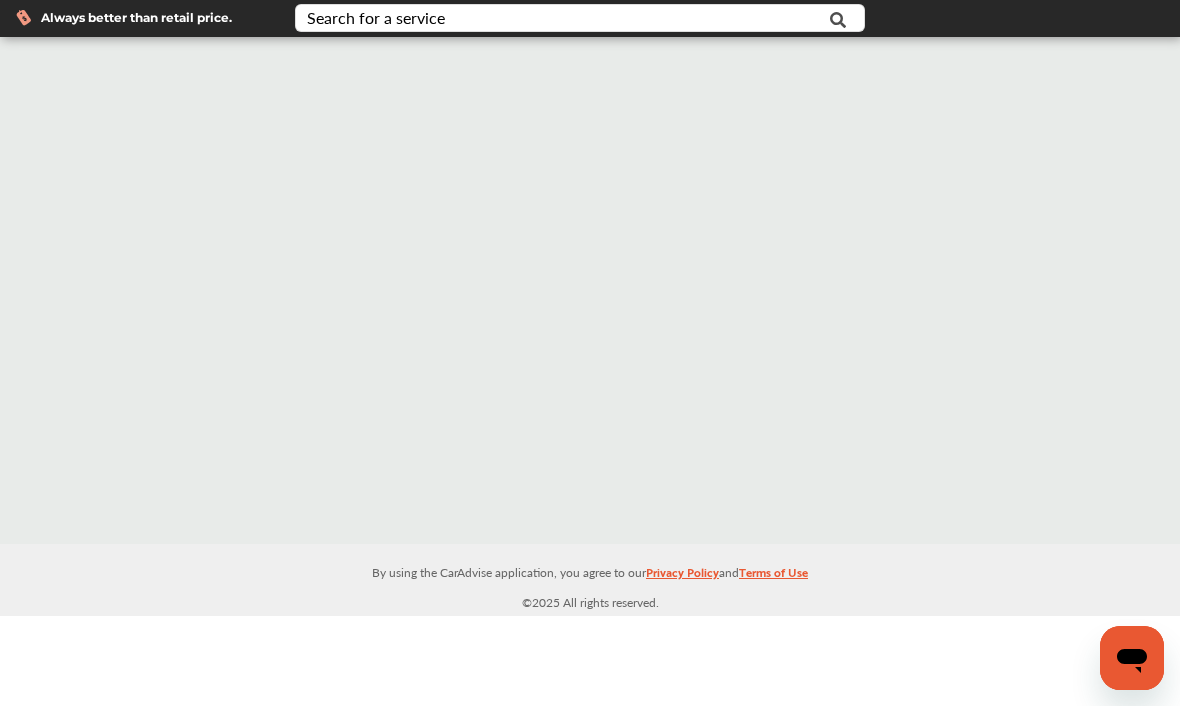 scroll, scrollTop: 0, scrollLeft: 0, axis: both 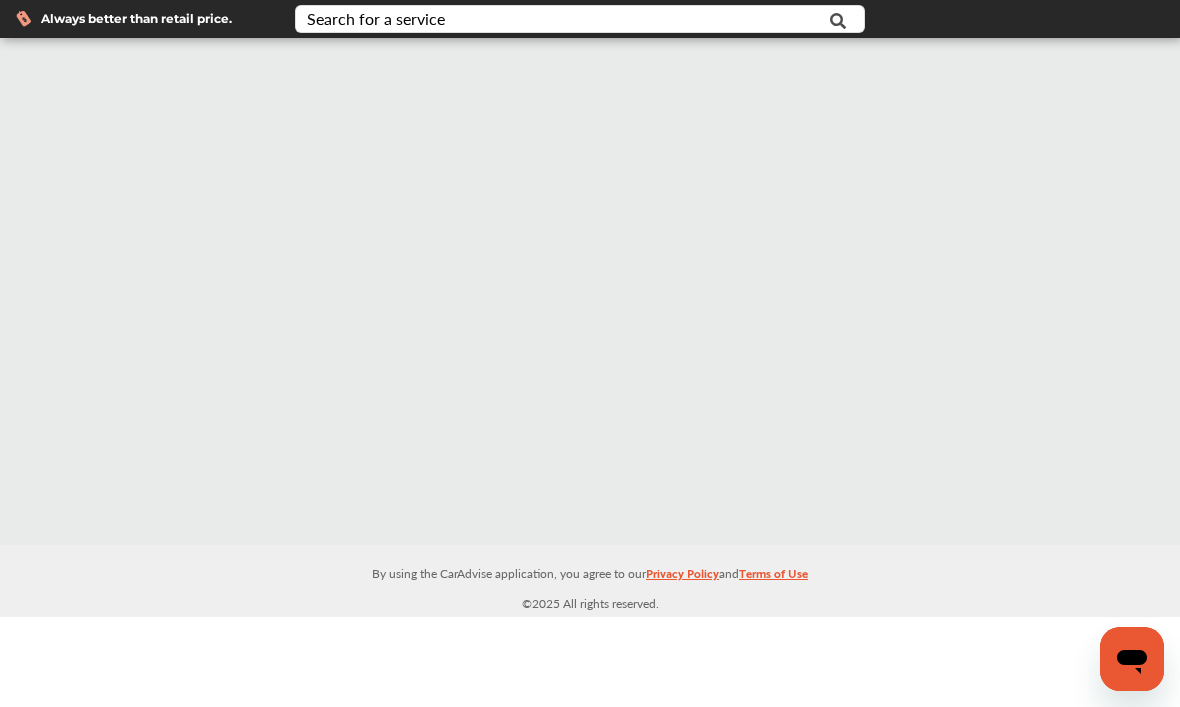 click on "Always better than retail price." at bounding box center [136, 19] 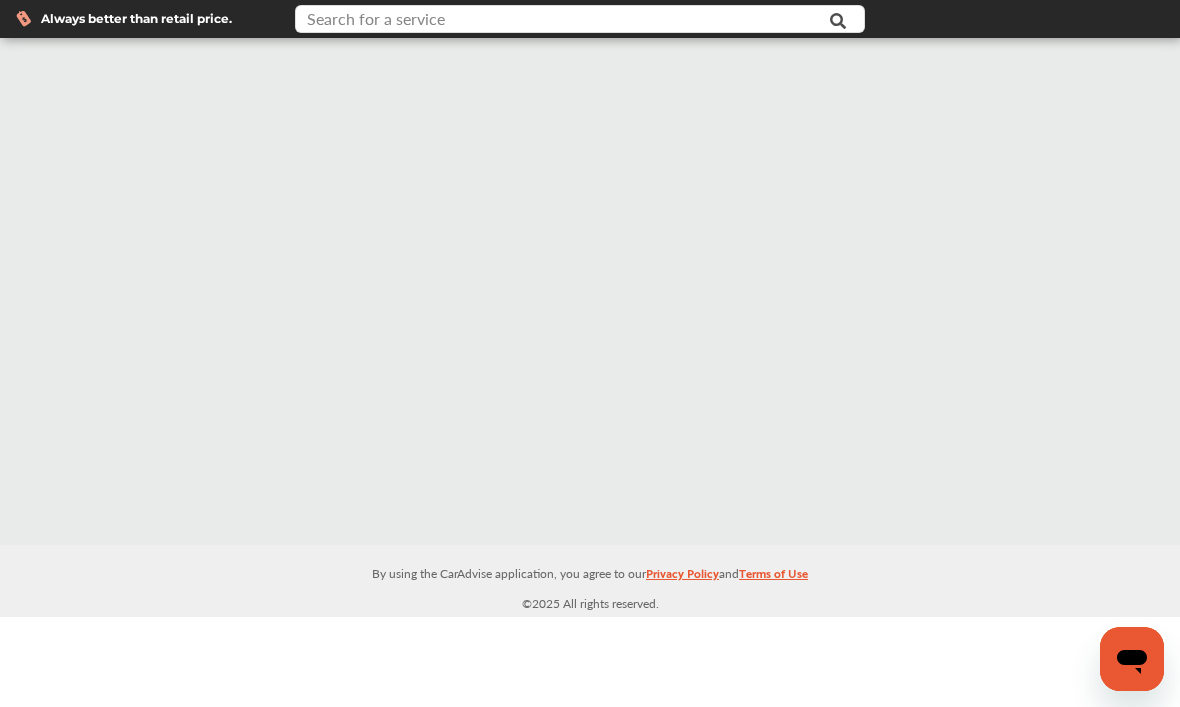 click at bounding box center [563, 21] 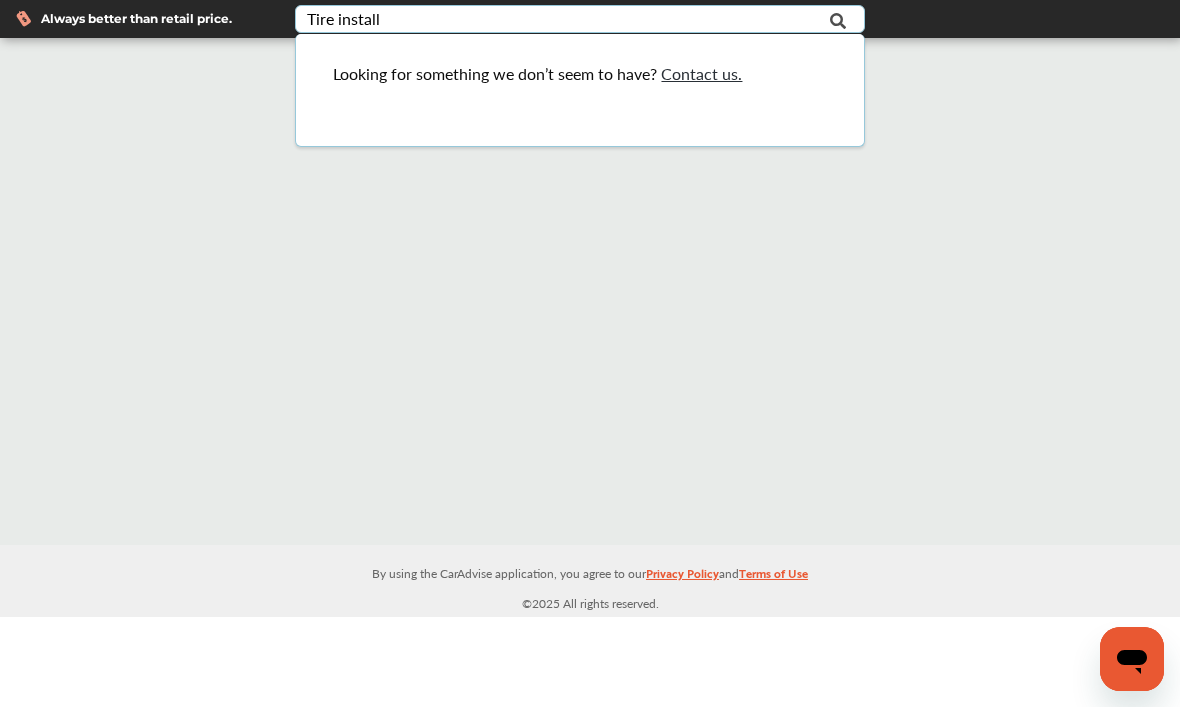 click on "Contact us." at bounding box center [701, 73] 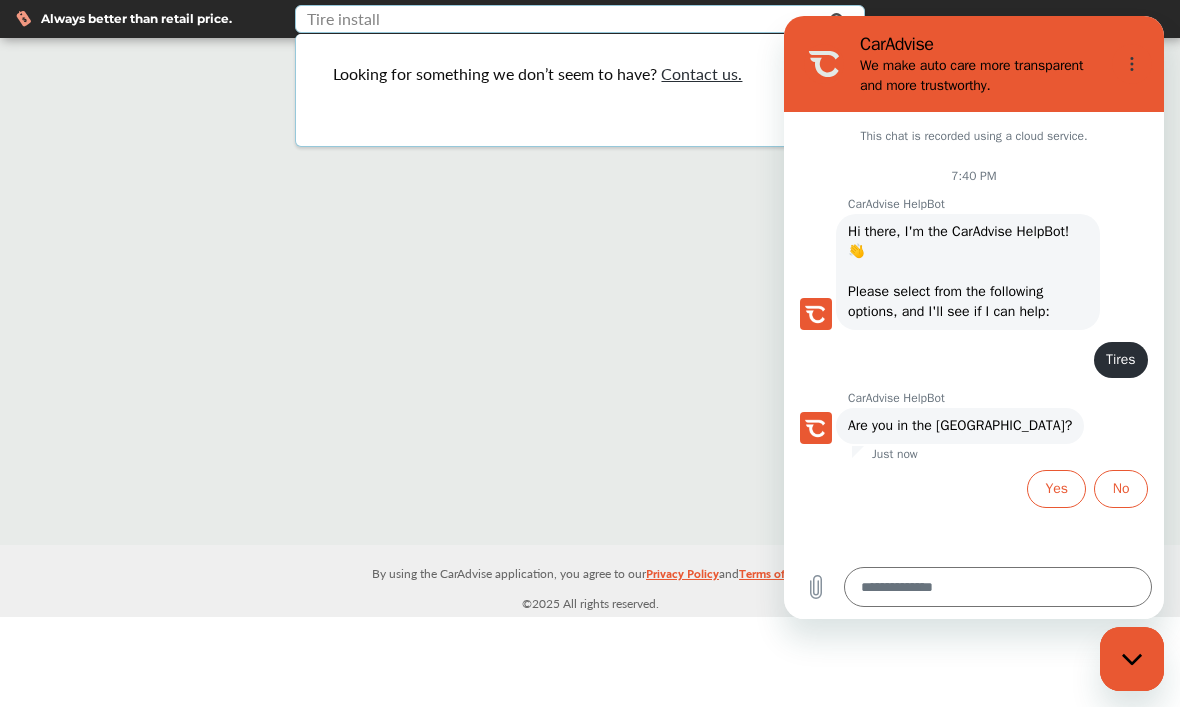 scroll, scrollTop: 0, scrollLeft: 0, axis: both 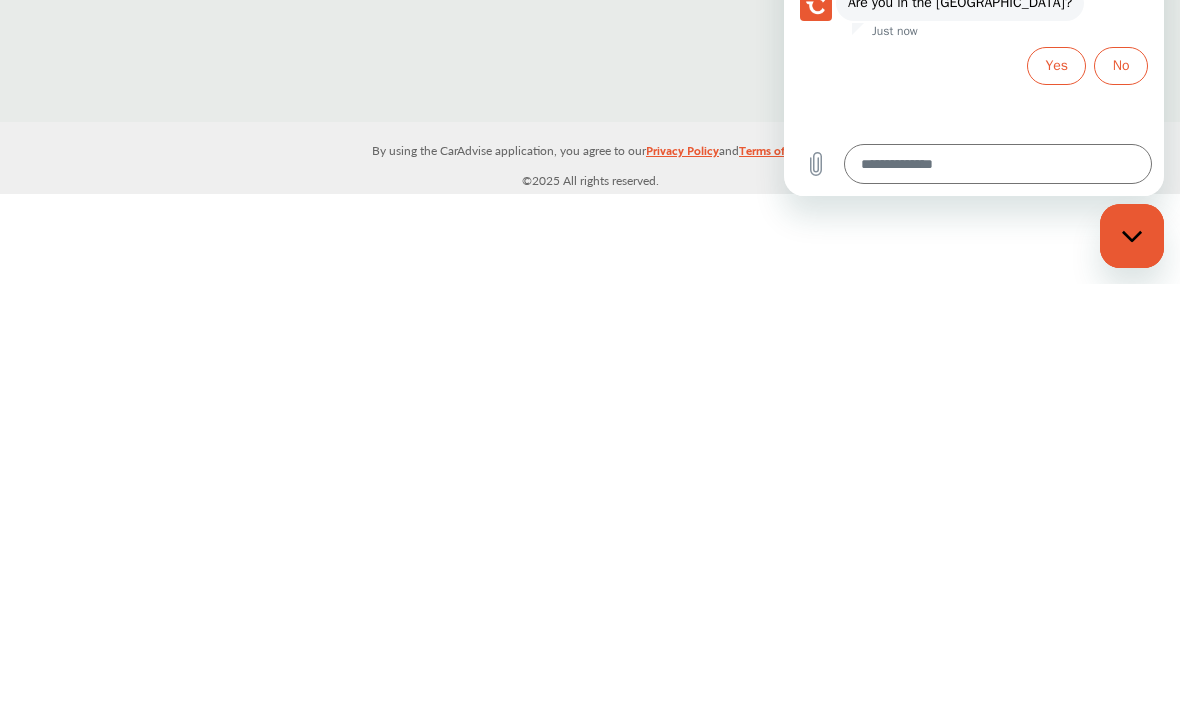 click at bounding box center (1132, 236) 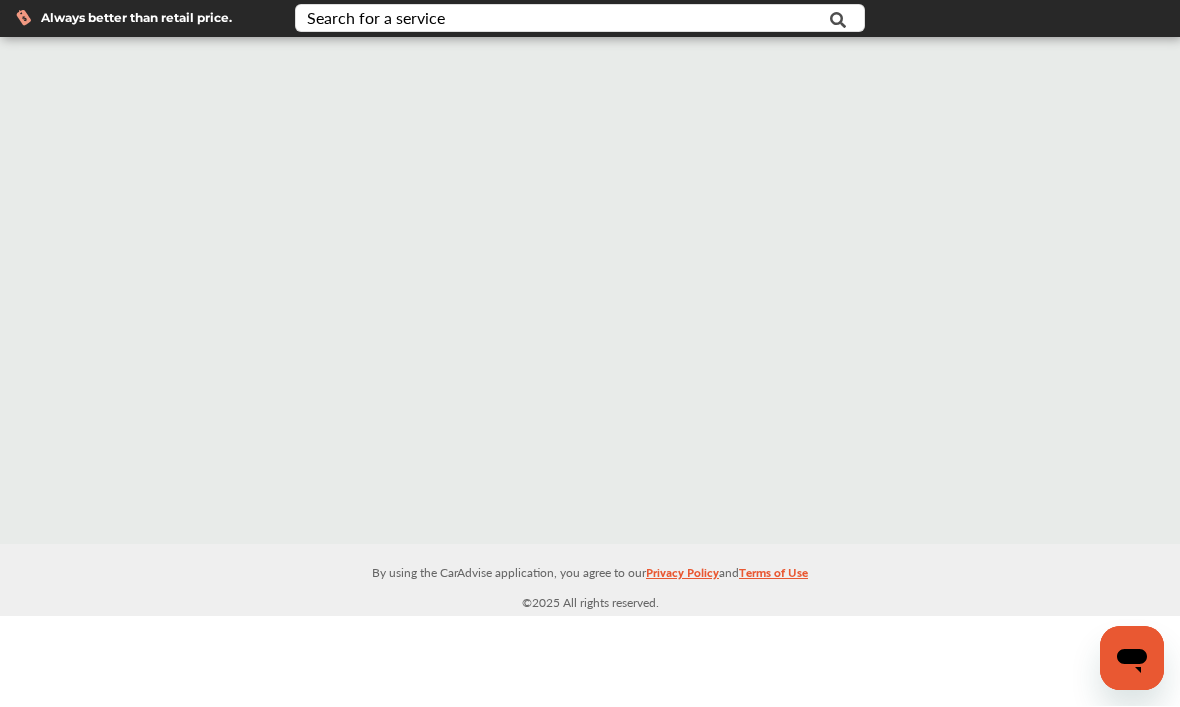 scroll, scrollTop: 0, scrollLeft: 0, axis: both 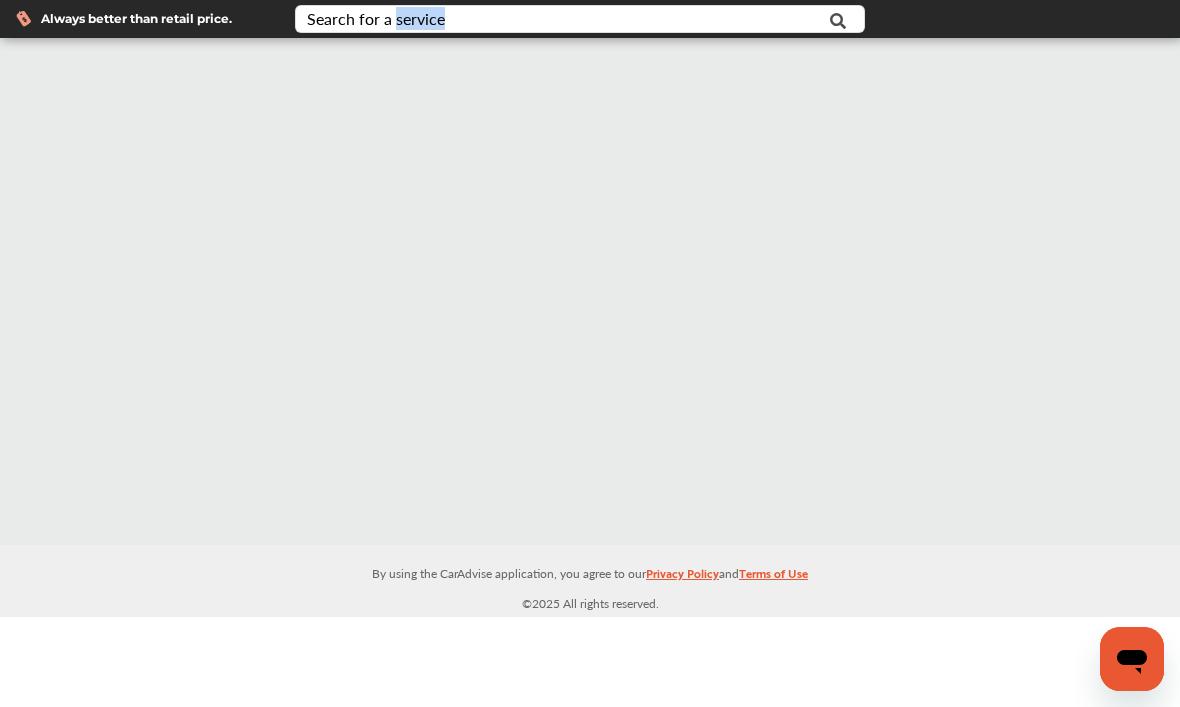 click at bounding box center (590, 291) 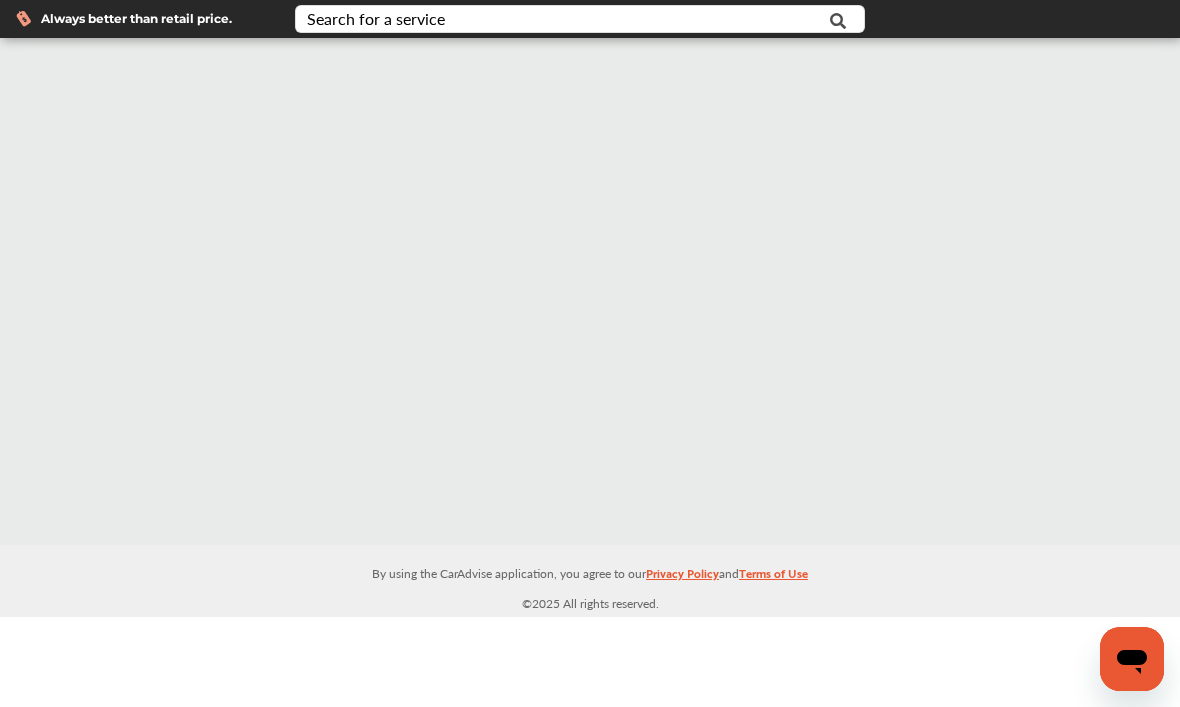 click at bounding box center [837, 21] 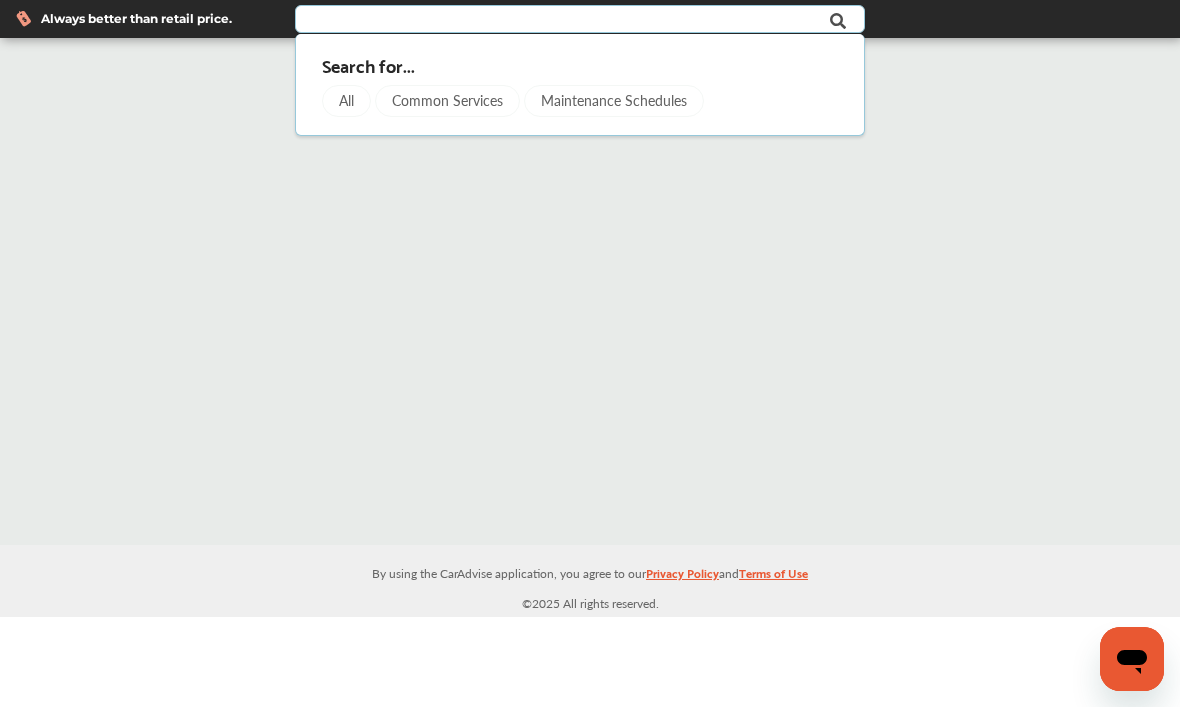 click on "All" at bounding box center (346, 101) 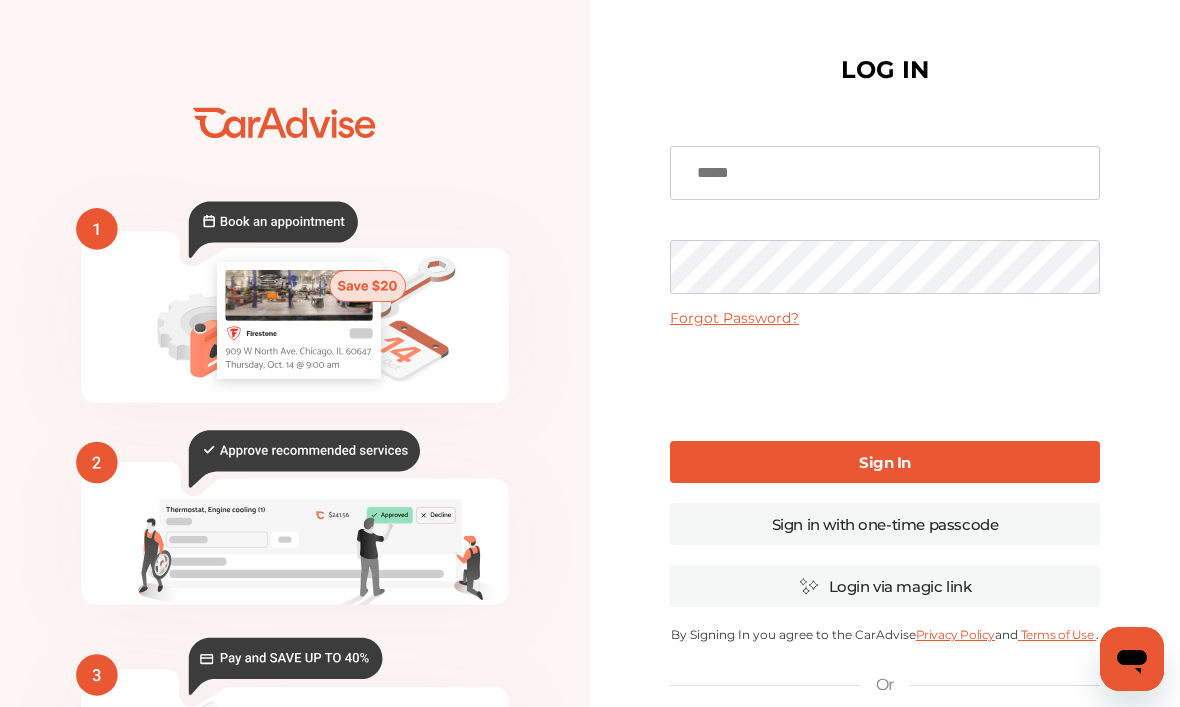 click at bounding box center [885, 173] 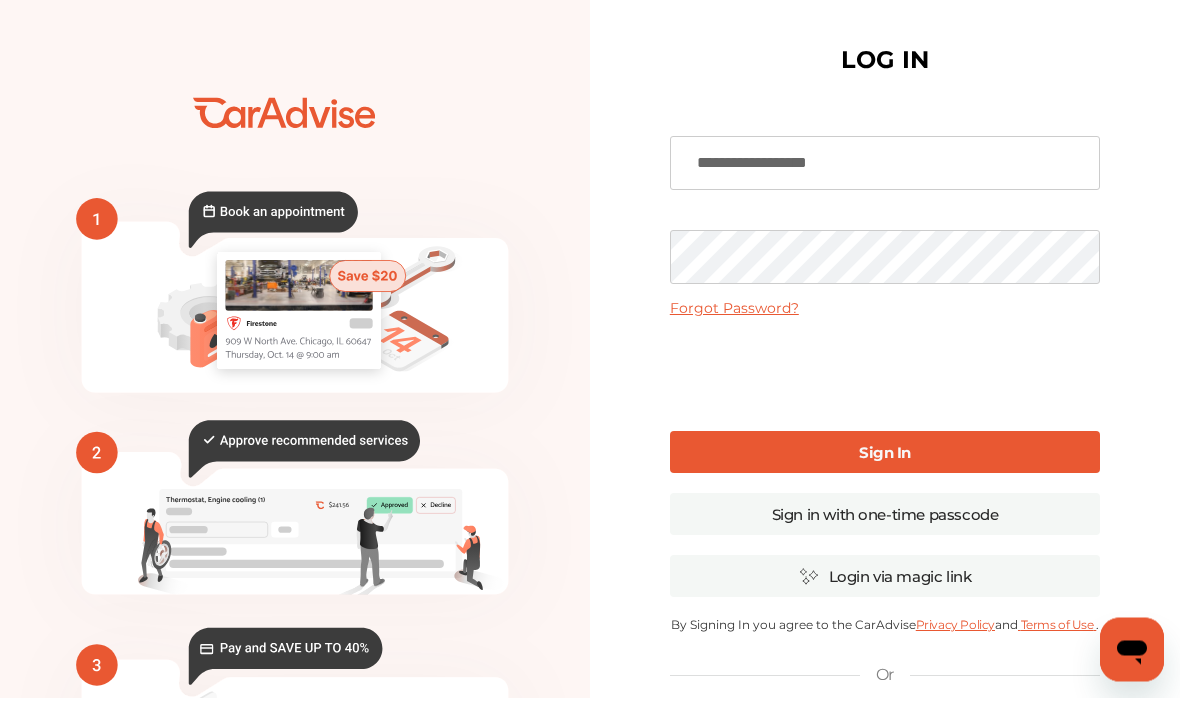 type on "**********" 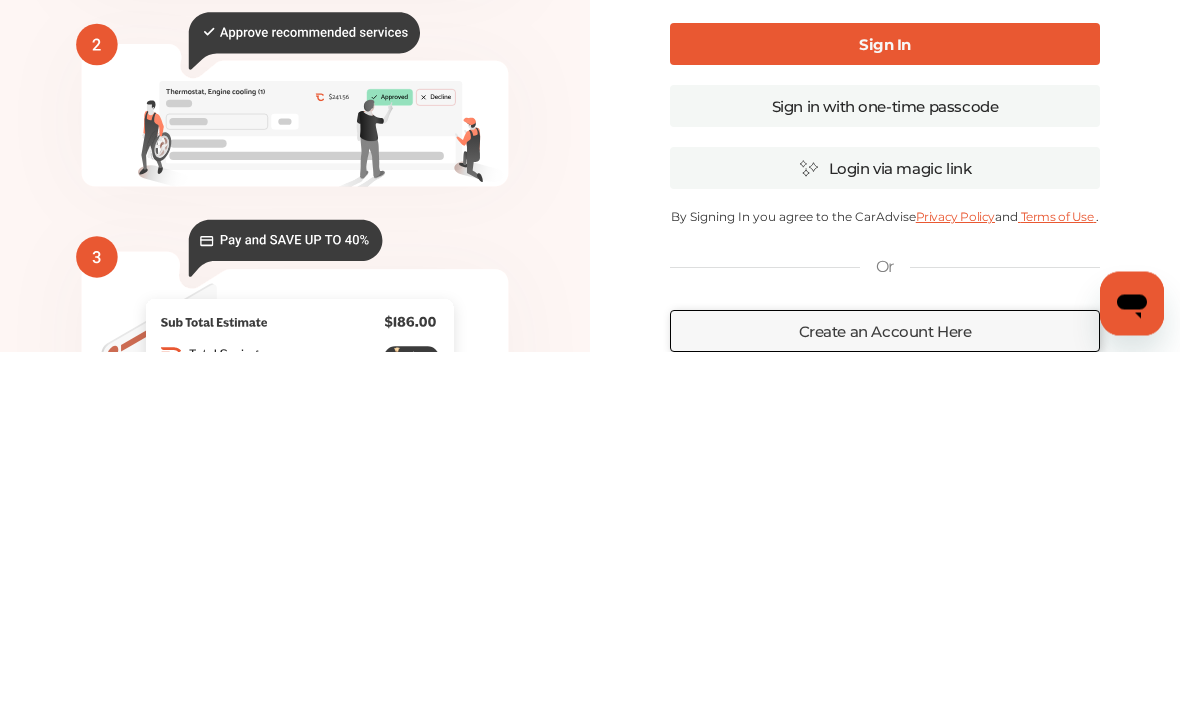 scroll, scrollTop: 66, scrollLeft: 0, axis: vertical 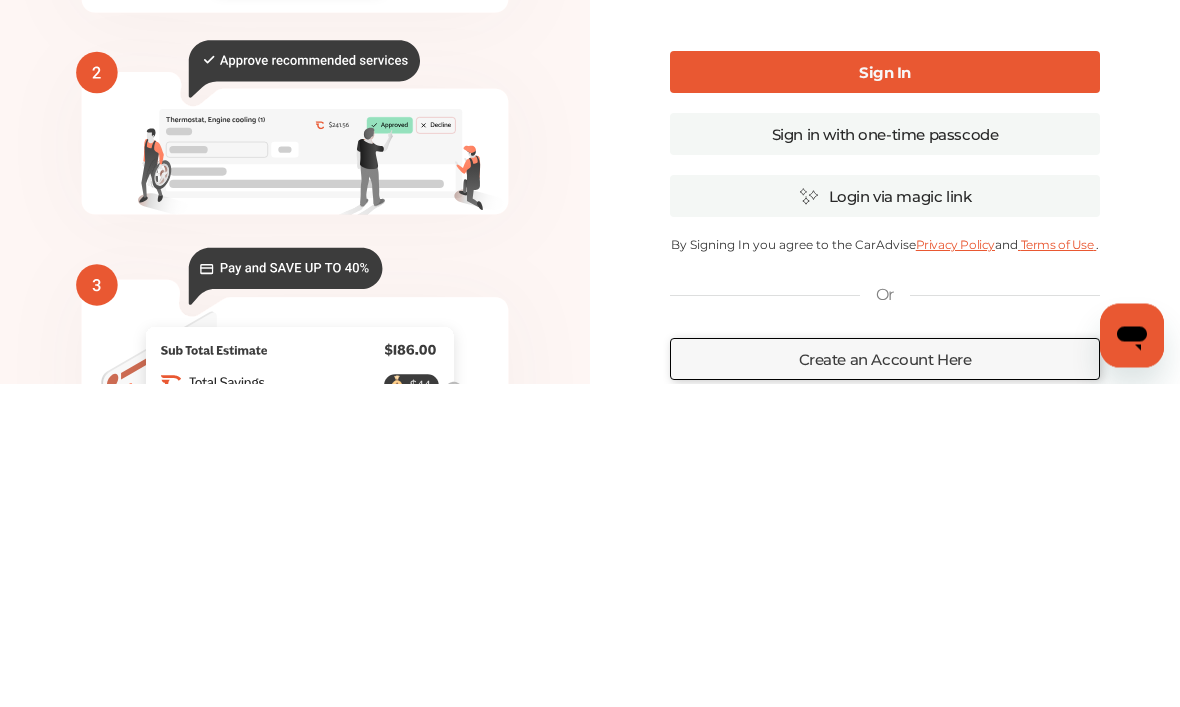 click on "Sign In" at bounding box center [885, 396] 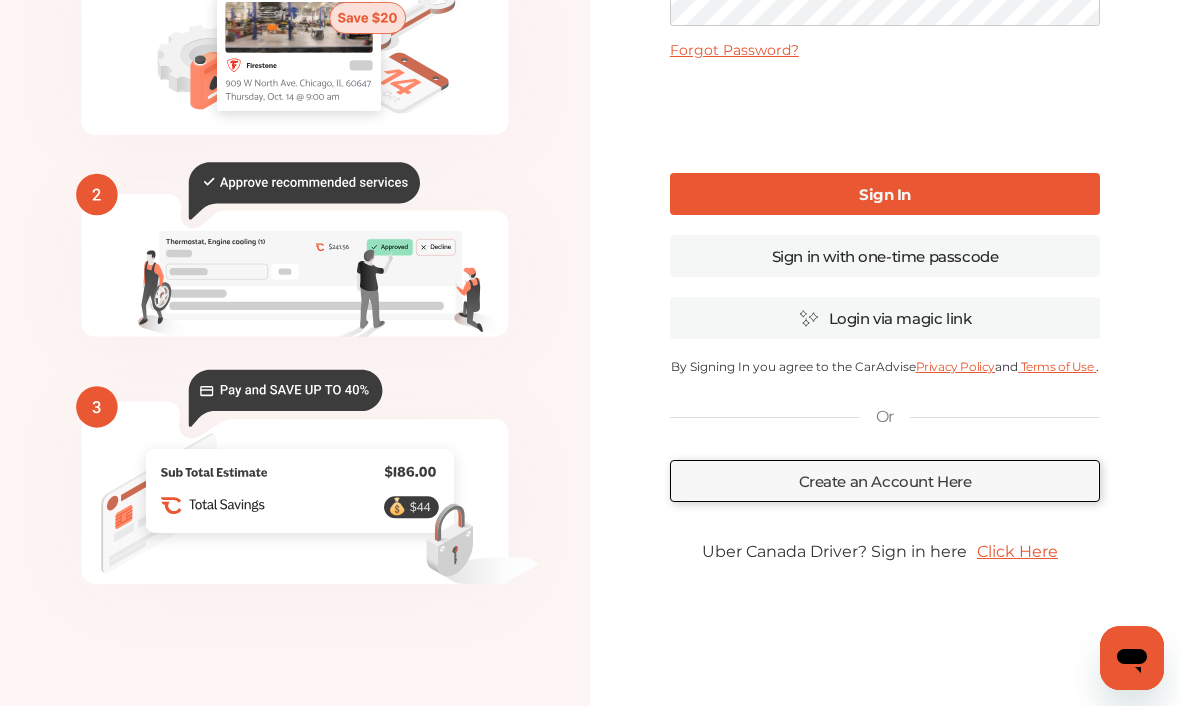 click on "Sign In" at bounding box center (885, 195) 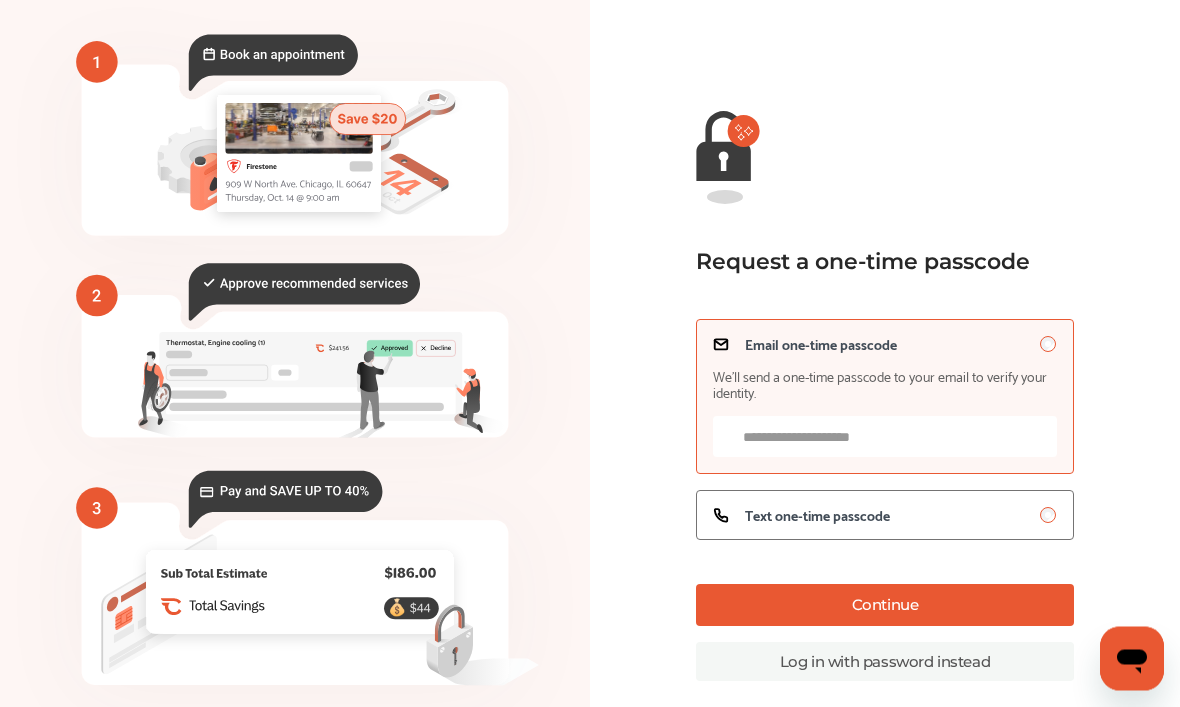 scroll, scrollTop: 131, scrollLeft: 0, axis: vertical 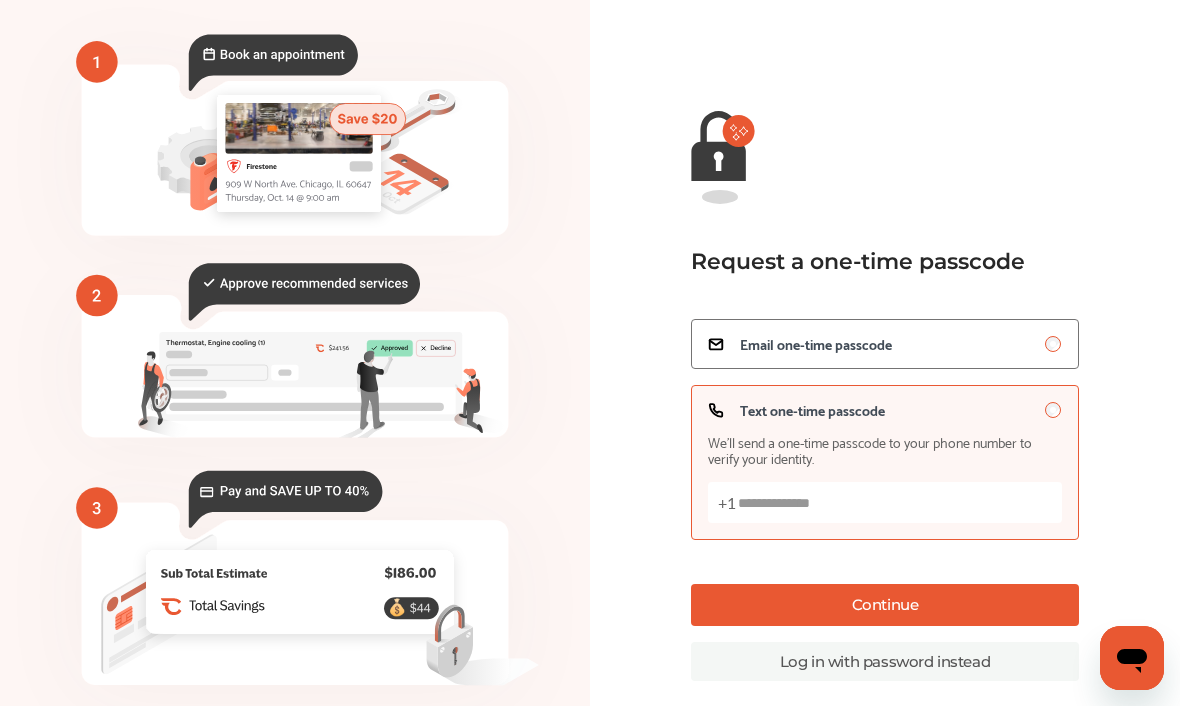 click on "Go back Request a one-time passcode Email one-time passcode Text one-time passcode We’ll send a one-time passcode to your phone number to verify your identity. +1 Continue Log in with password instead" at bounding box center (885, 321) 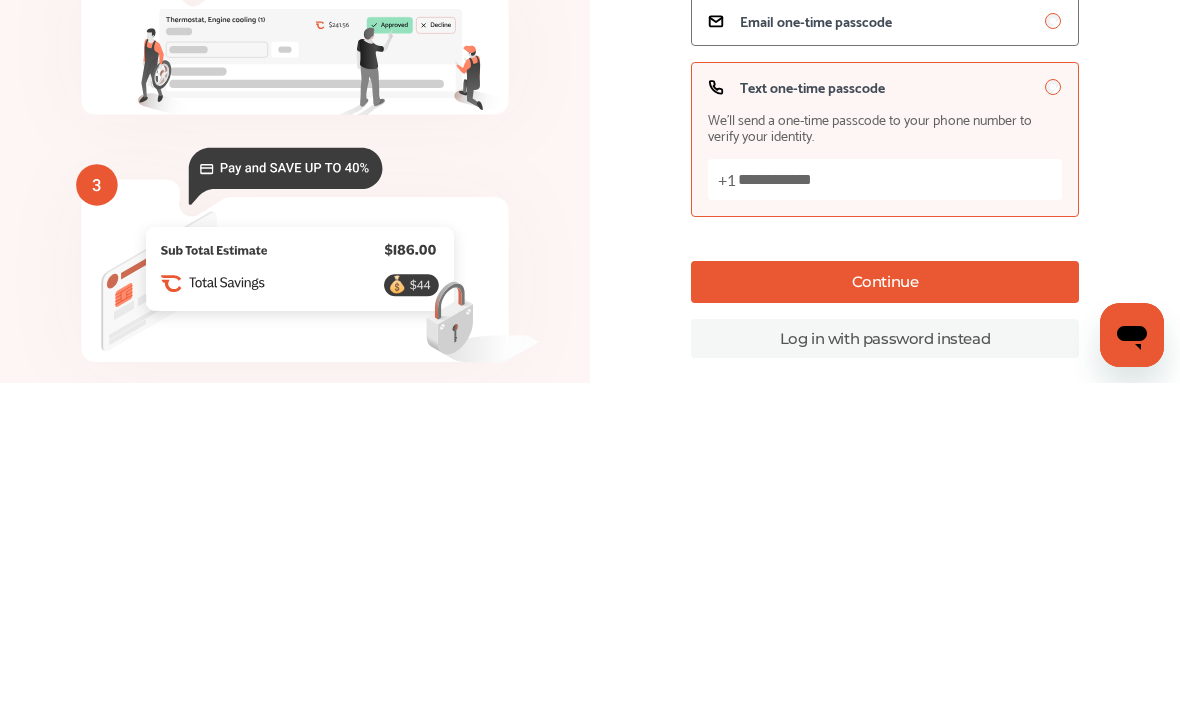 type on "**********" 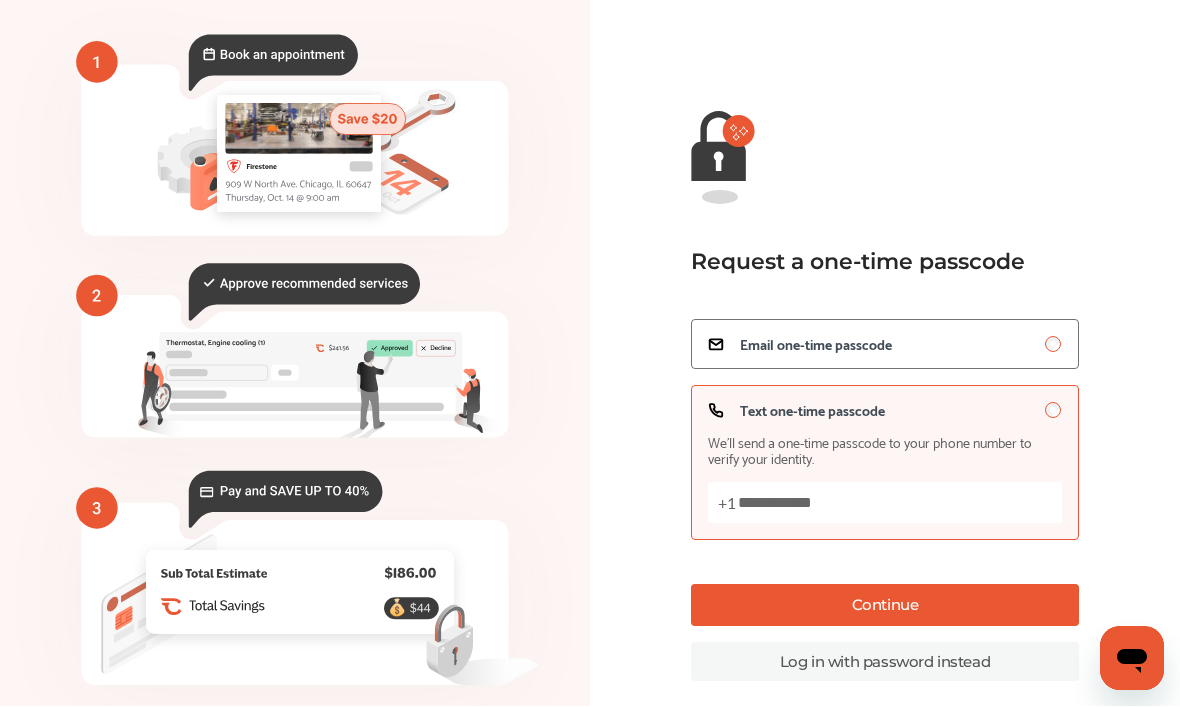 click on "Continue" at bounding box center [885, 606] 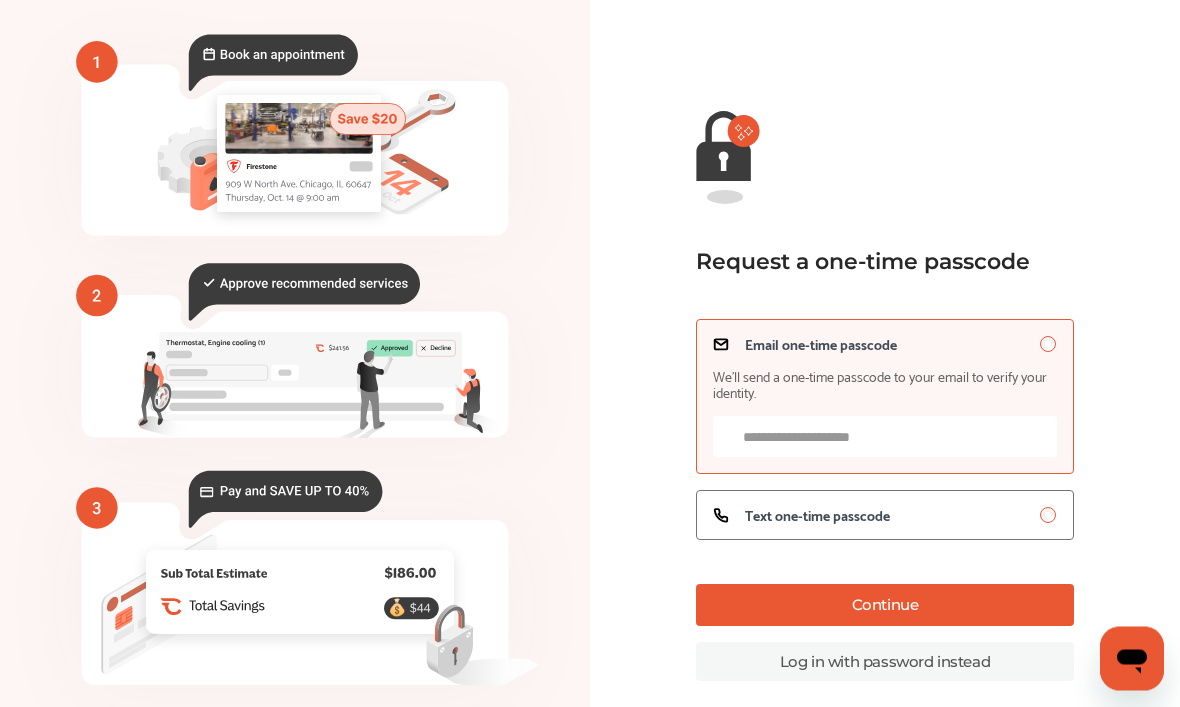 scroll, scrollTop: 131, scrollLeft: 0, axis: vertical 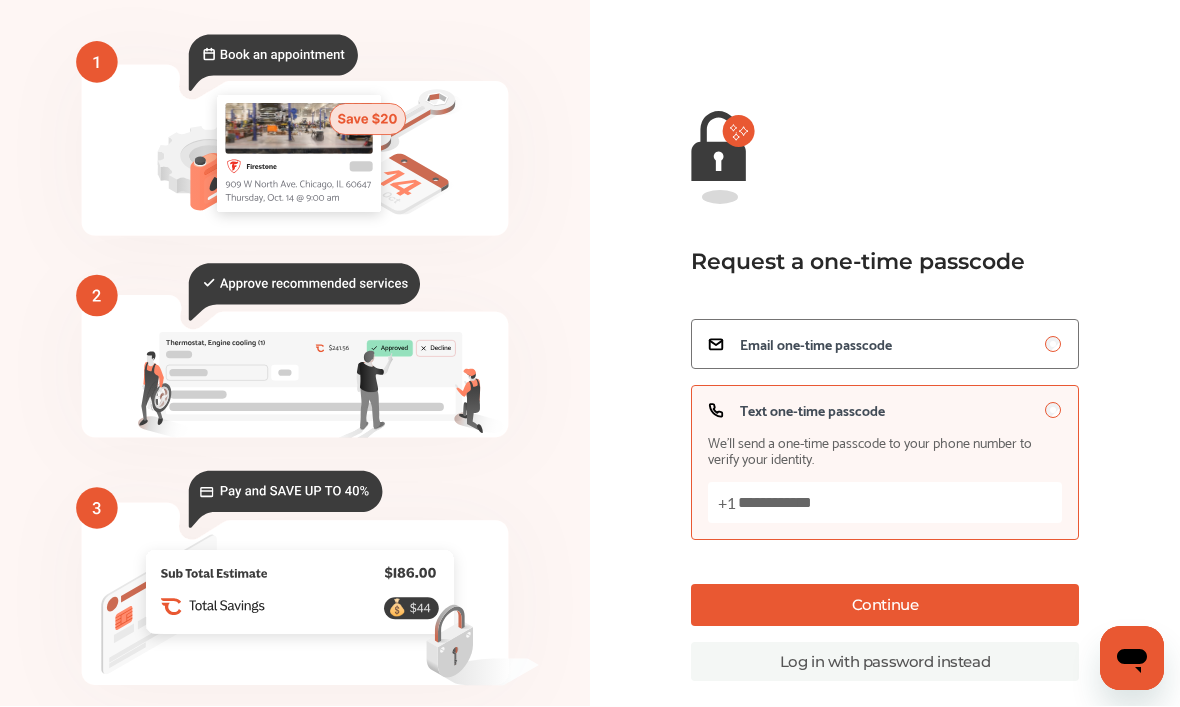 click on "Continue" at bounding box center [885, 606] 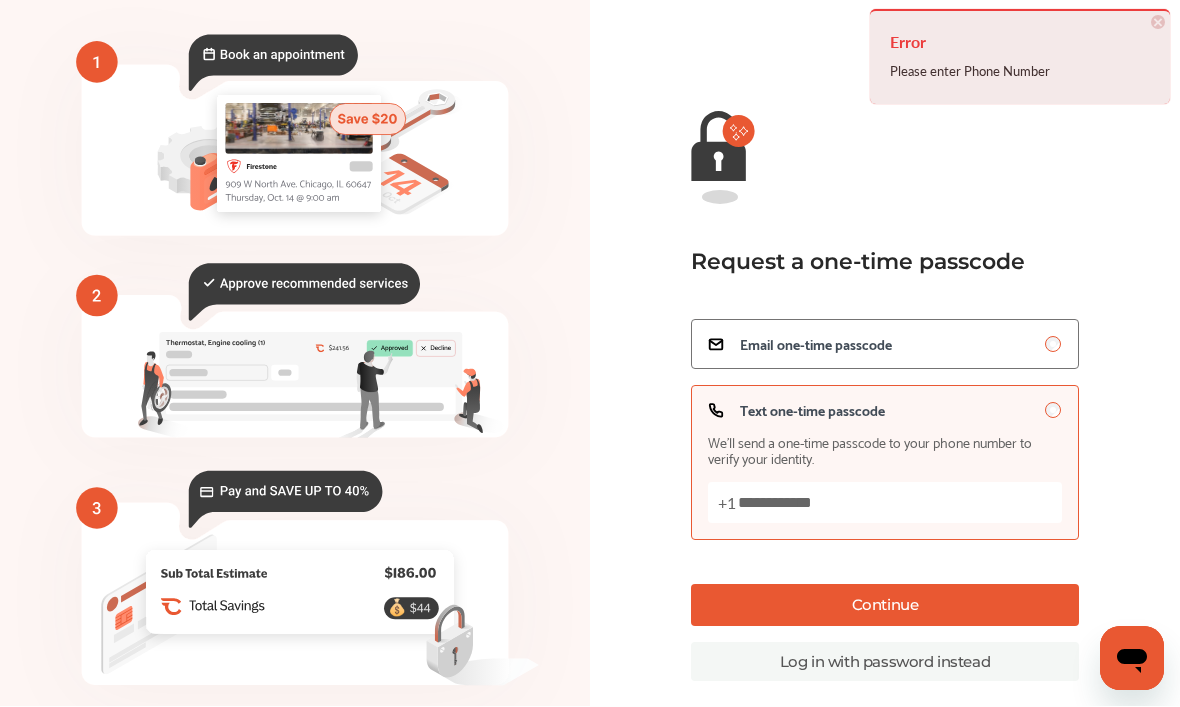 click on "**********" at bounding box center (885, 321) 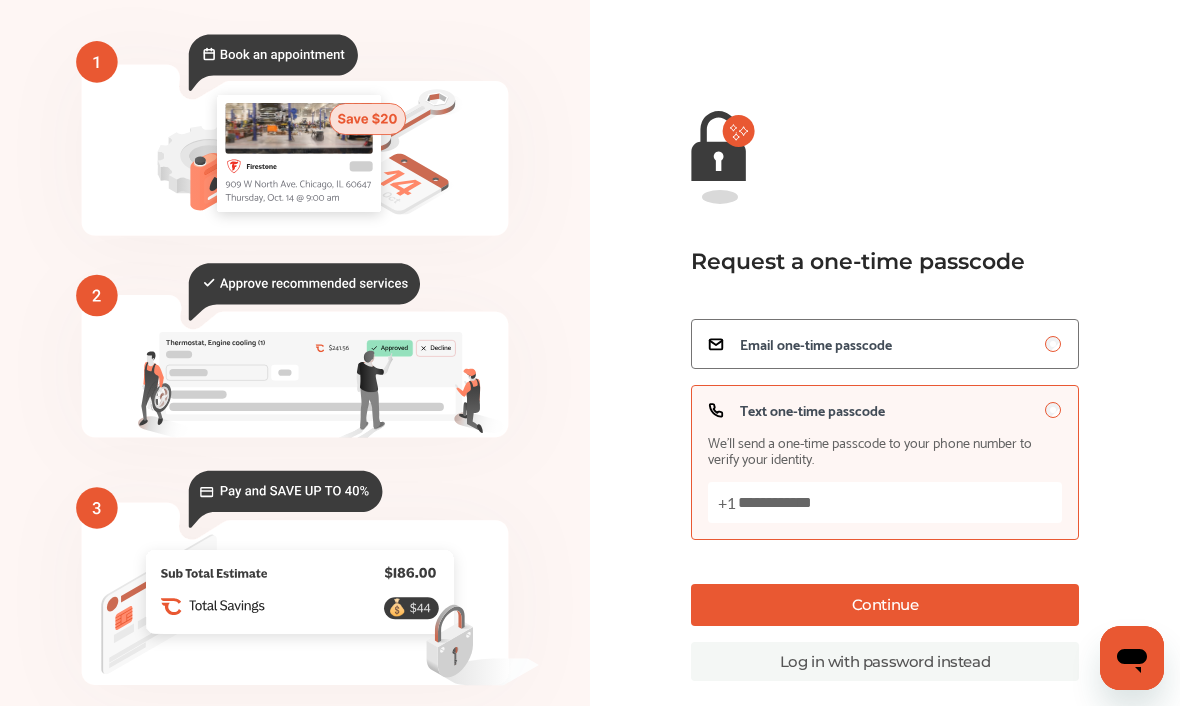 click on "Log in with password instead" at bounding box center (885, 662) 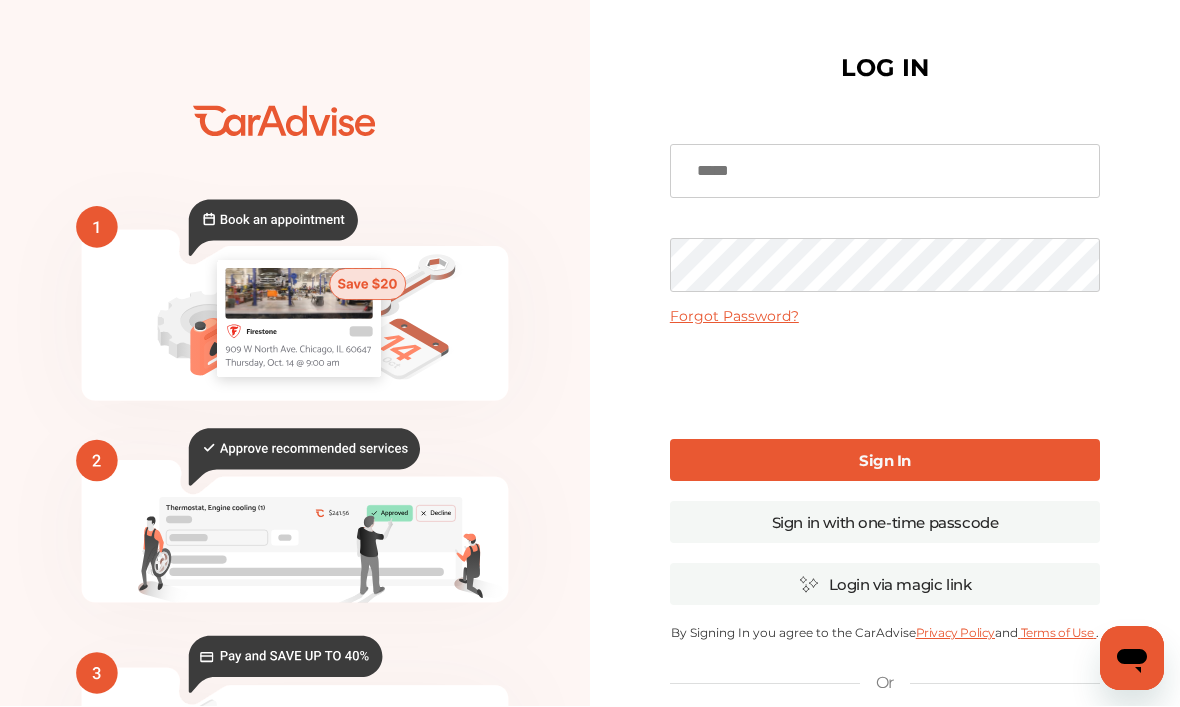 scroll, scrollTop: 2, scrollLeft: 0, axis: vertical 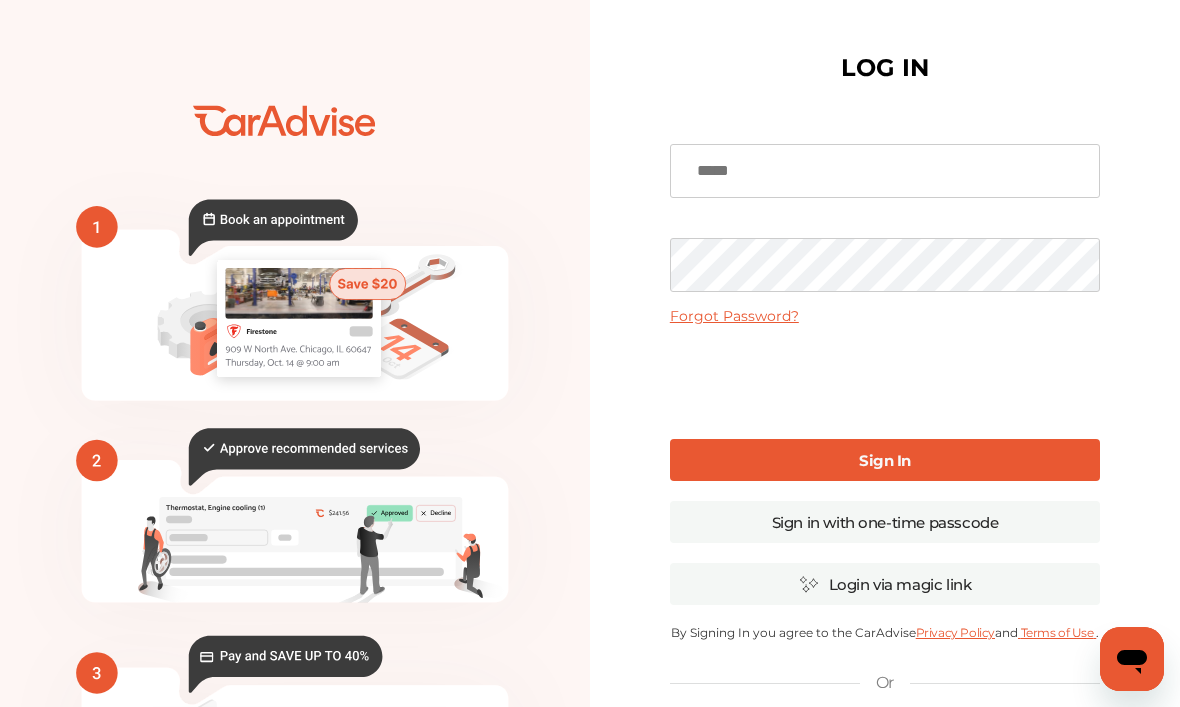 click at bounding box center (885, 171) 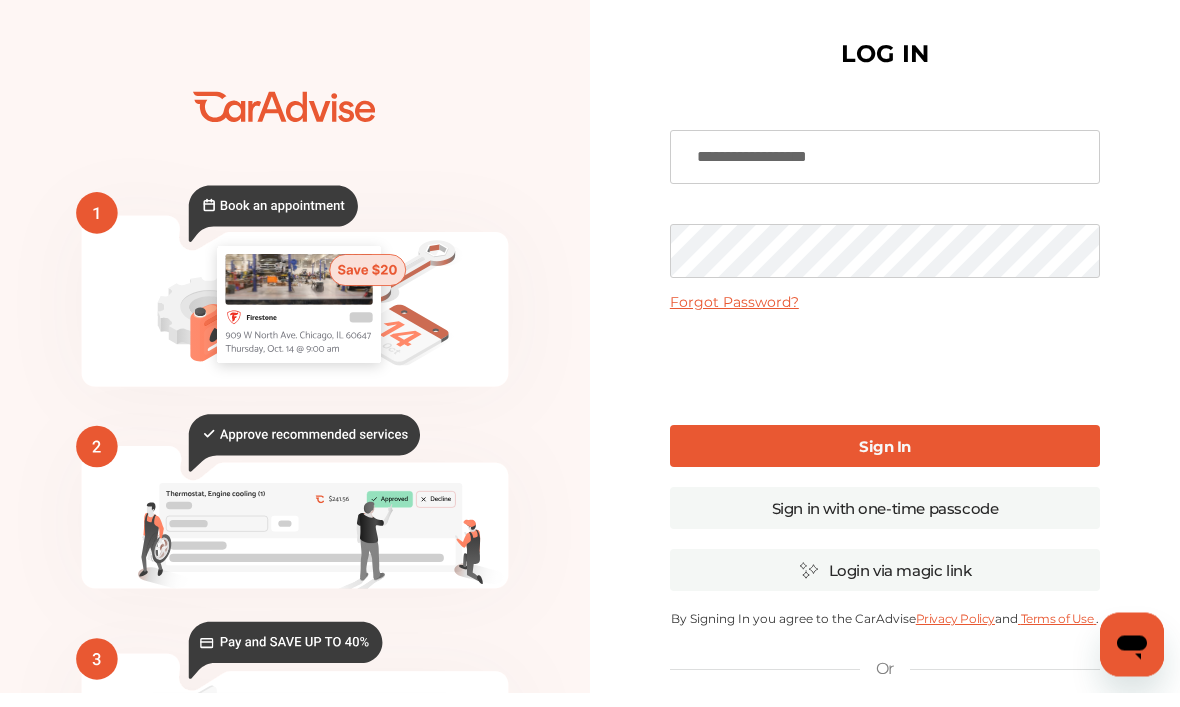 type on "**********" 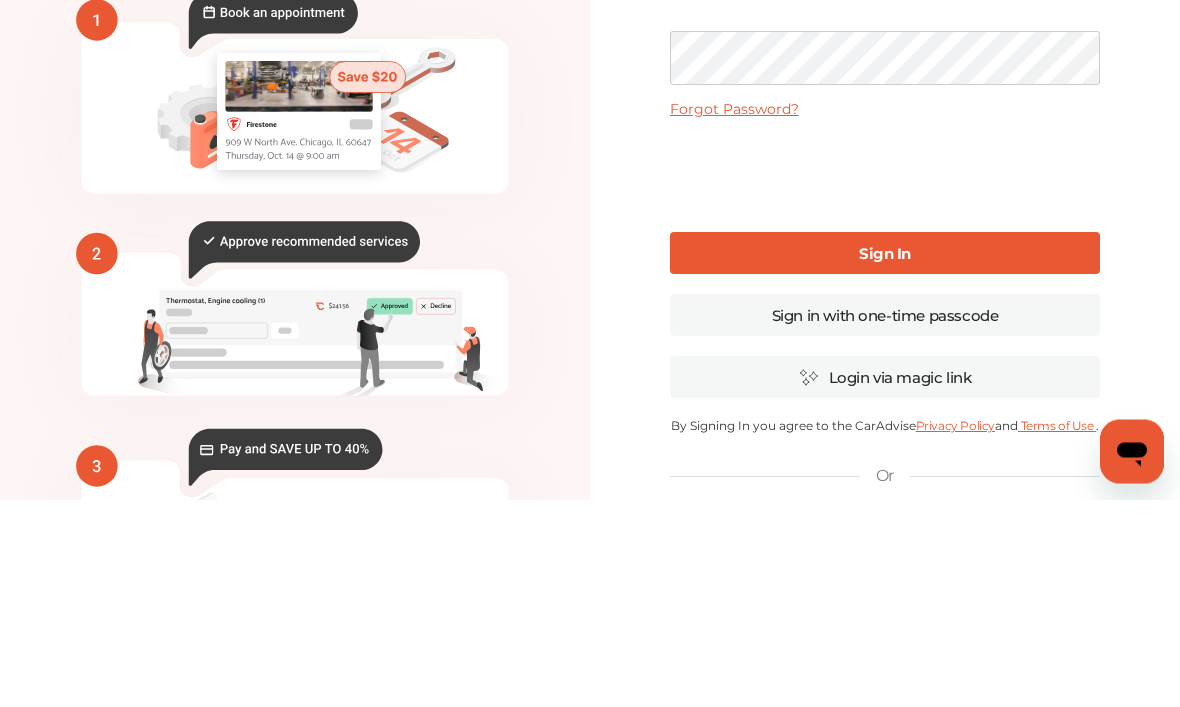 scroll, scrollTop: 207, scrollLeft: 0, axis: vertical 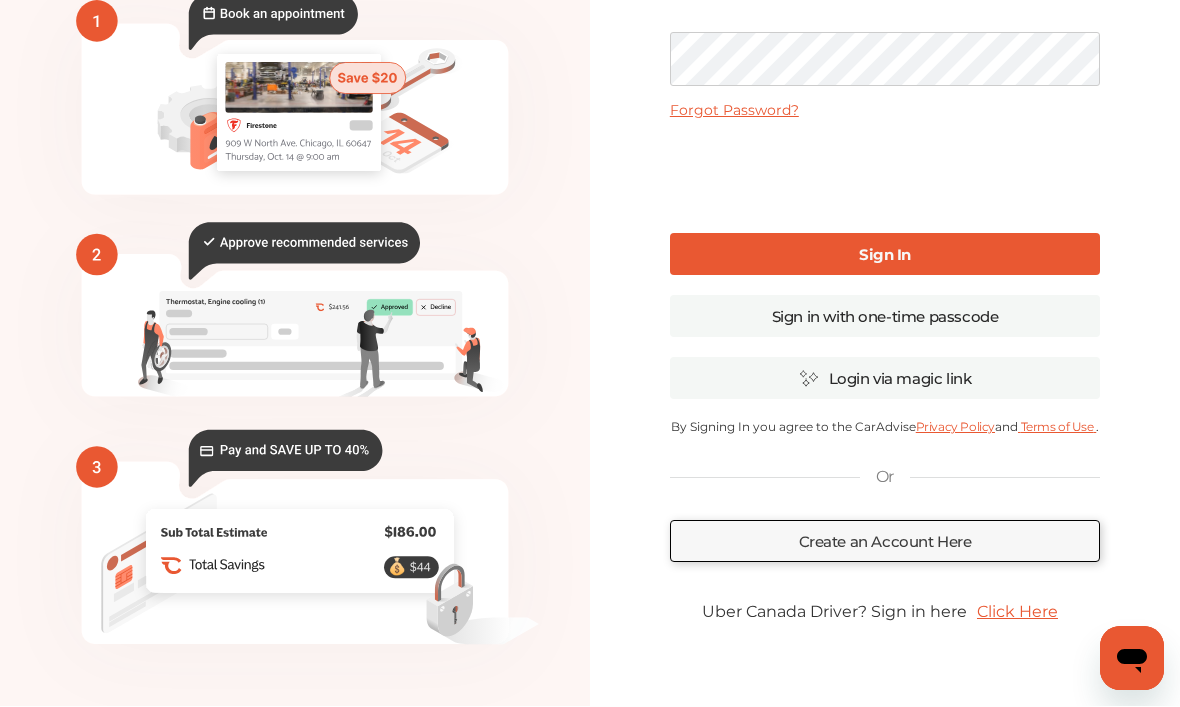 click on "Sign In" at bounding box center [885, 255] 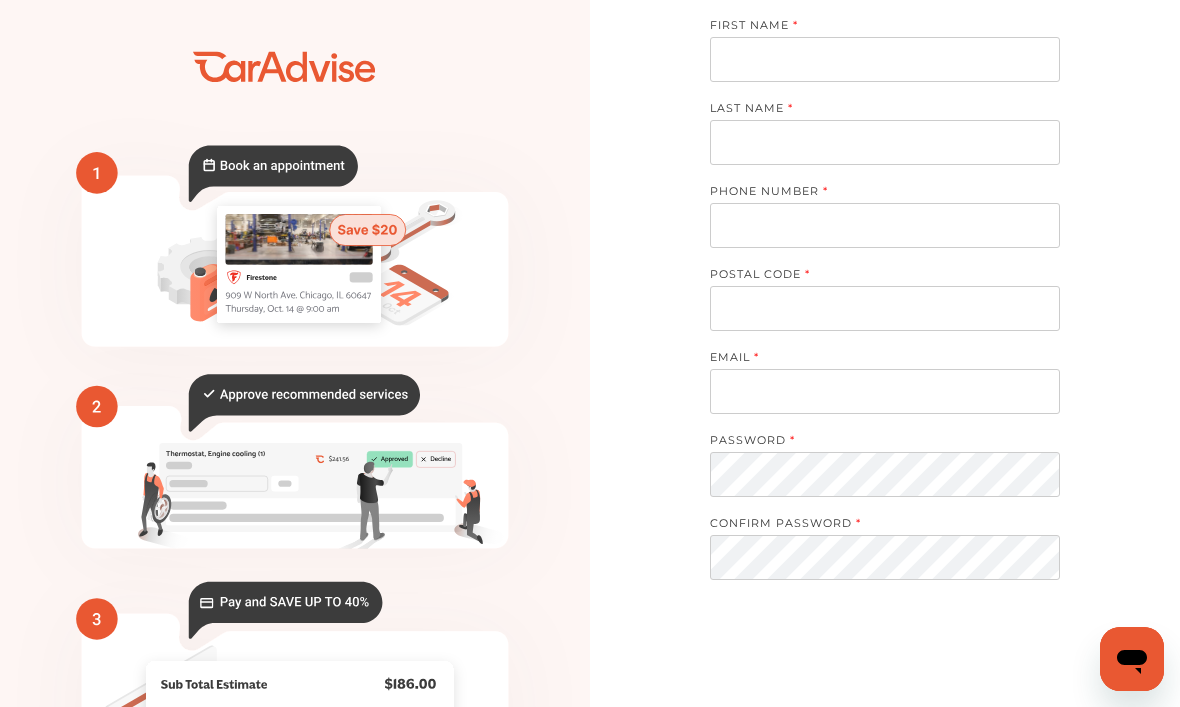 scroll, scrollTop: 0, scrollLeft: 0, axis: both 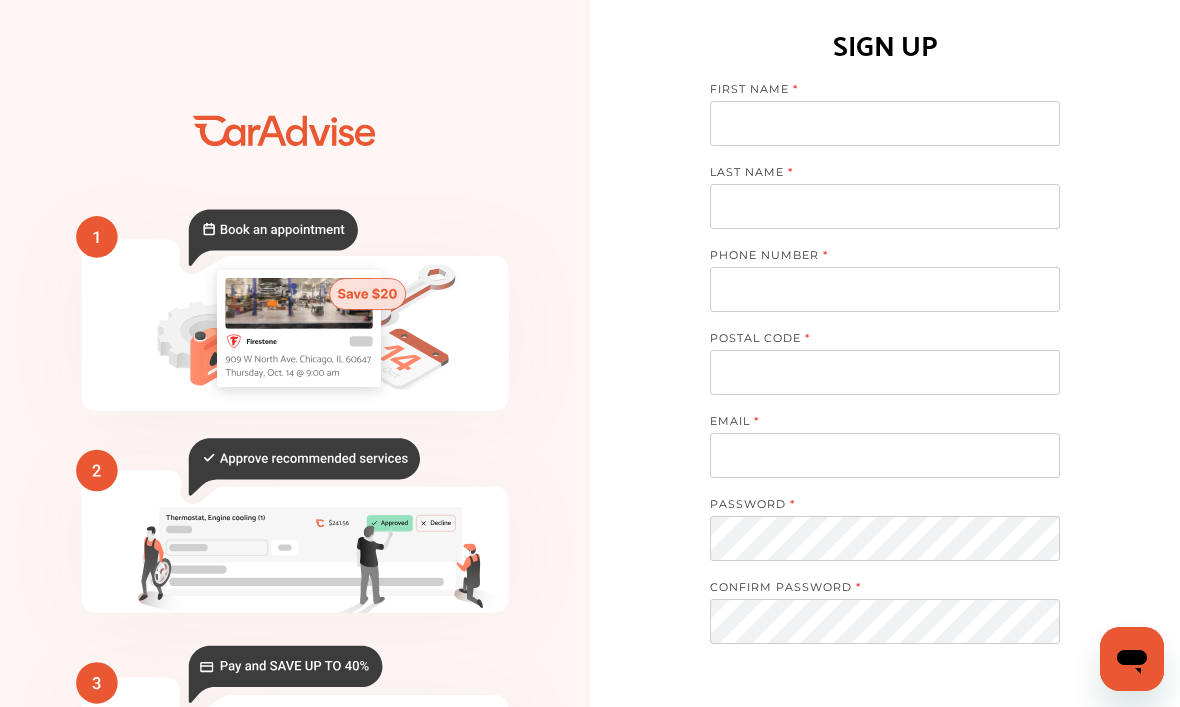 click at bounding box center (885, 123) 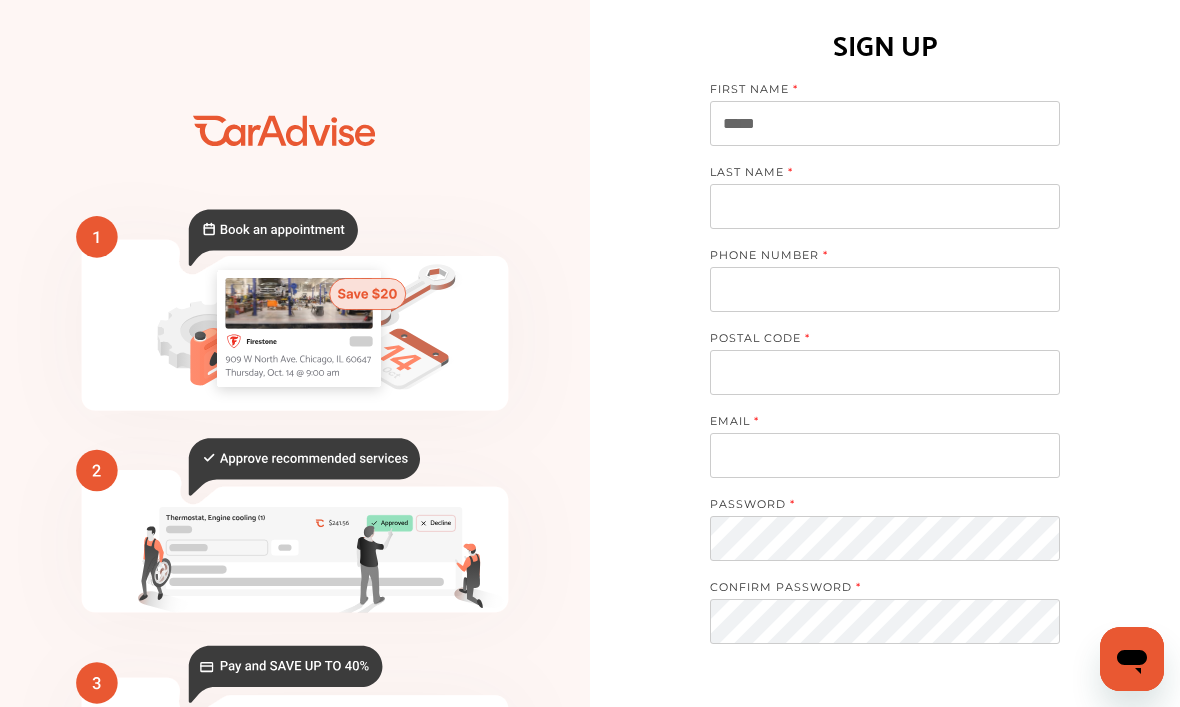 type on "*****" 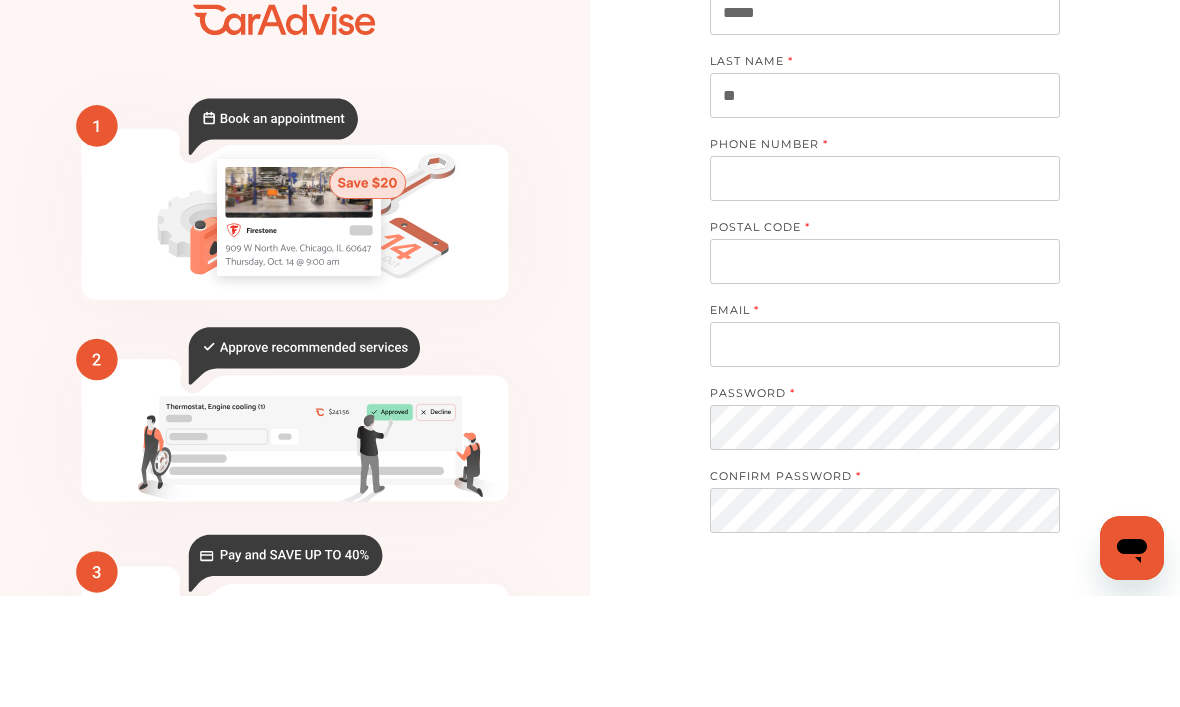 type on "**" 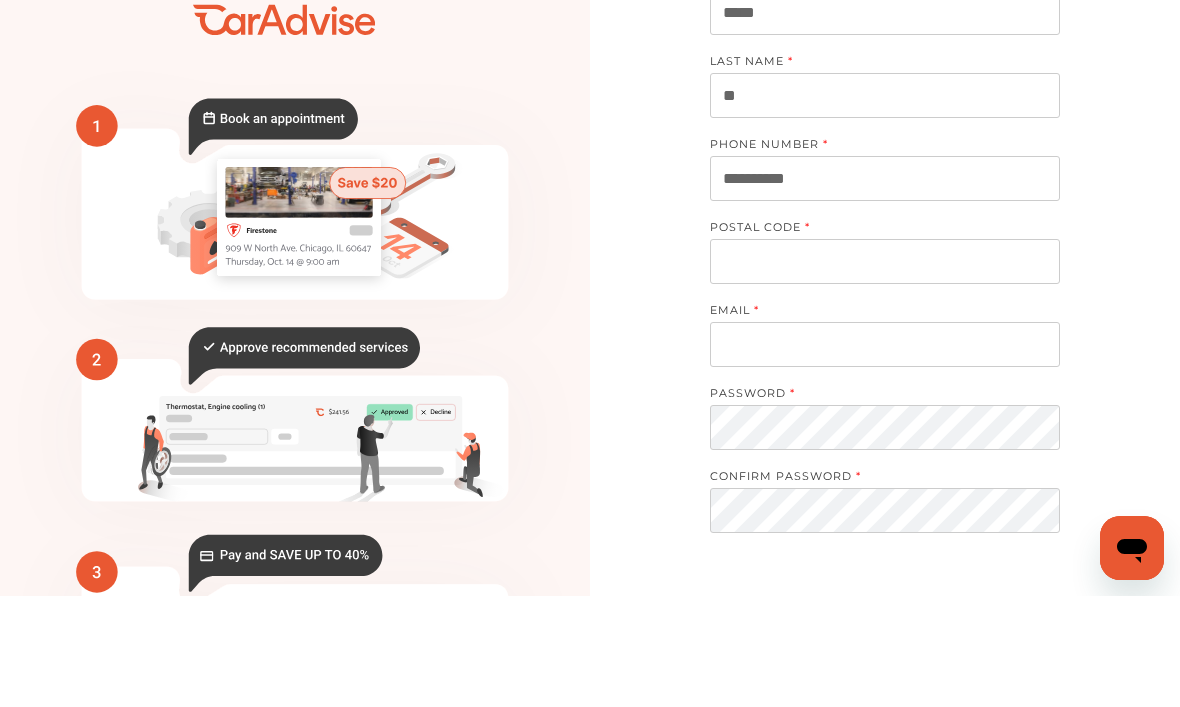 type on "**********" 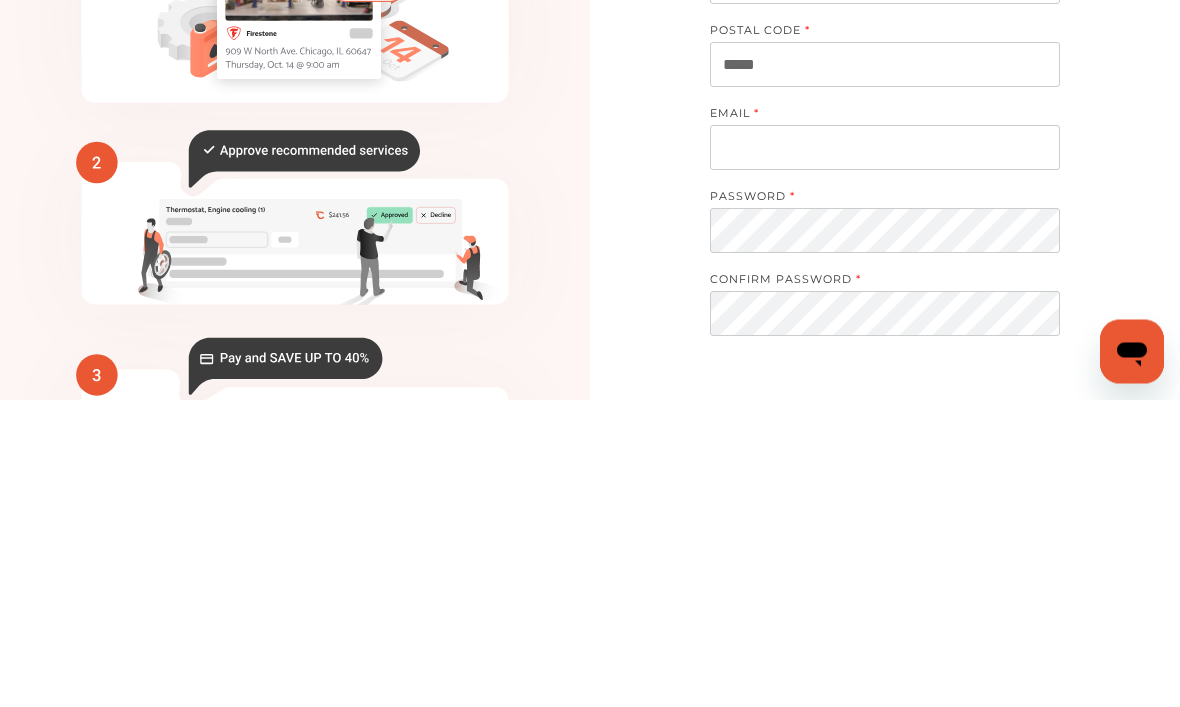 type on "*****" 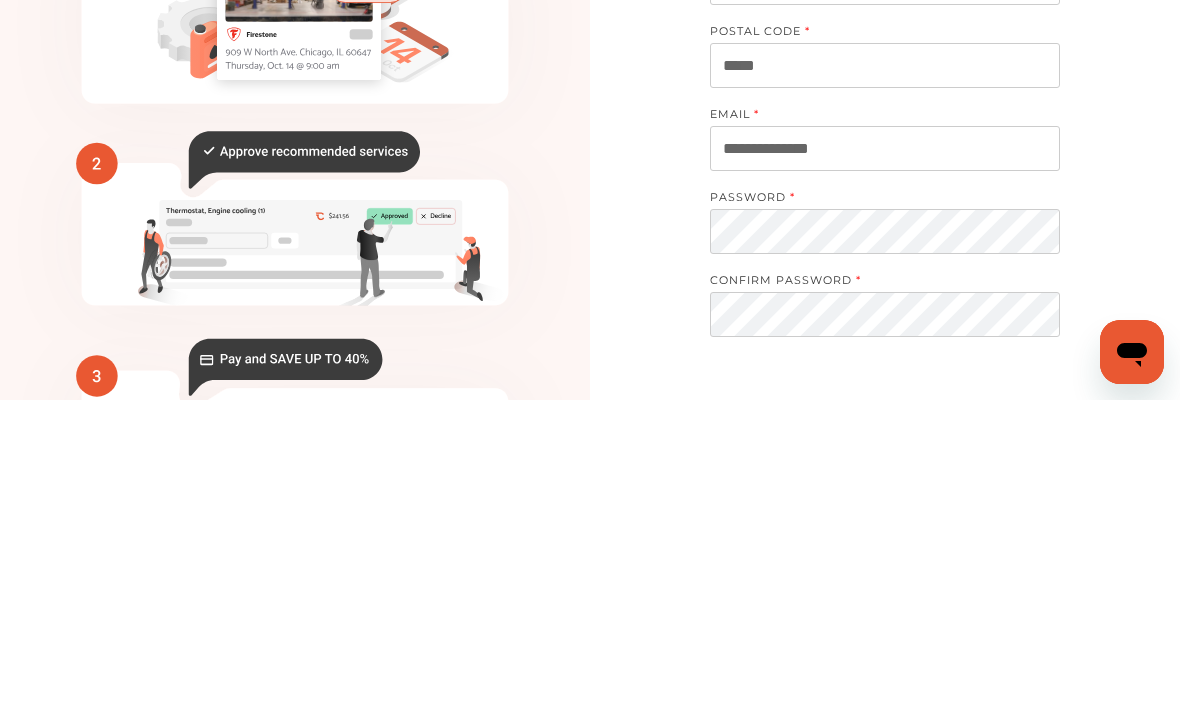 scroll, scrollTop: 46, scrollLeft: 0, axis: vertical 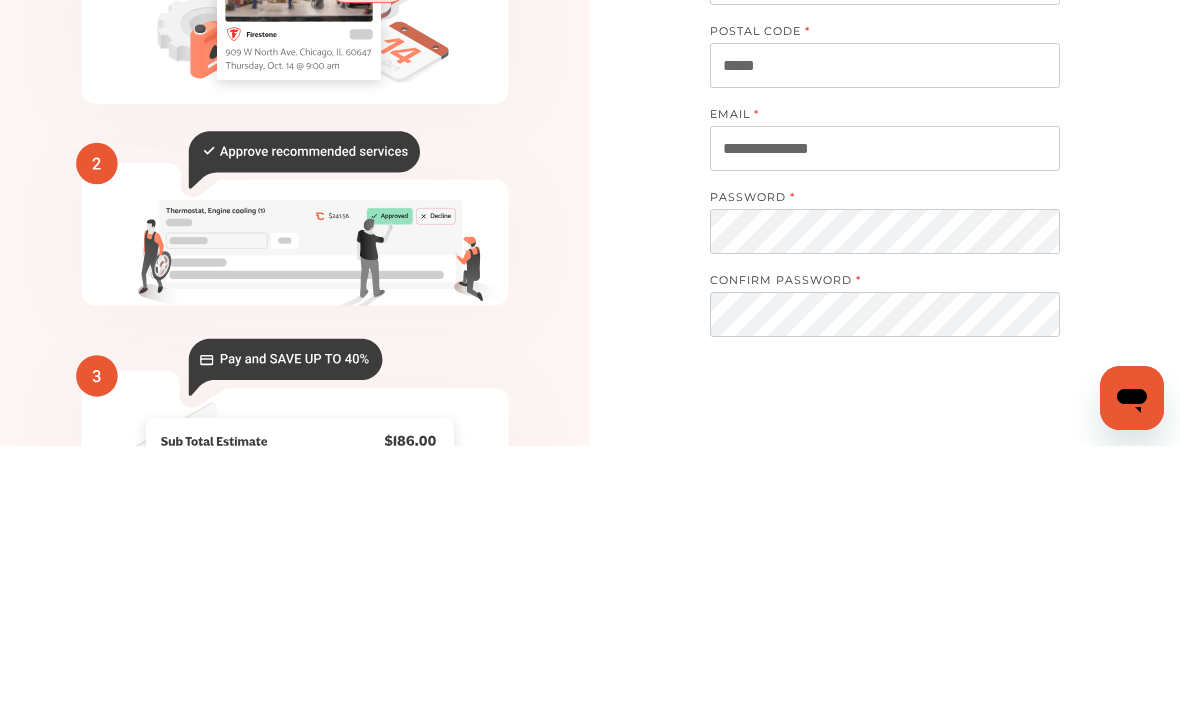 click on "**********" at bounding box center (885, 449) 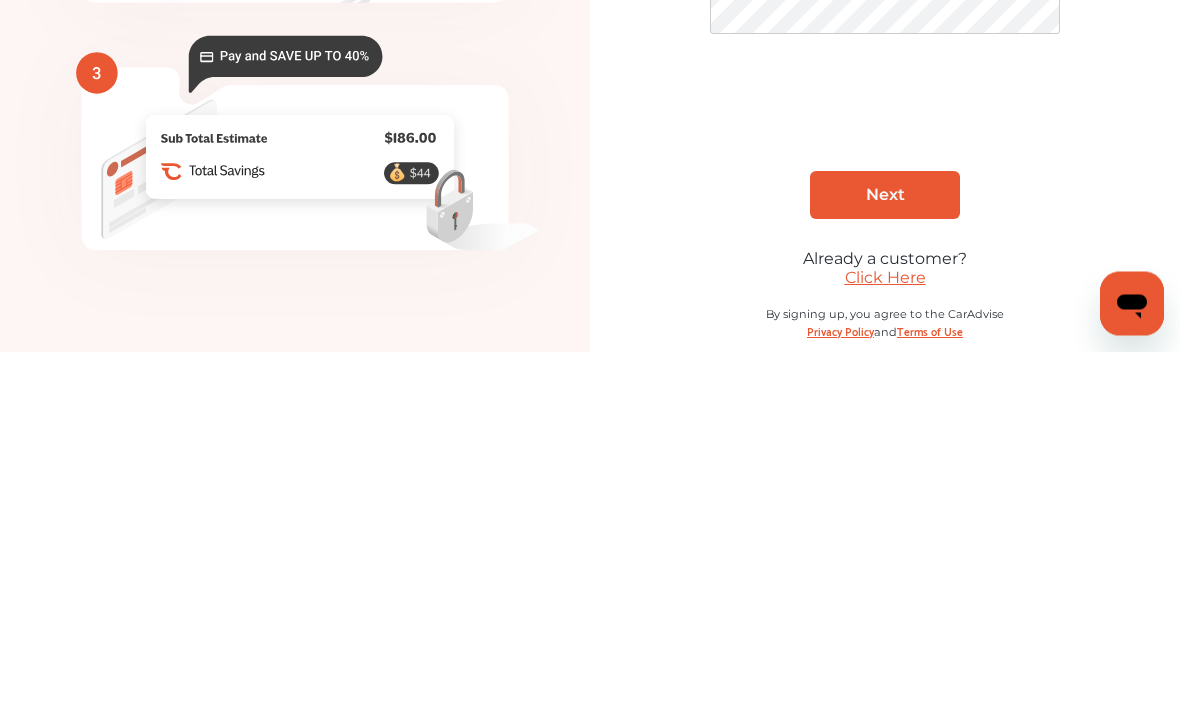 scroll, scrollTop: 235, scrollLeft: 0, axis: vertical 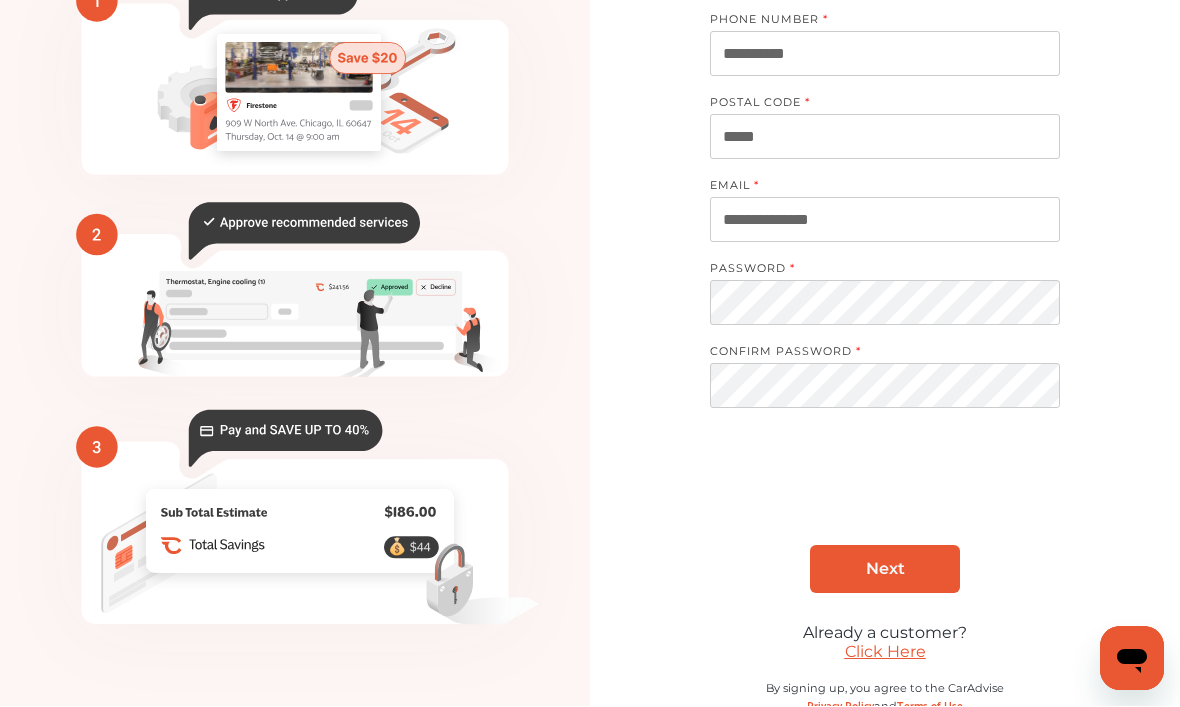 click on "Next" at bounding box center (885, 570) 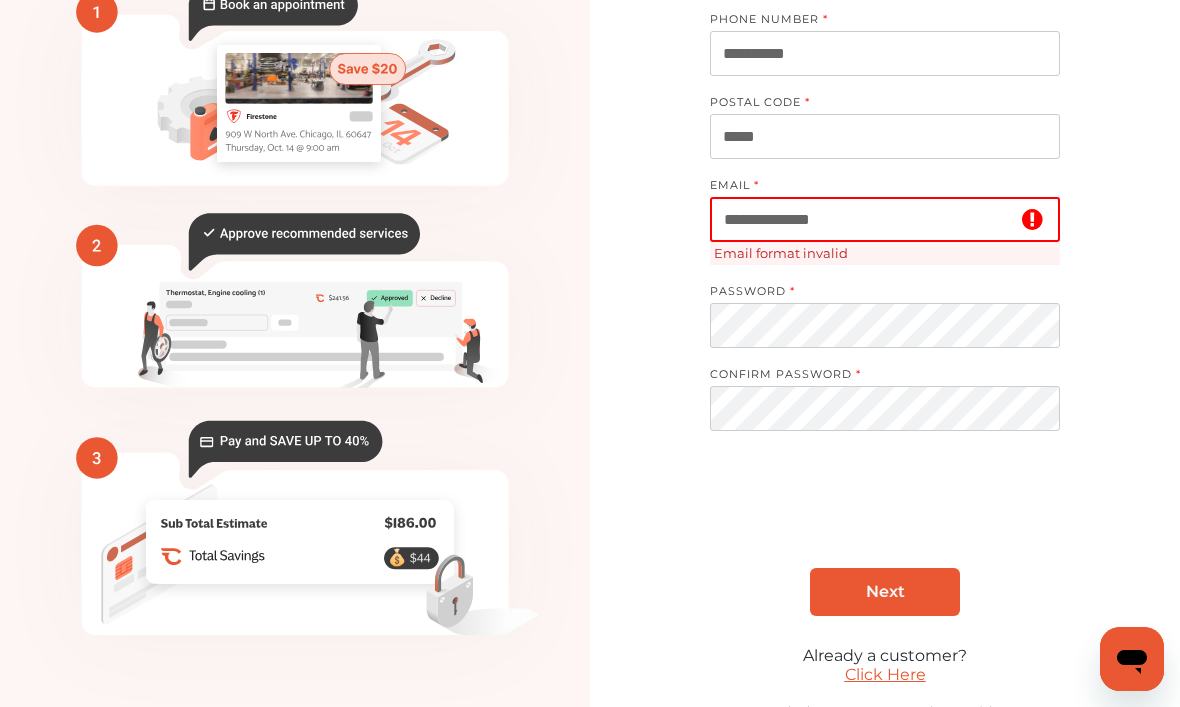 click on "**********" at bounding box center [885, 219] 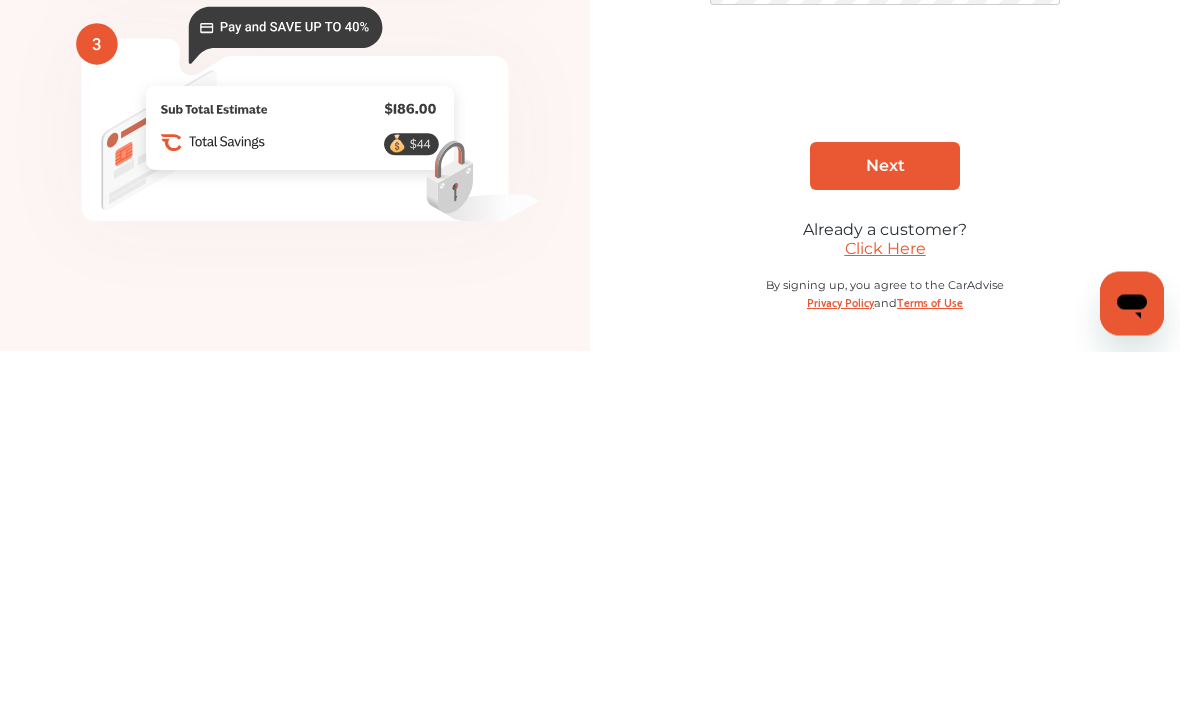 scroll, scrollTop: 290, scrollLeft: 0, axis: vertical 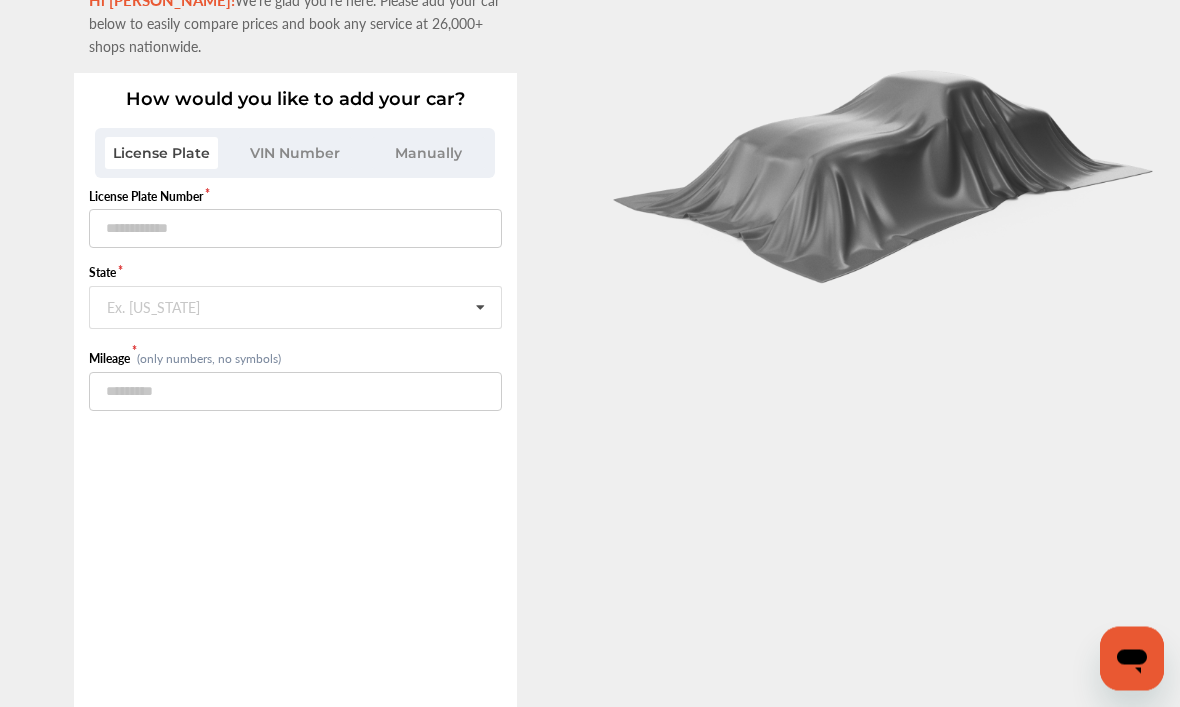 click on "Manually" at bounding box center [429, 154] 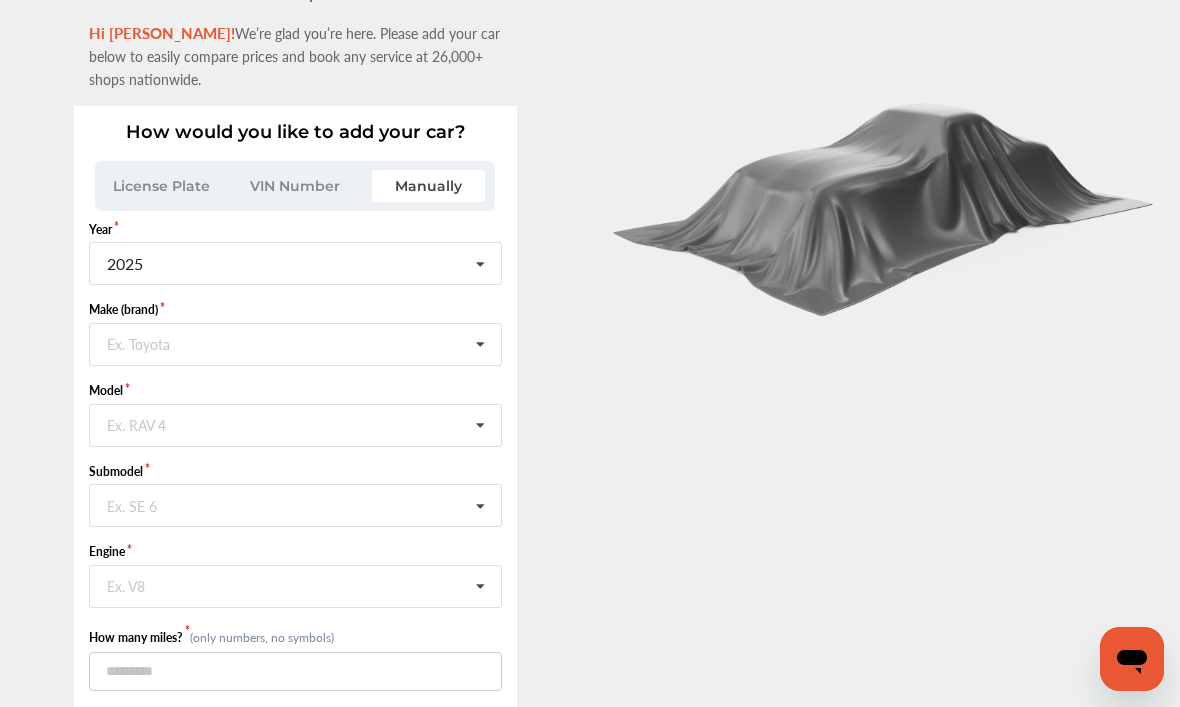 click at bounding box center [480, 345] 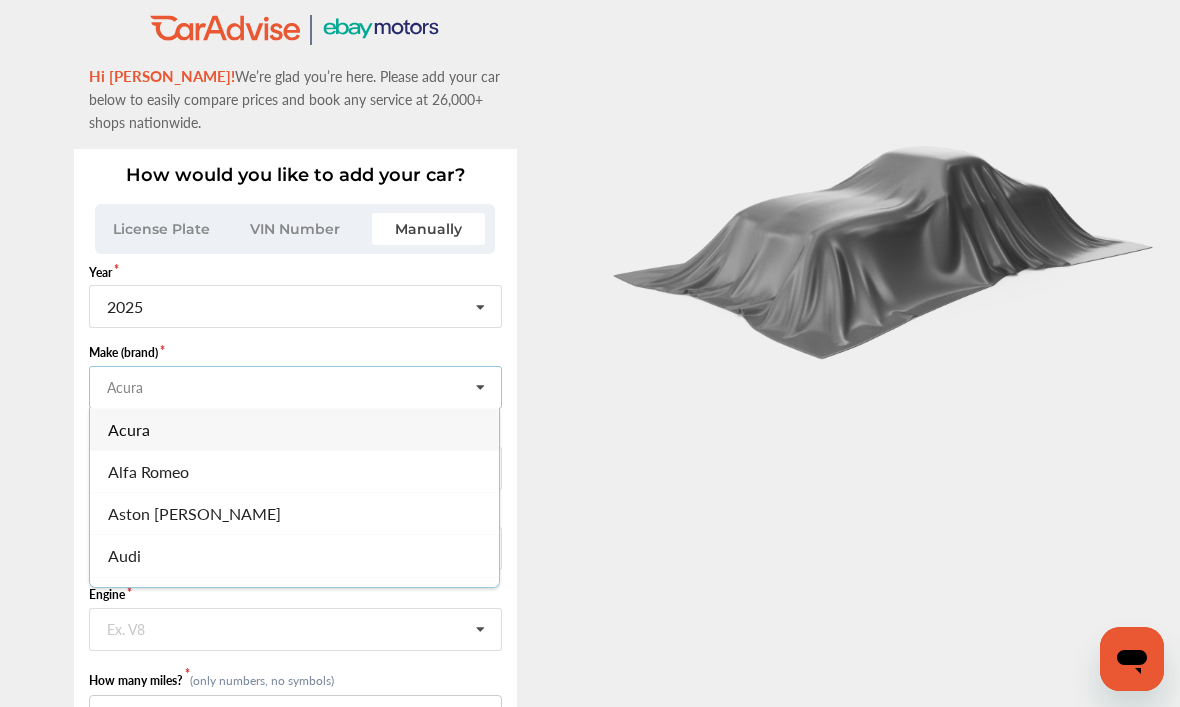 scroll, scrollTop: 8, scrollLeft: 0, axis: vertical 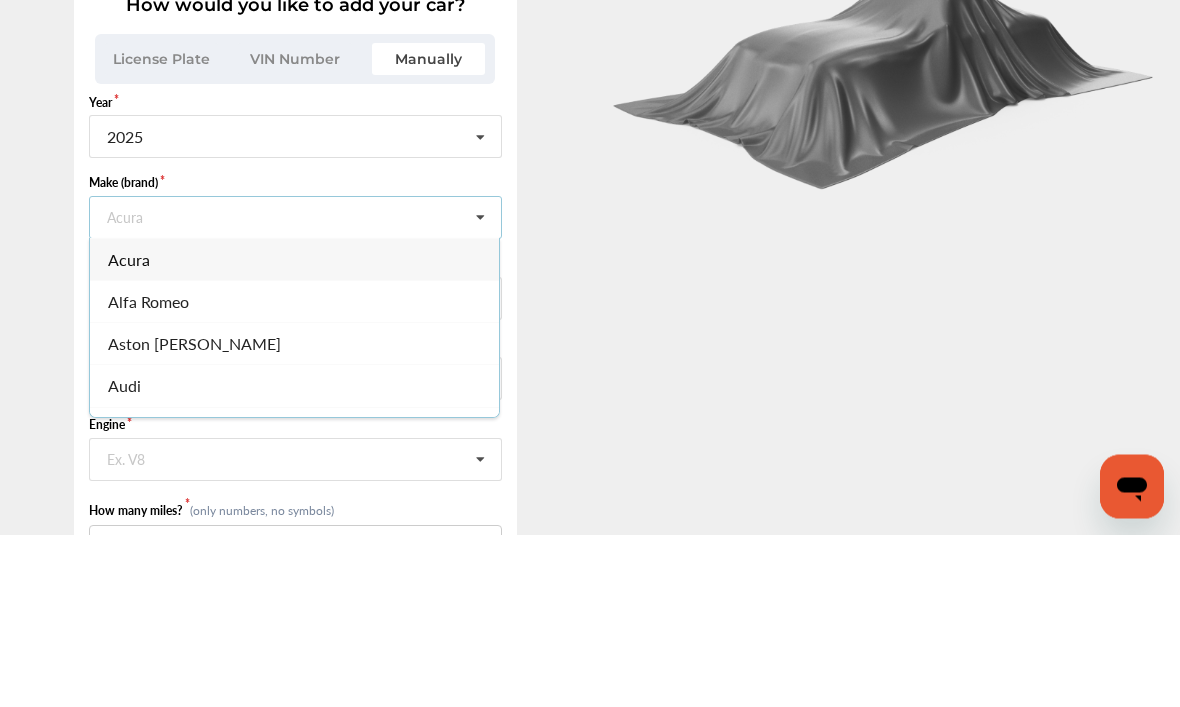 click at bounding box center [480, 310] 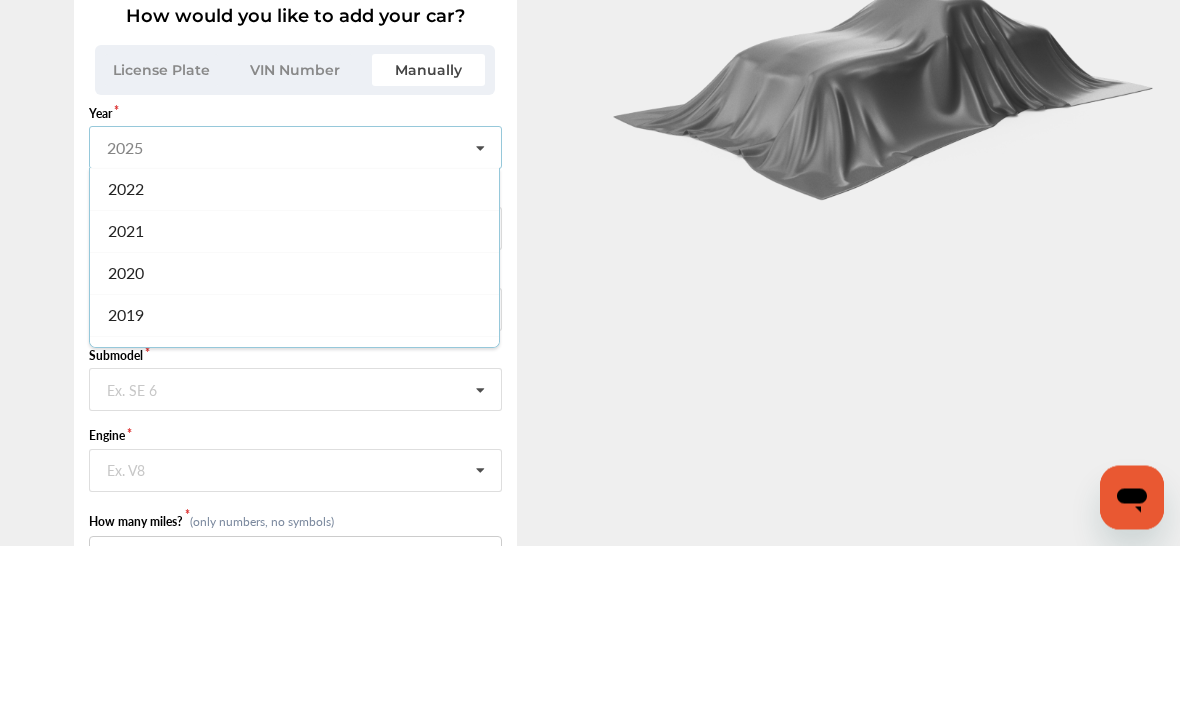 scroll, scrollTop: 177, scrollLeft: 0, axis: vertical 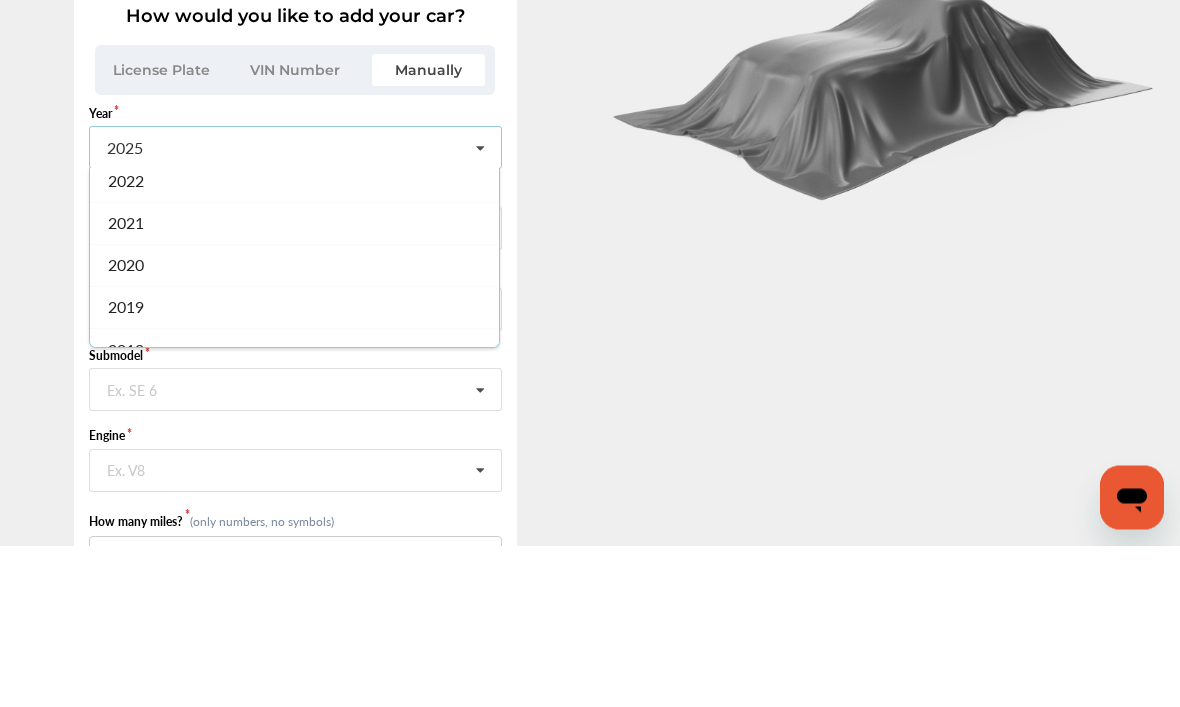 click on "2022" at bounding box center [294, 343] 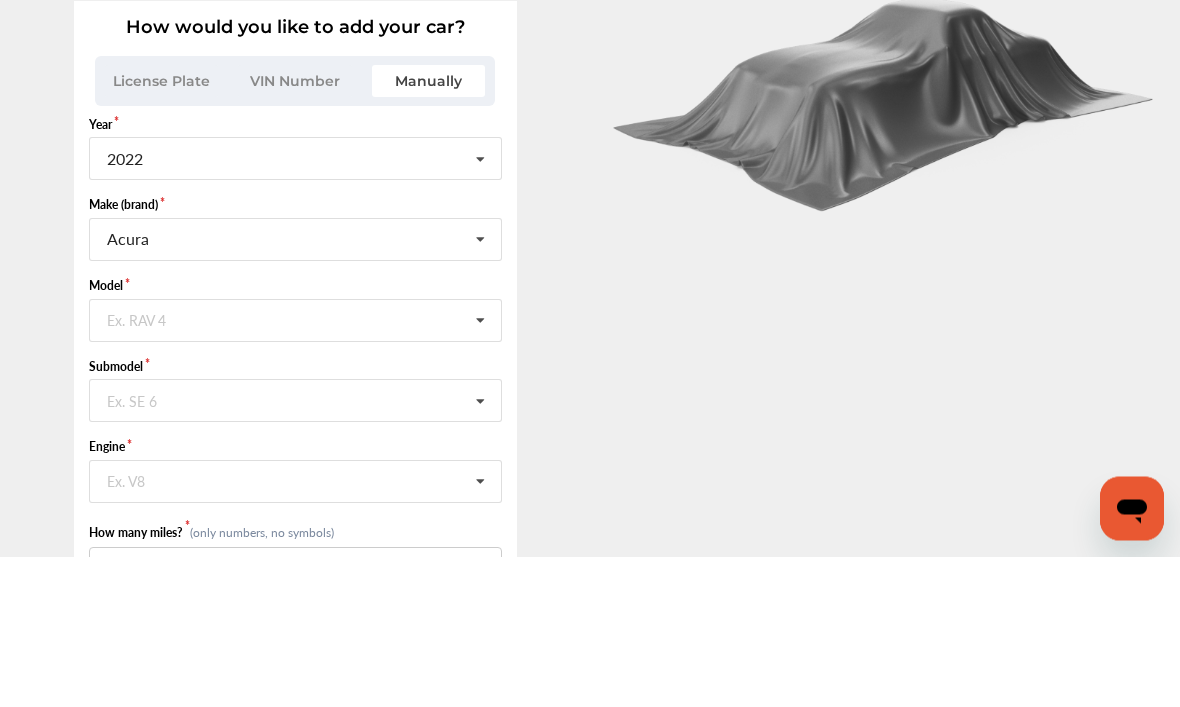 click at bounding box center (296, 308) 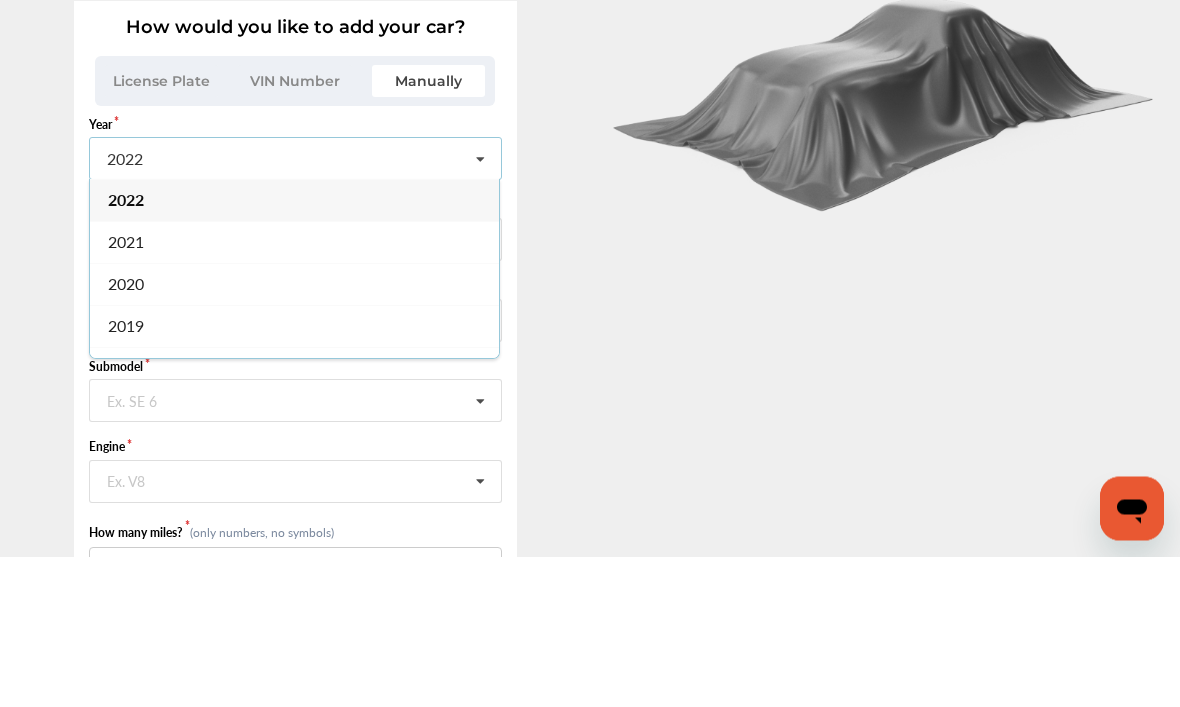 click on "2021" at bounding box center [126, 392] 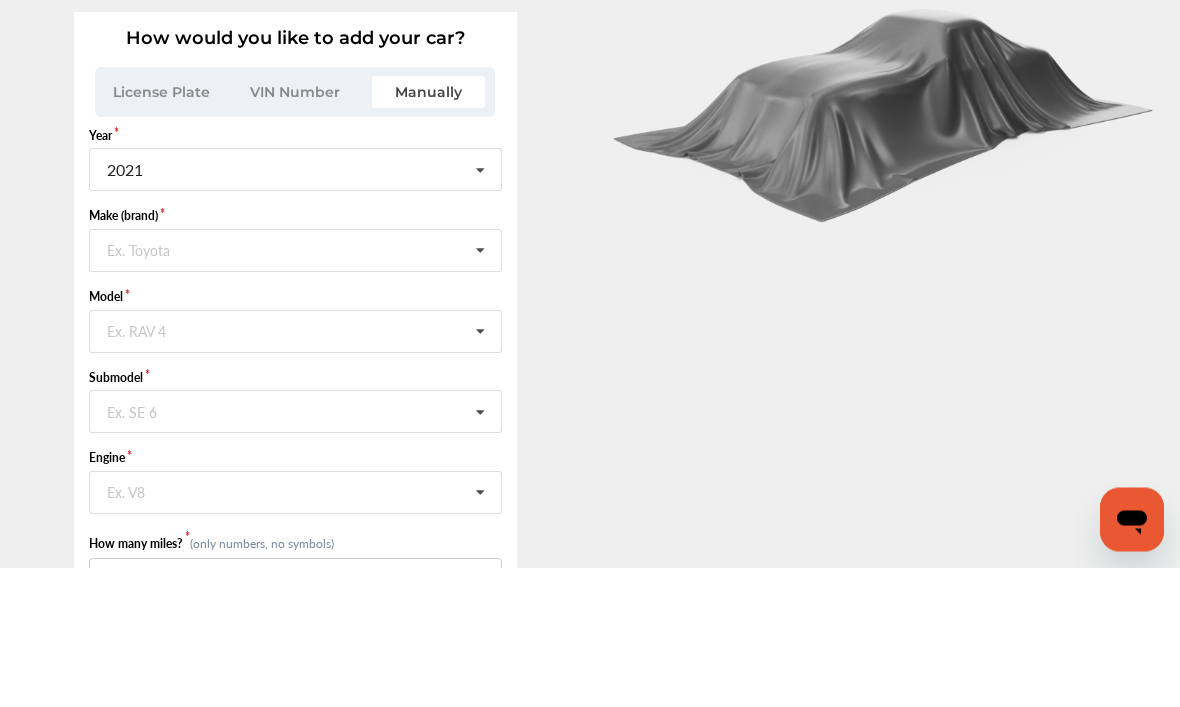click at bounding box center (480, 391) 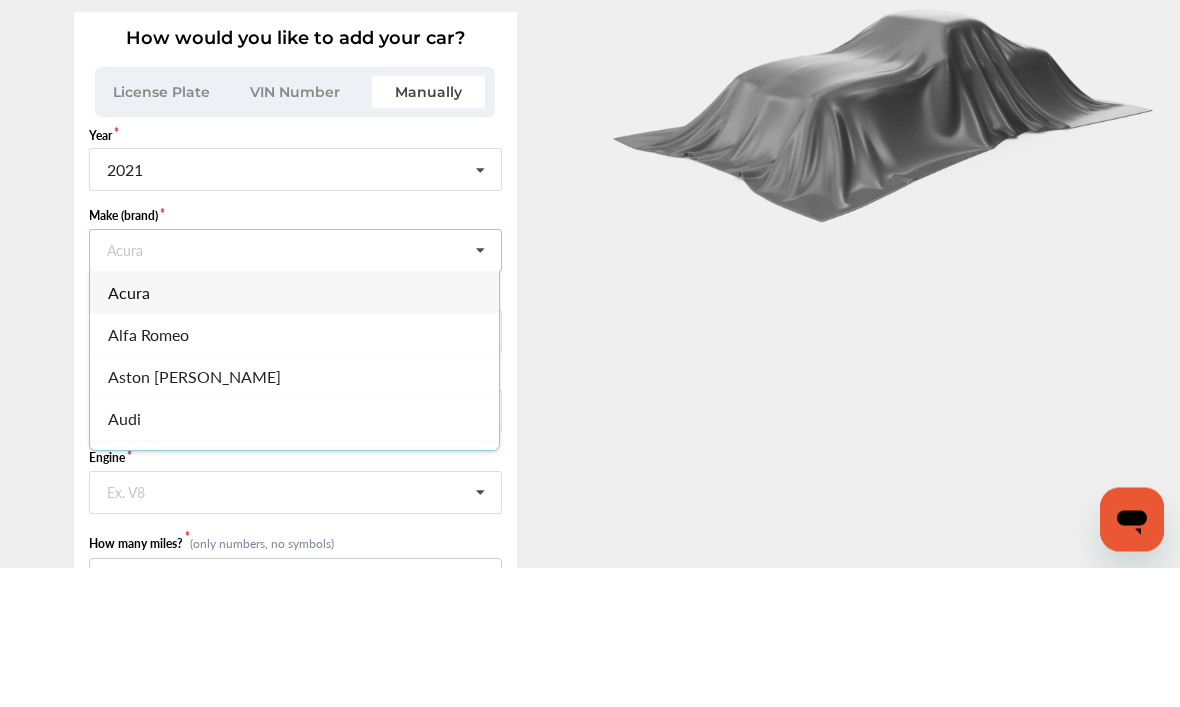 click on "Acura" at bounding box center [294, 432] 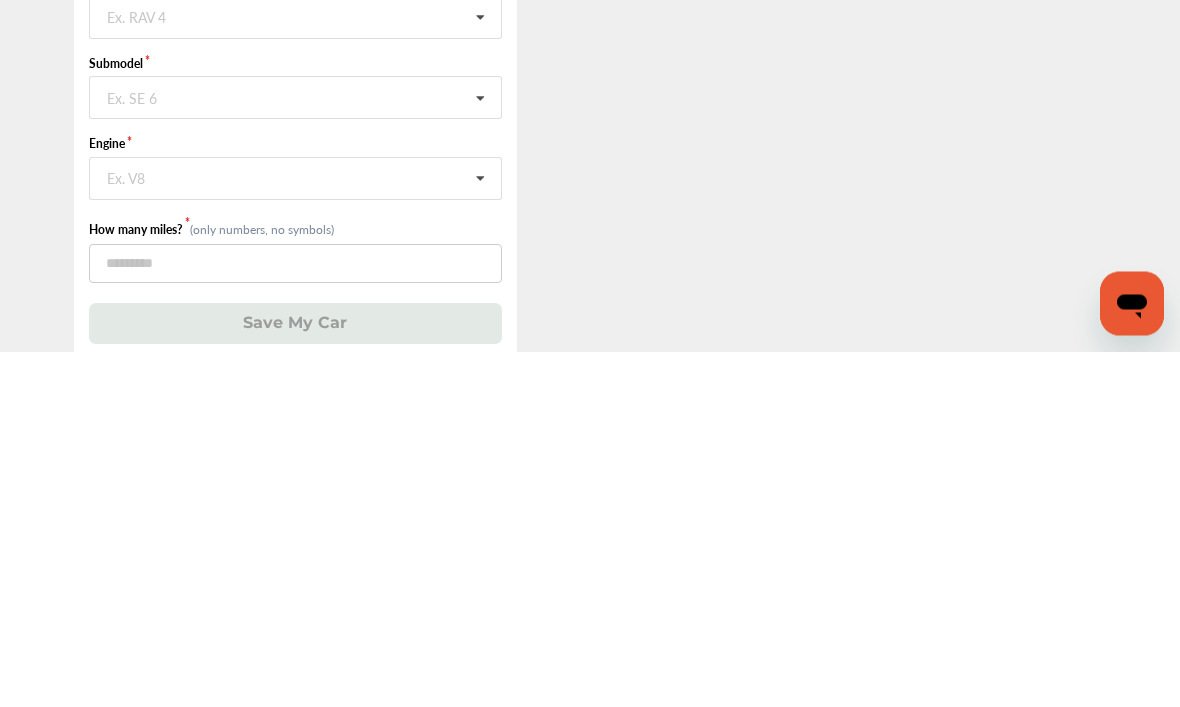 scroll, scrollTop: 108, scrollLeft: 0, axis: vertical 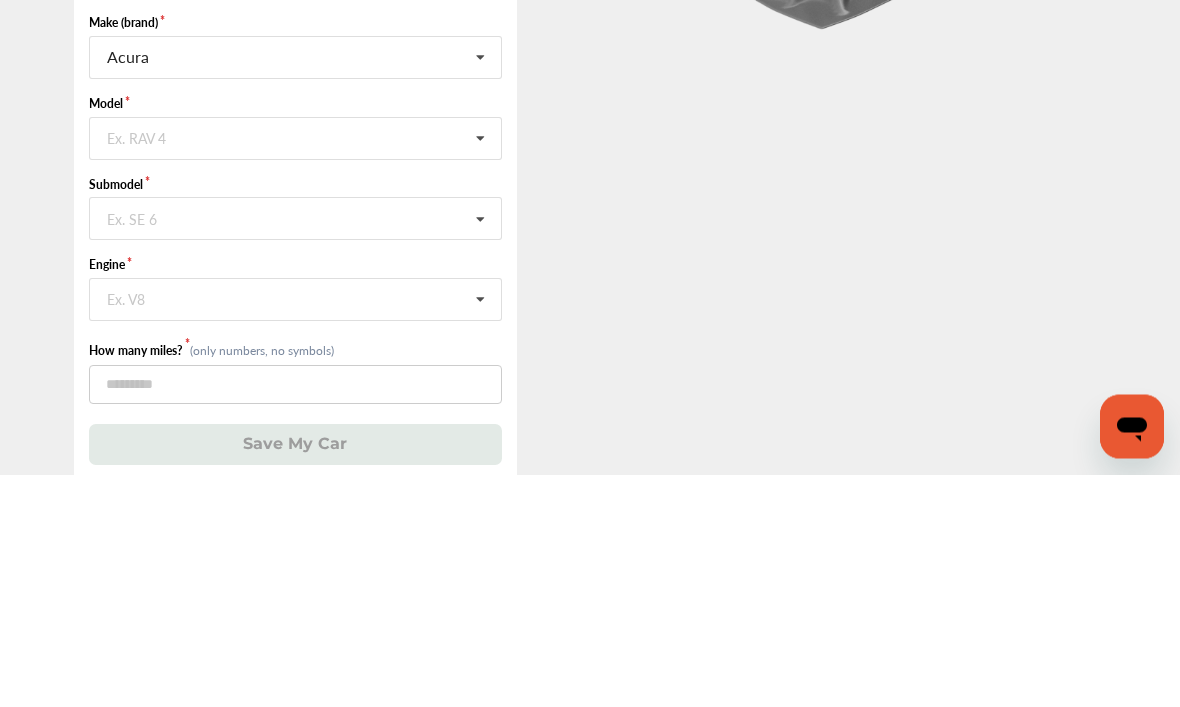 click at bounding box center [480, 291] 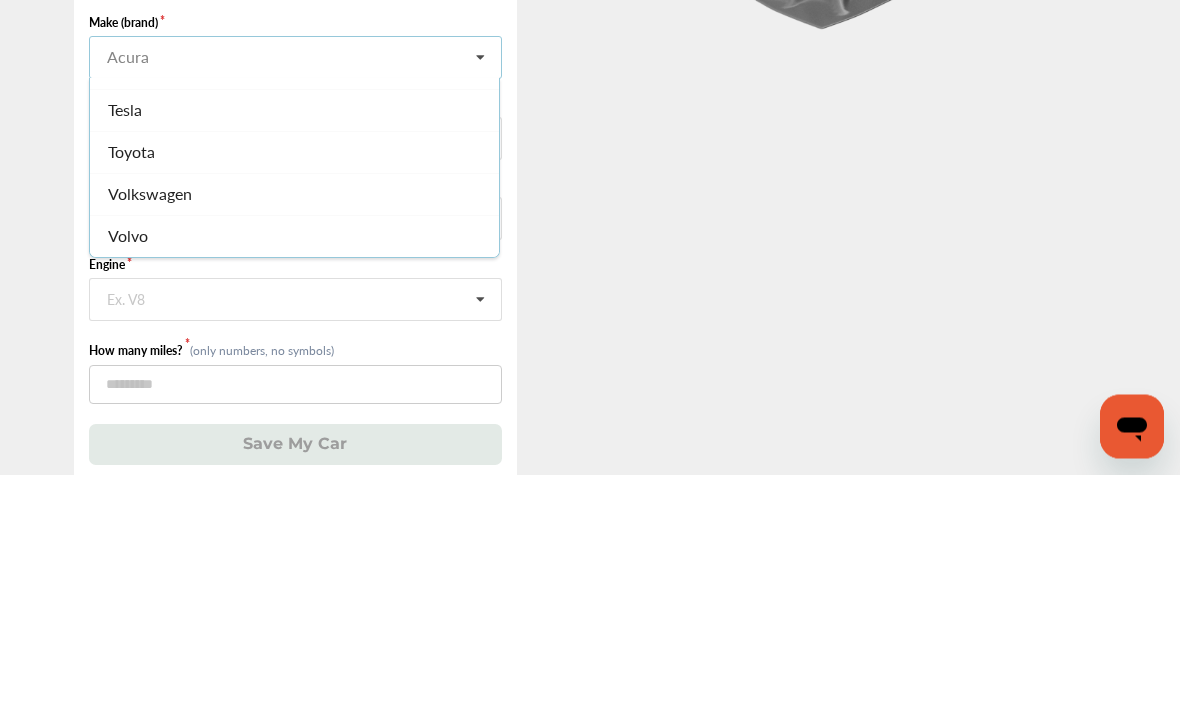 scroll, scrollTop: 2180, scrollLeft: 0, axis: vertical 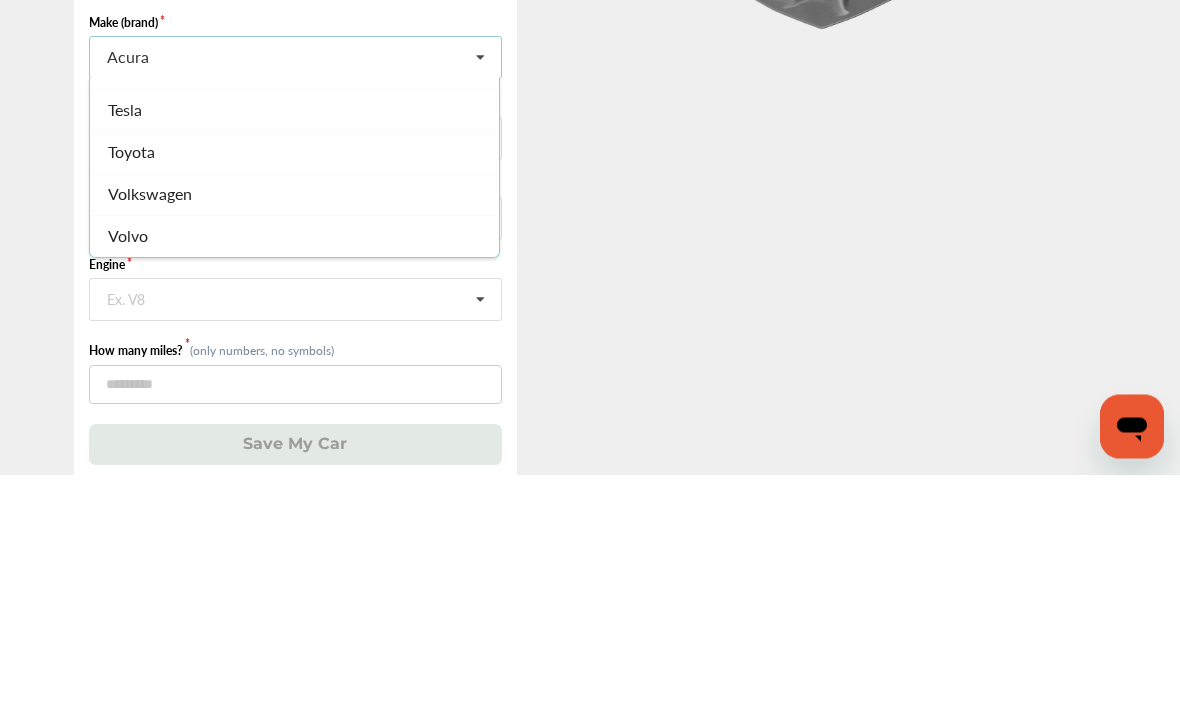 click on "Toyota" at bounding box center [131, 384] 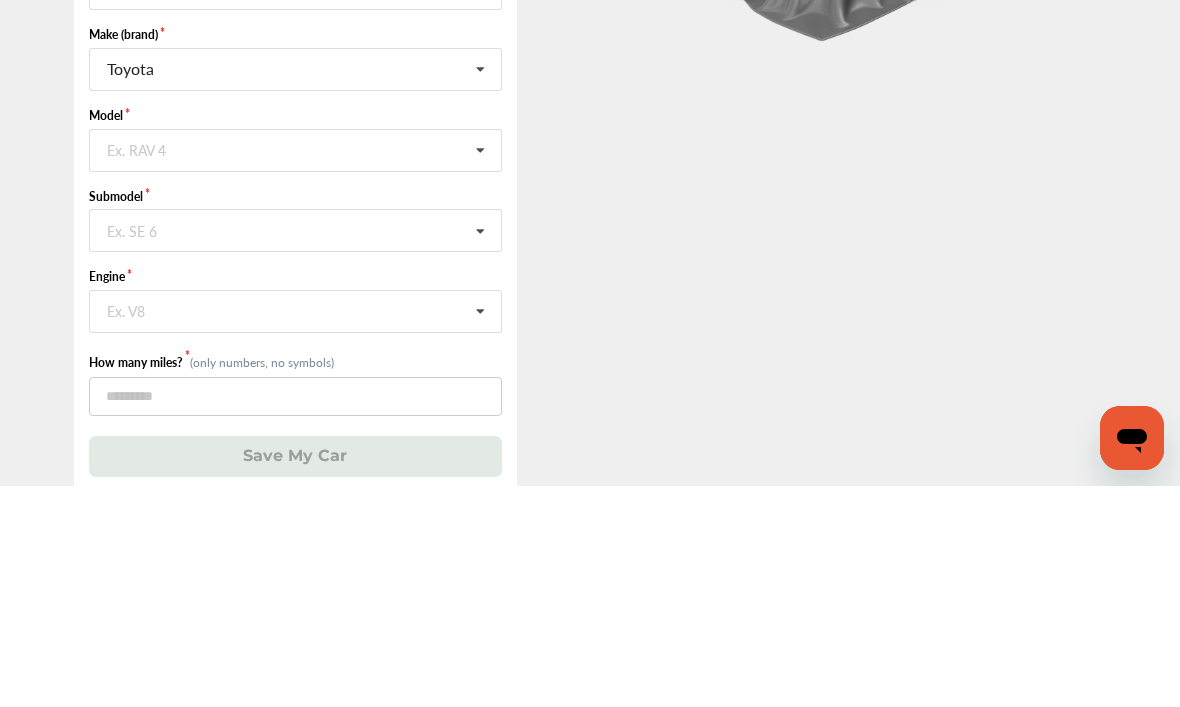 click at bounding box center (480, 452) 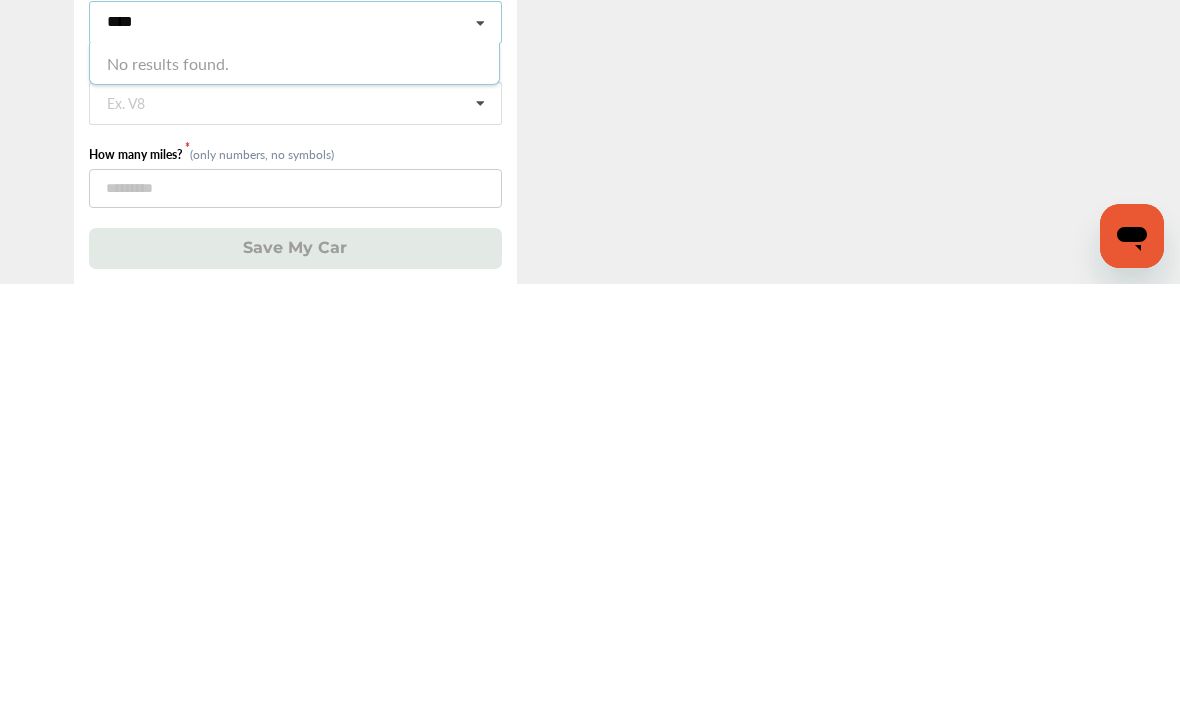 scroll, scrollTop: 122, scrollLeft: 0, axis: vertical 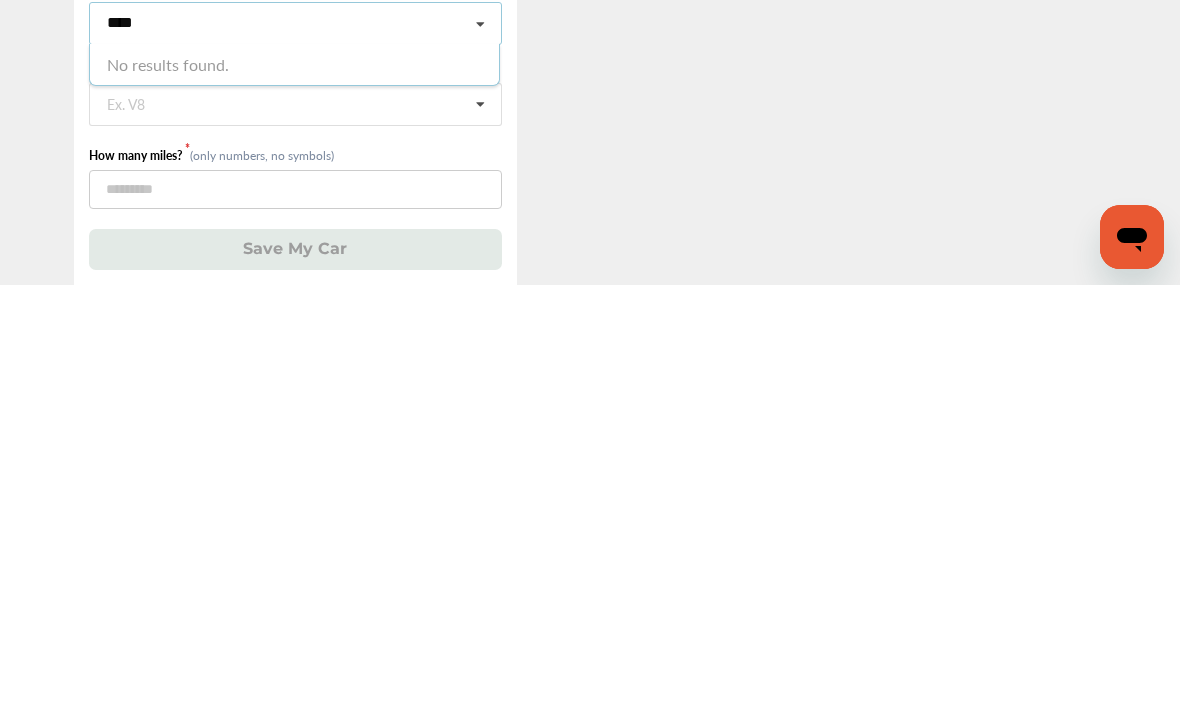 type on "****" 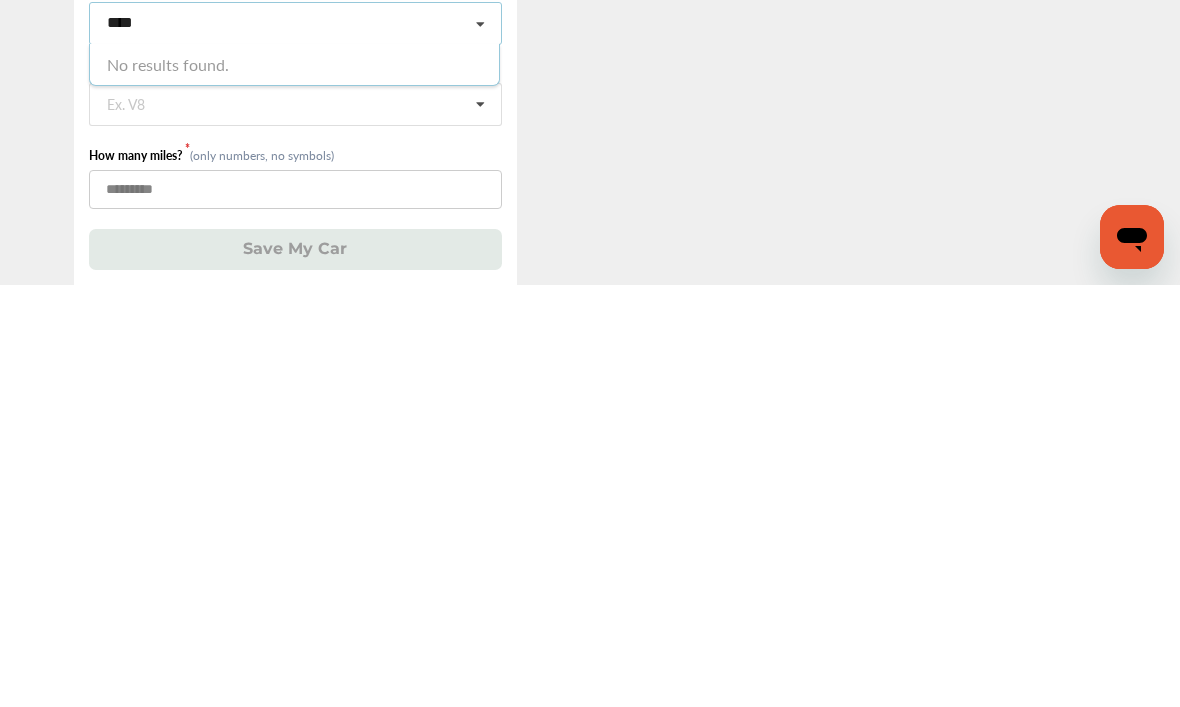 click at bounding box center (295, 611) 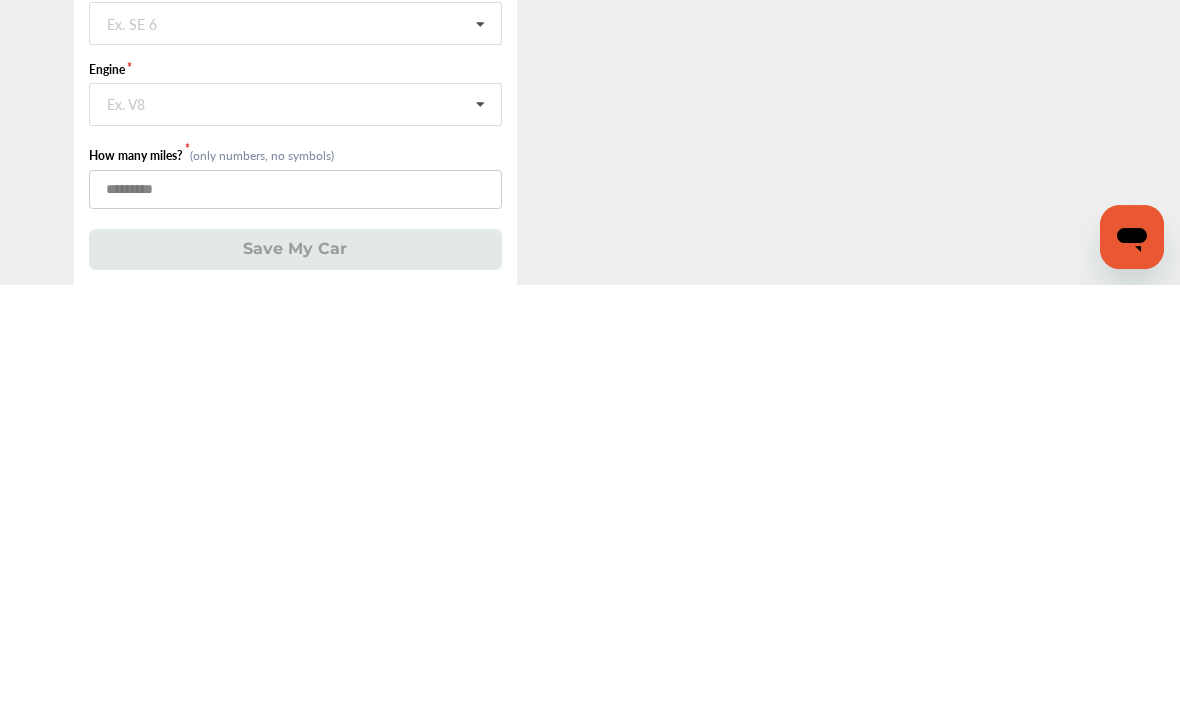scroll, scrollTop: 121, scrollLeft: 0, axis: vertical 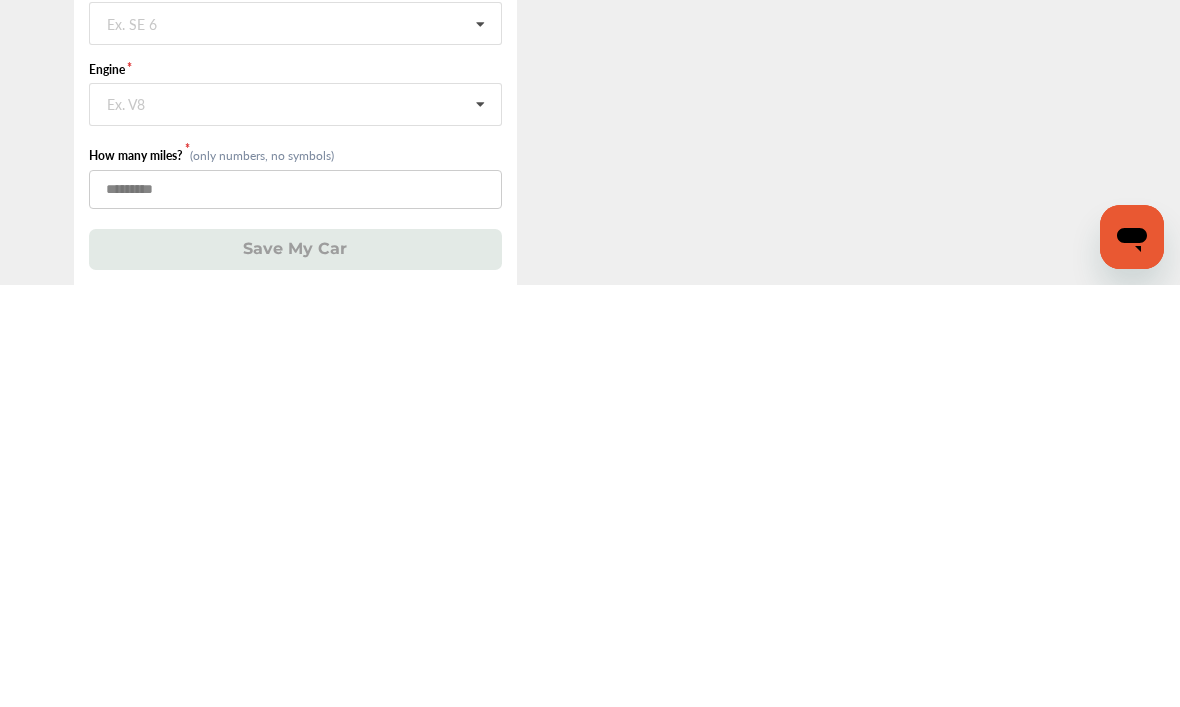 type on "*****" 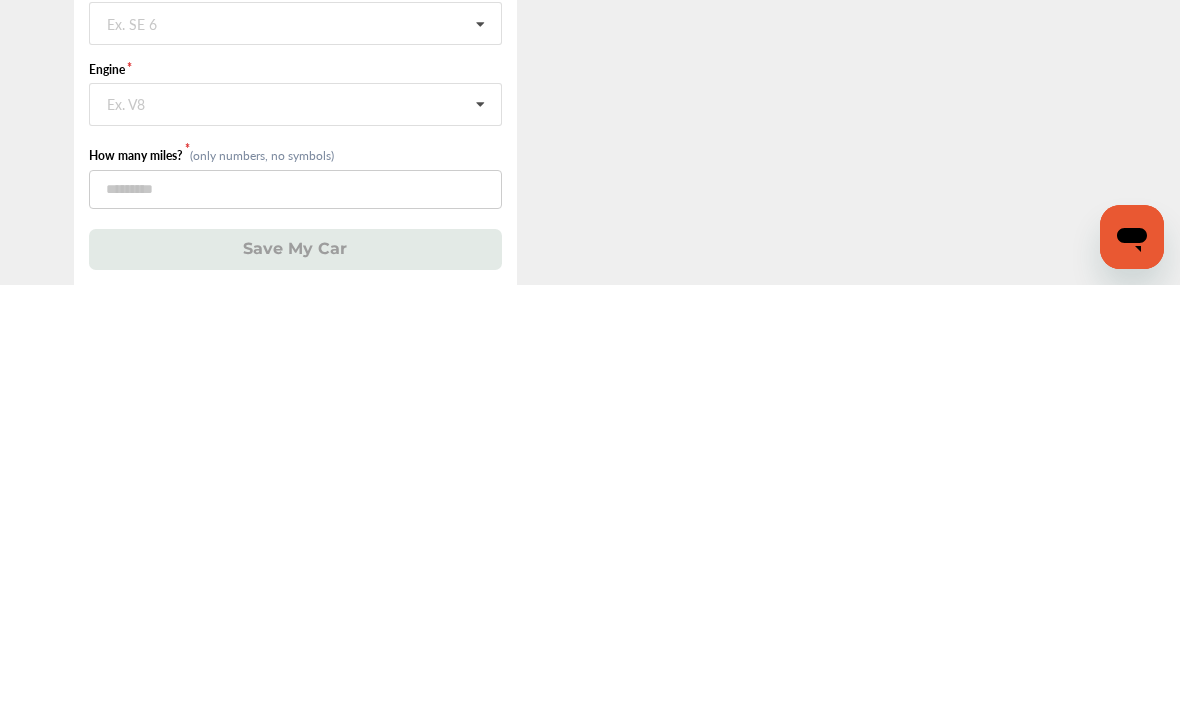 click at bounding box center [480, 527] 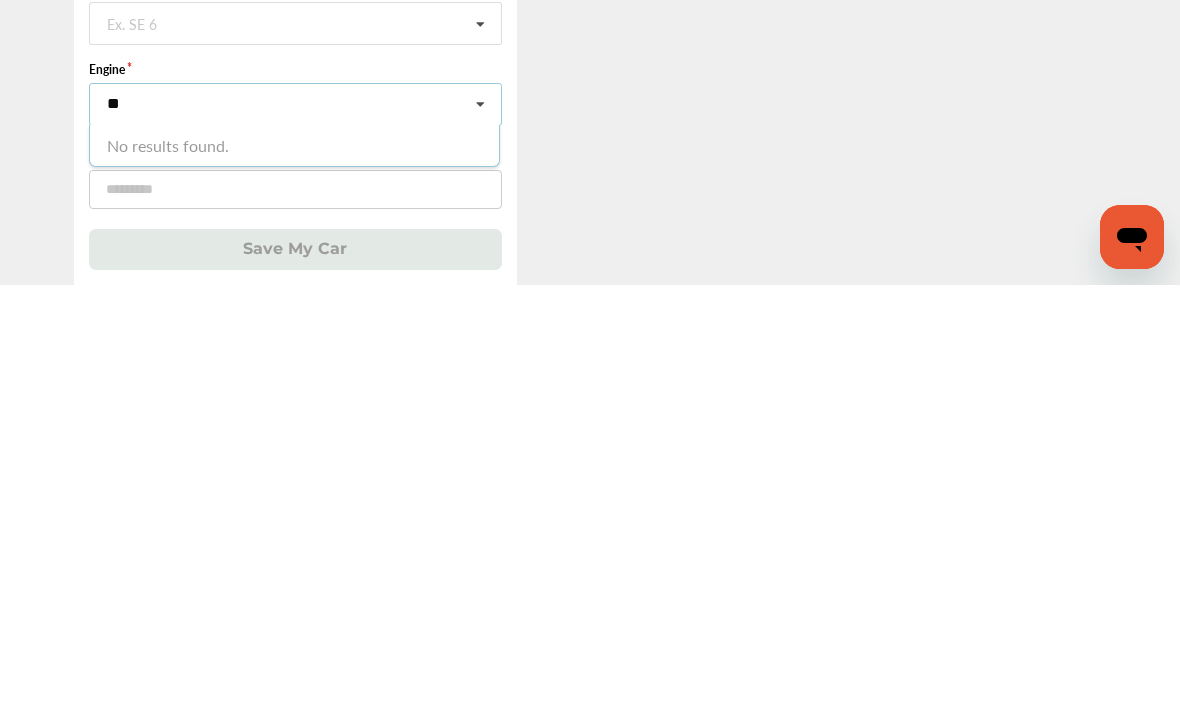 type on "**" 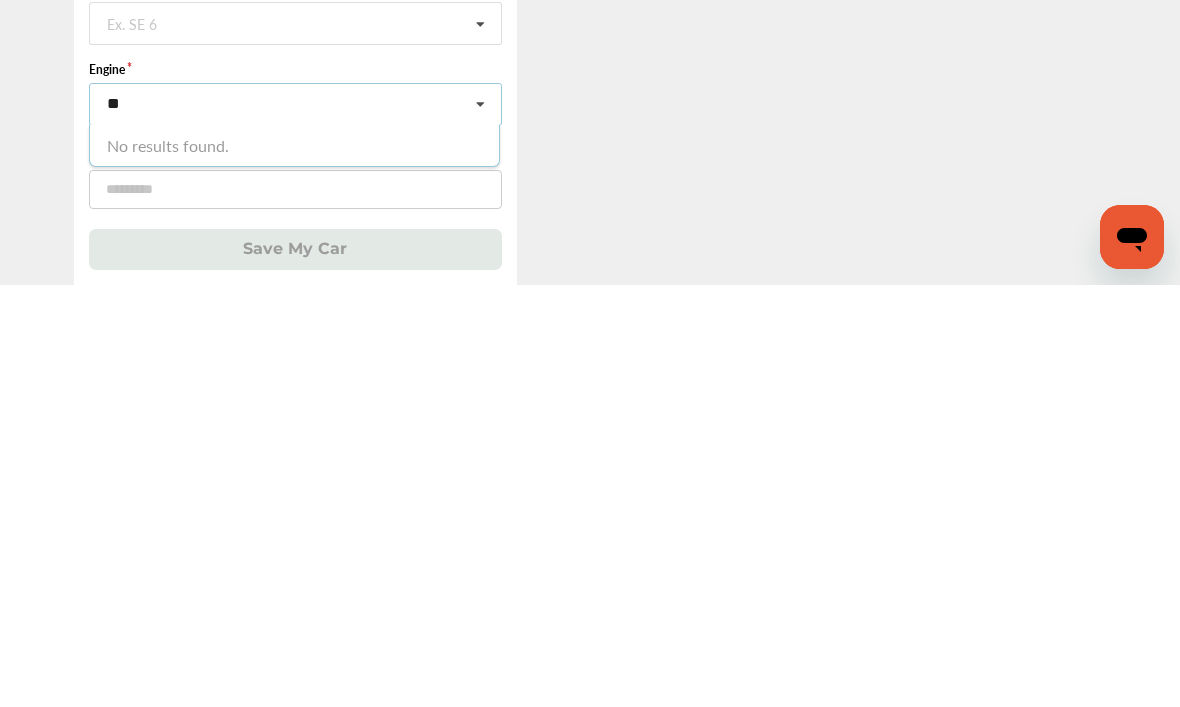 click on "Save My Car" at bounding box center (295, 671) 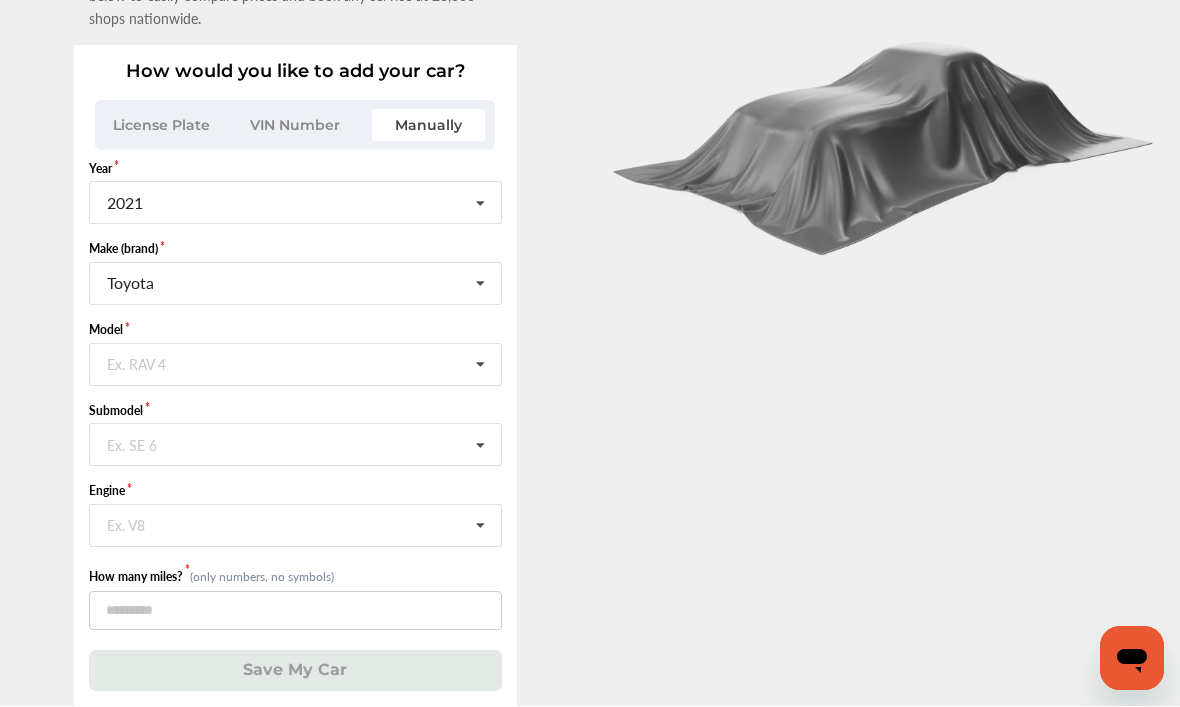 click at bounding box center [480, 366] 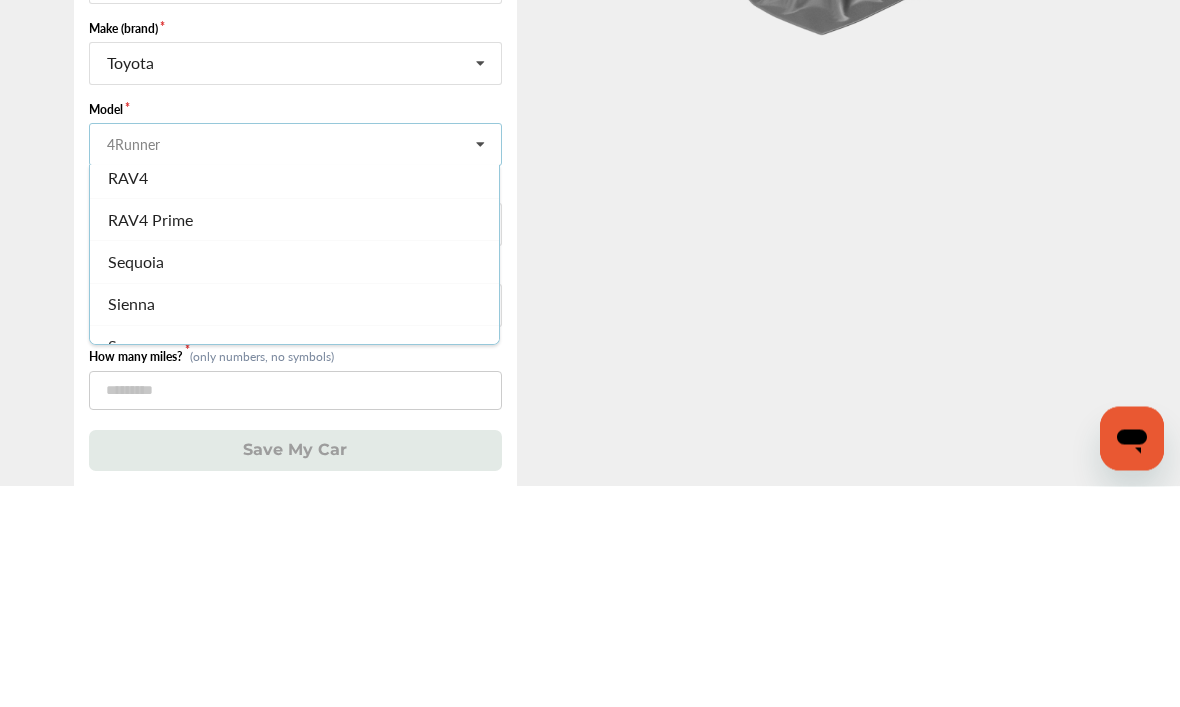 scroll, scrollTop: 728, scrollLeft: 0, axis: vertical 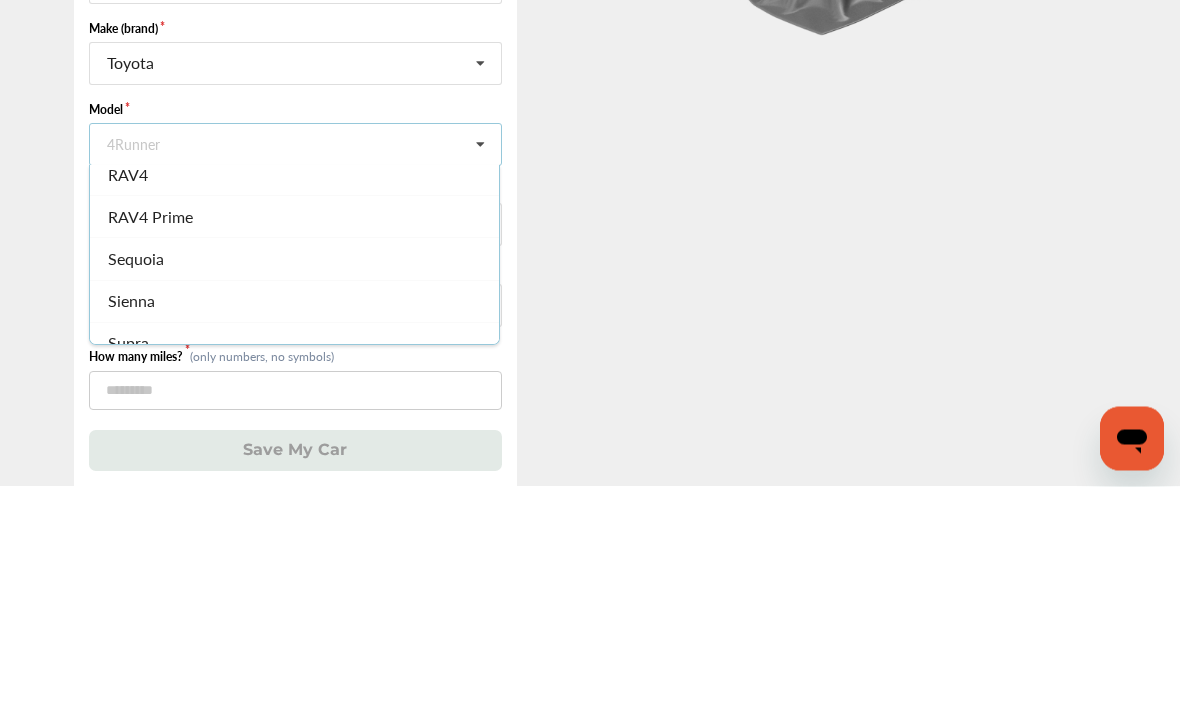 click on "RAV4" at bounding box center [128, 394] 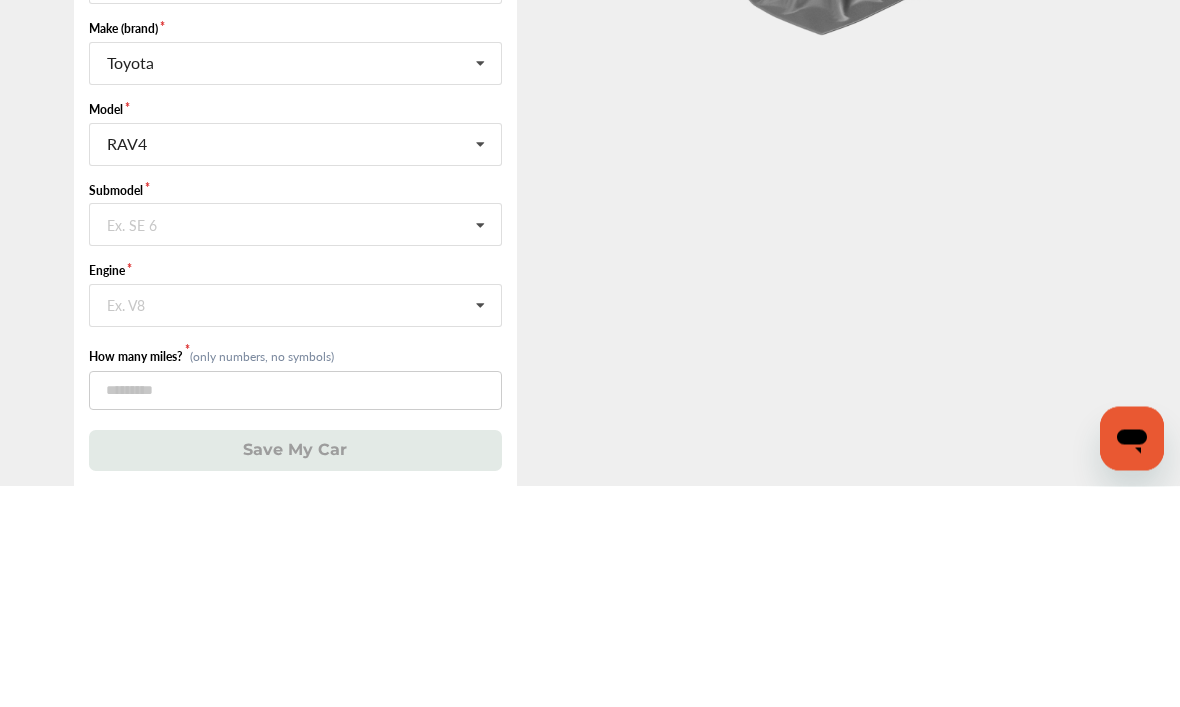 click at bounding box center [480, 446] 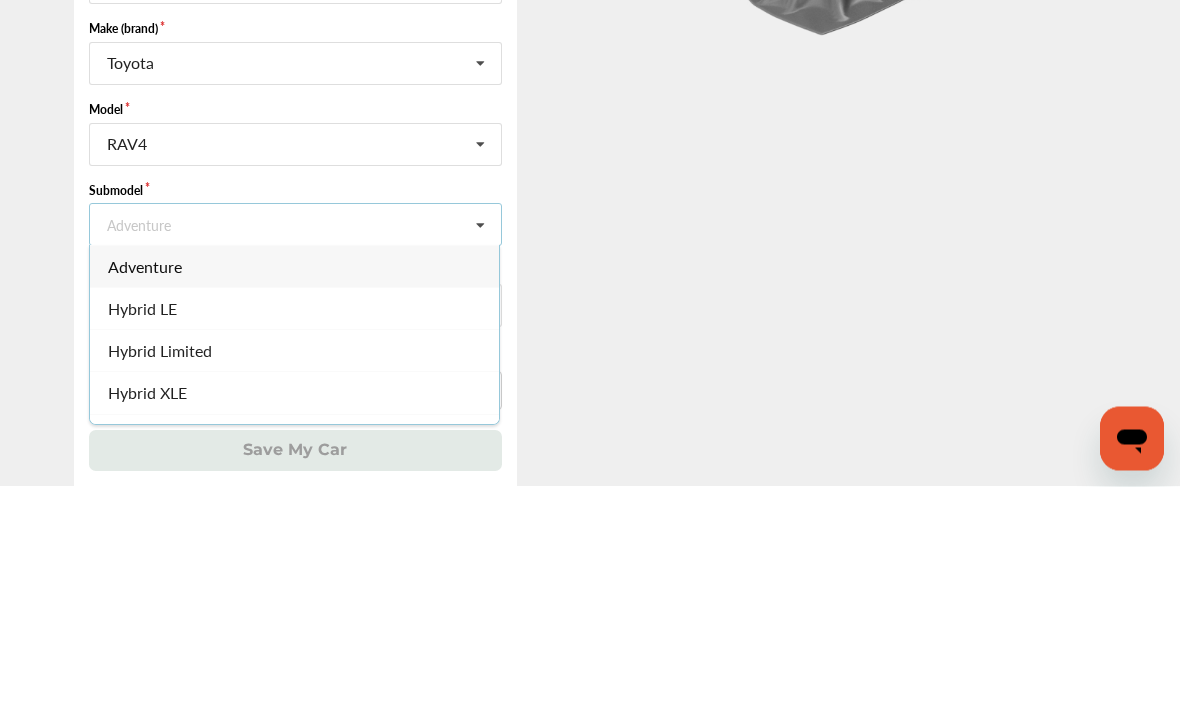 click at bounding box center [480, 446] 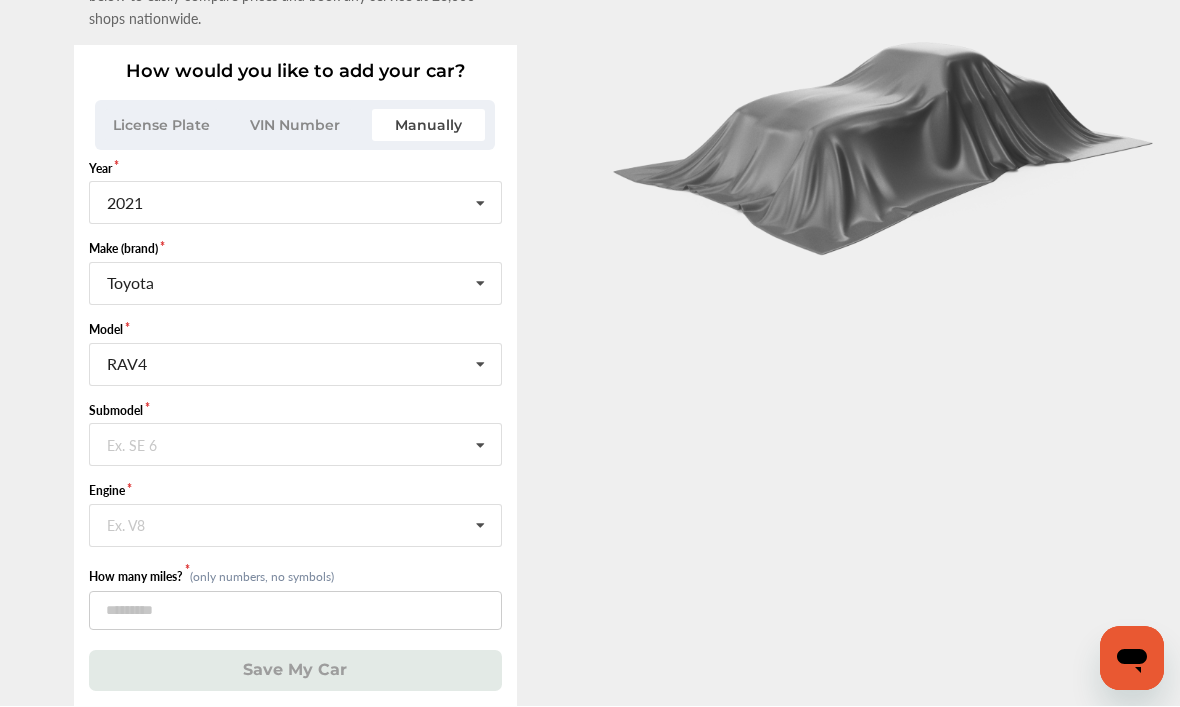 click at bounding box center (480, 446) 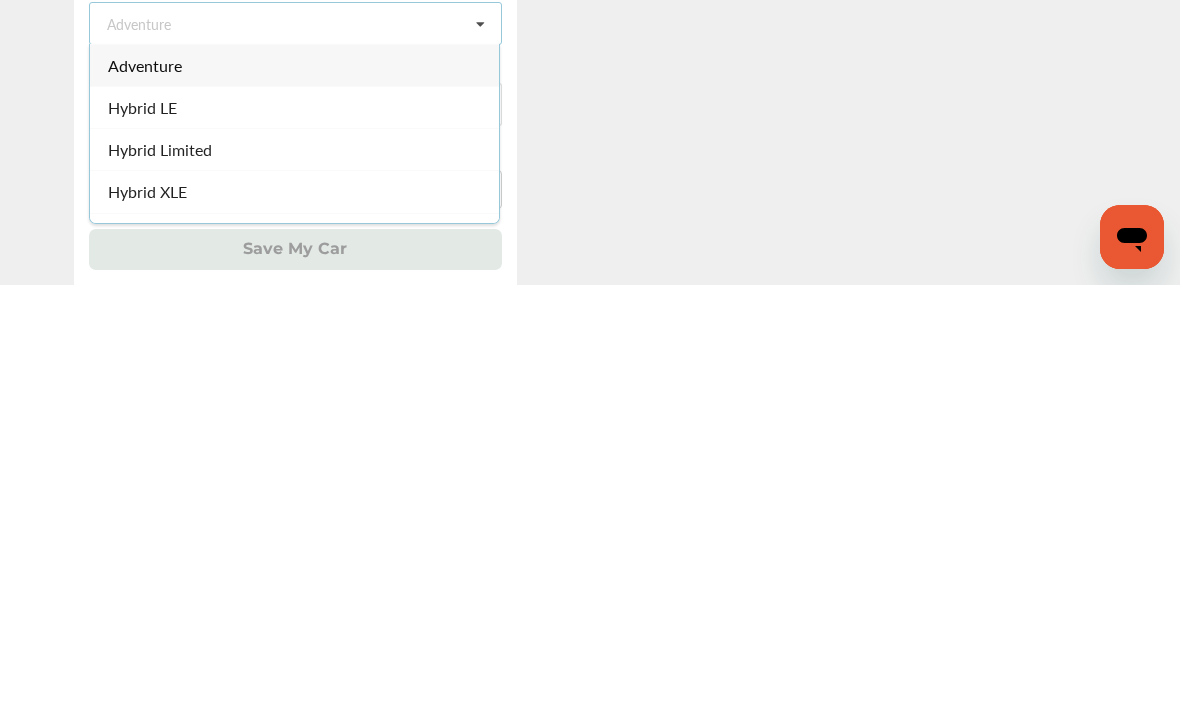 click on "Hybrid XLE" at bounding box center (147, 613) 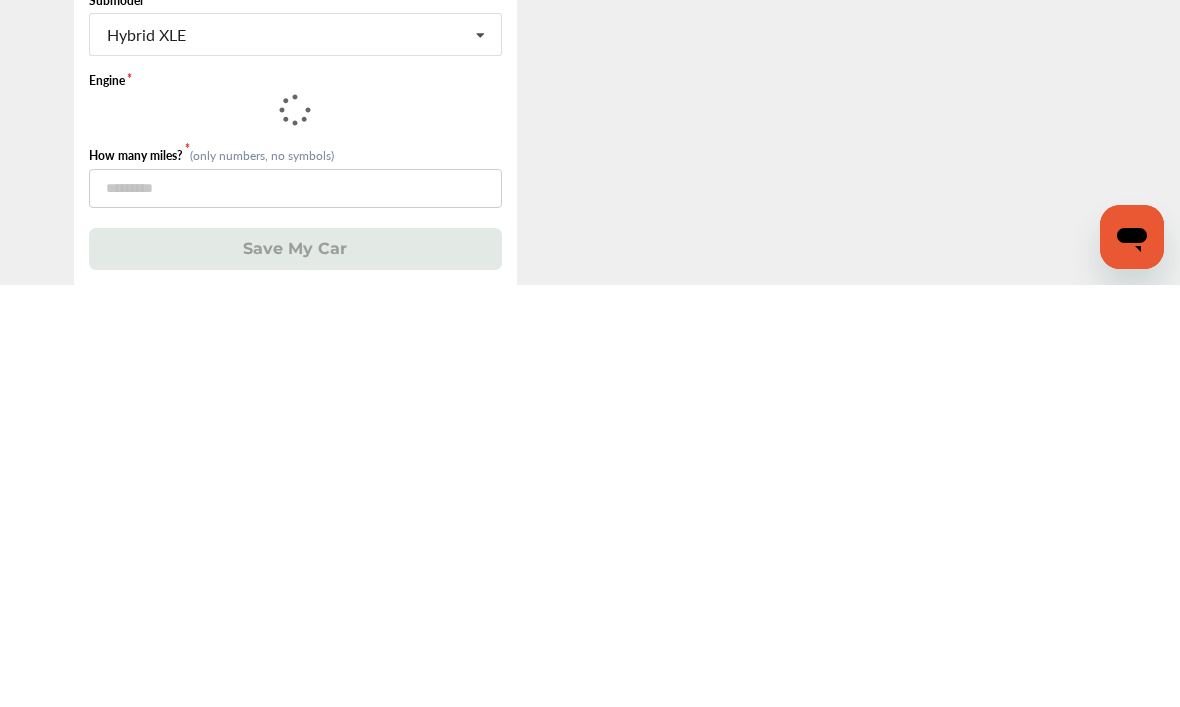 scroll, scrollTop: 110, scrollLeft: 0, axis: vertical 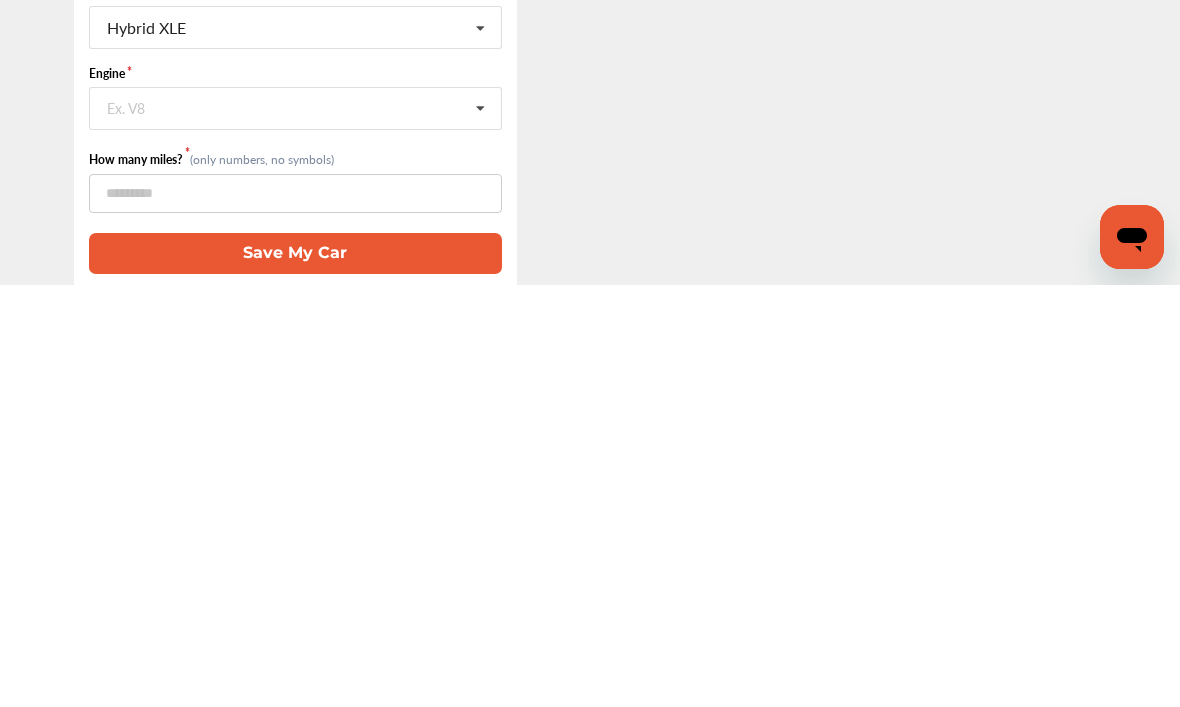 click on "Save My Car" at bounding box center (295, 675) 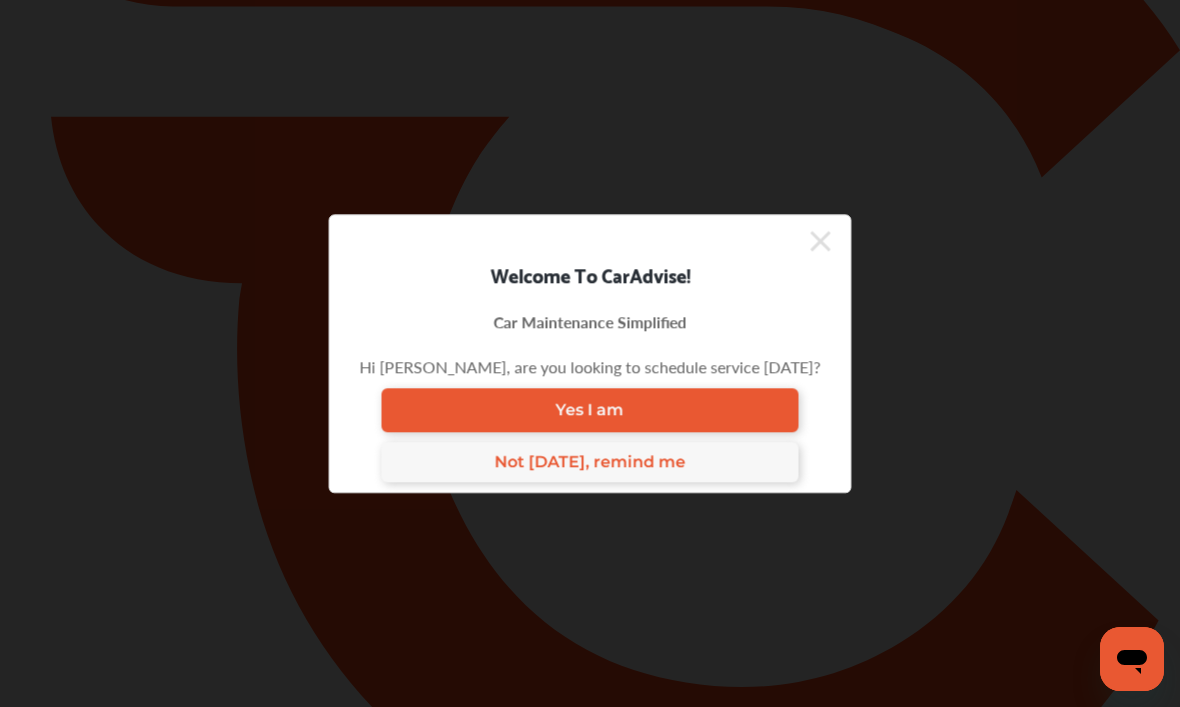 scroll, scrollTop: 112, scrollLeft: 0, axis: vertical 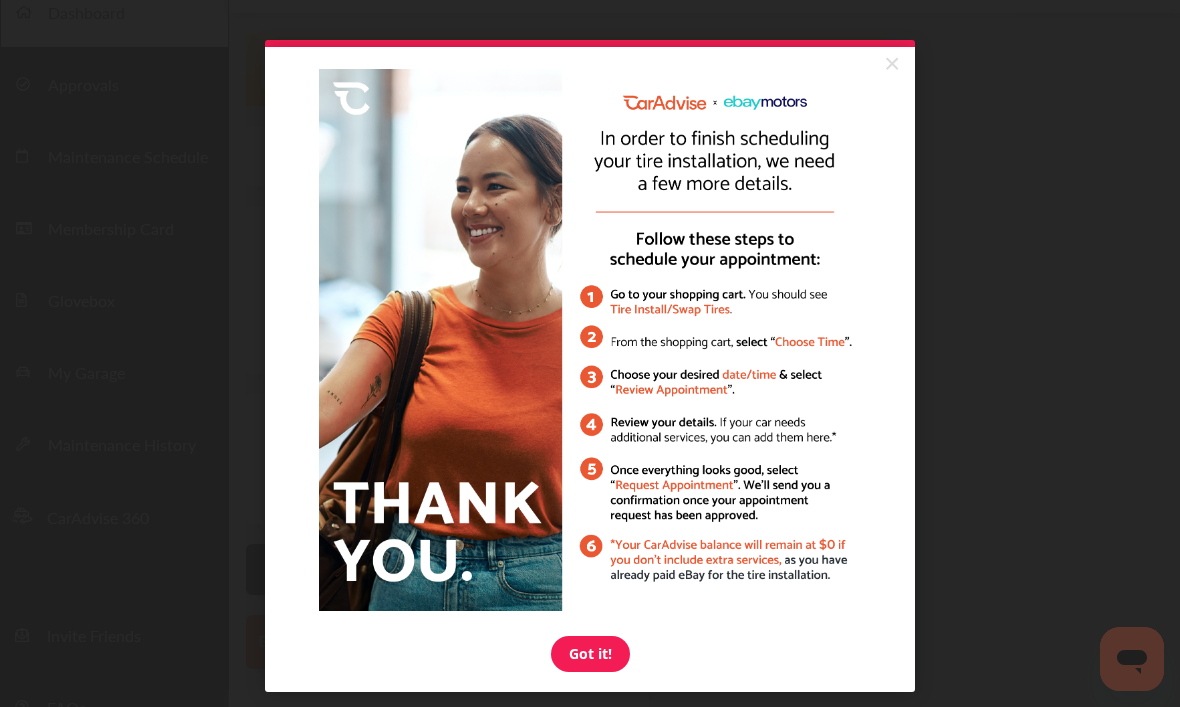 click on "Got it!" at bounding box center [590, 654] 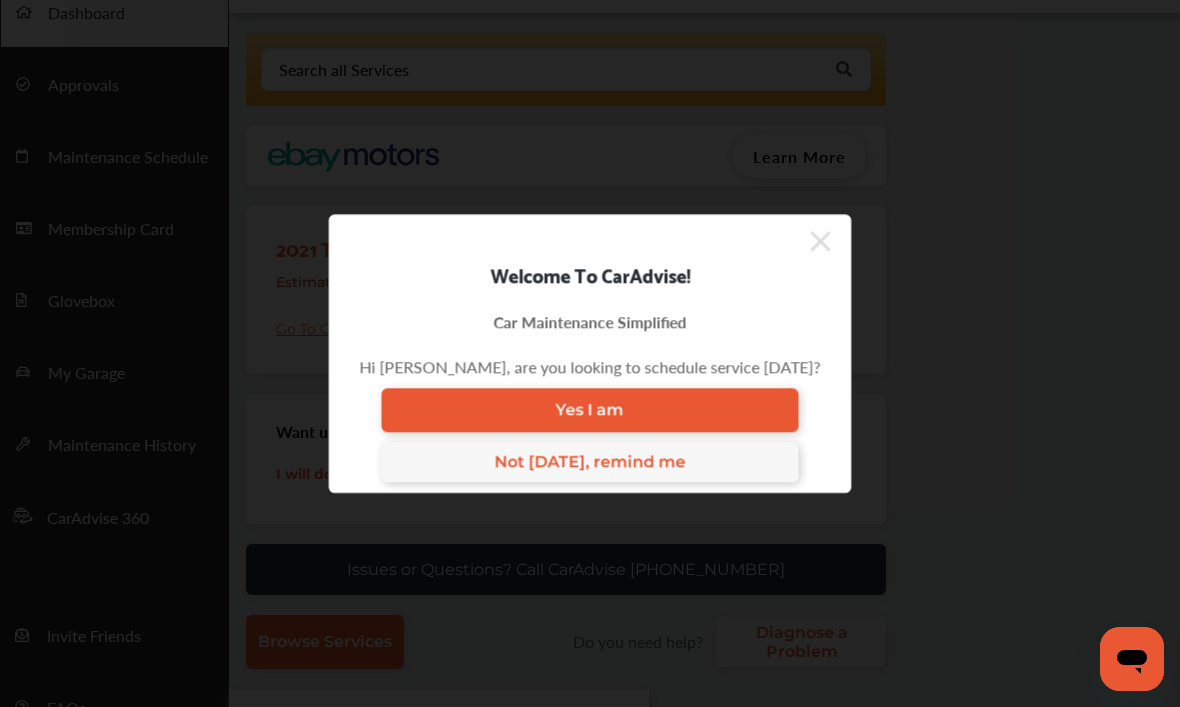 click on "Yes I am" at bounding box center (590, 410) 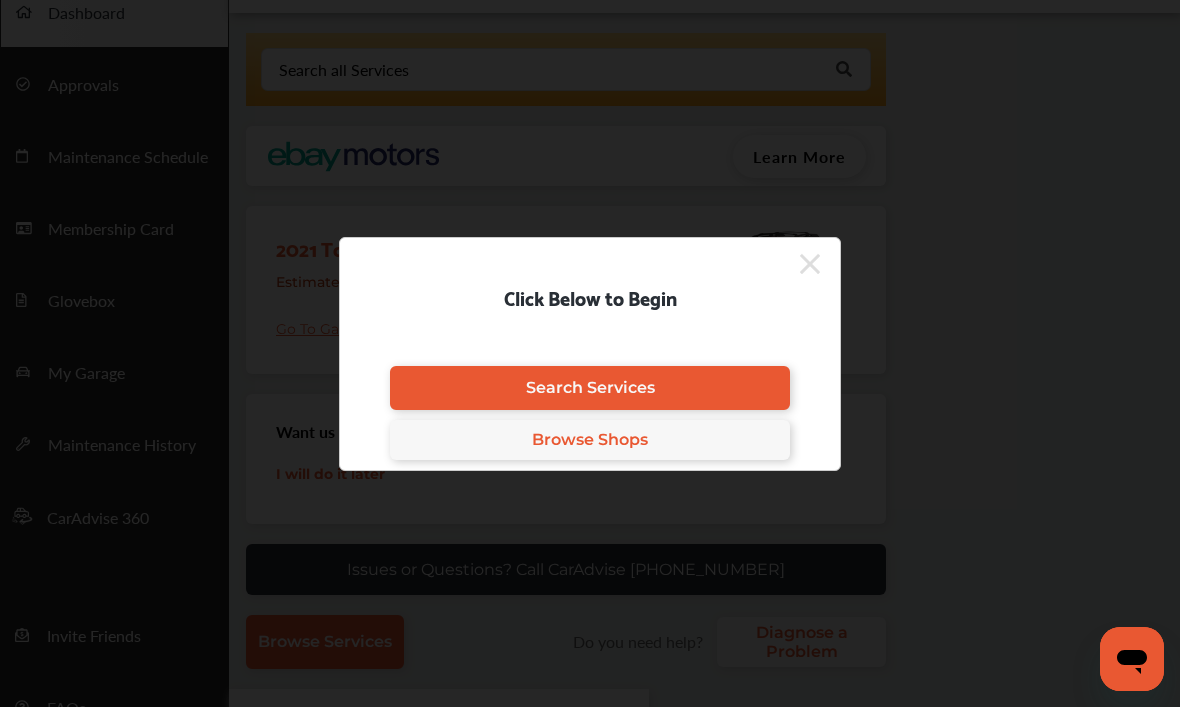 click on "Search Services" at bounding box center (590, 387) 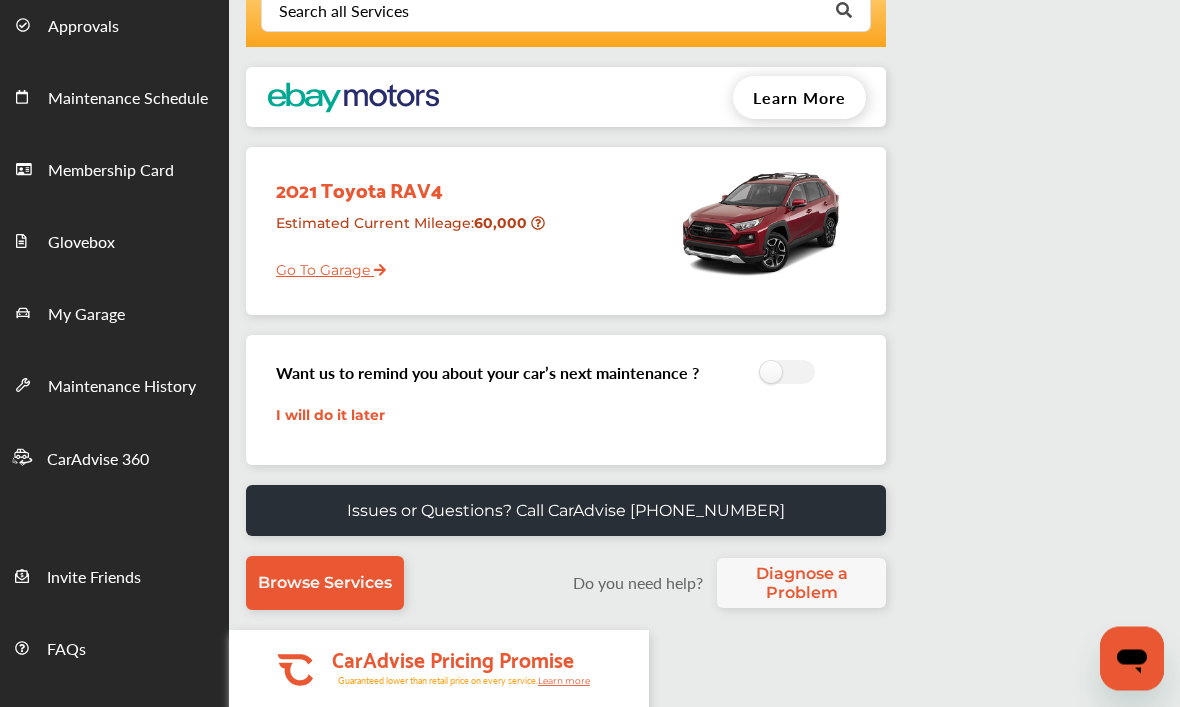 scroll, scrollTop: 171, scrollLeft: 0, axis: vertical 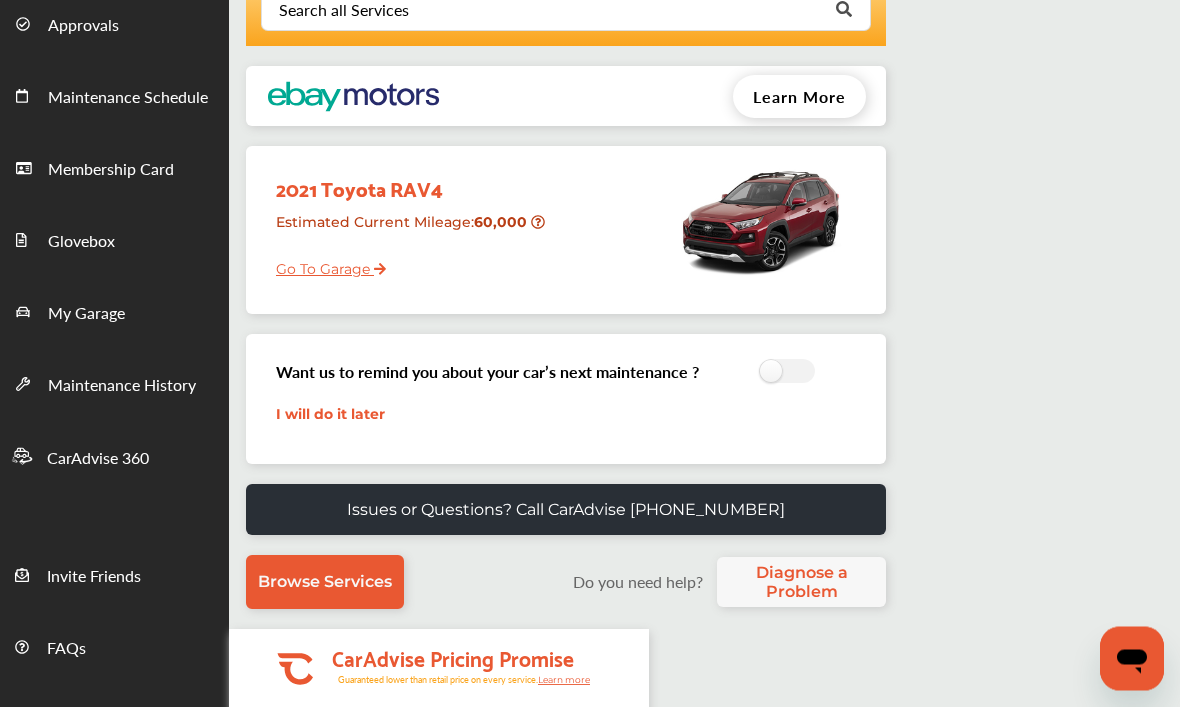 click on "Maintenance History" at bounding box center (122, 387) 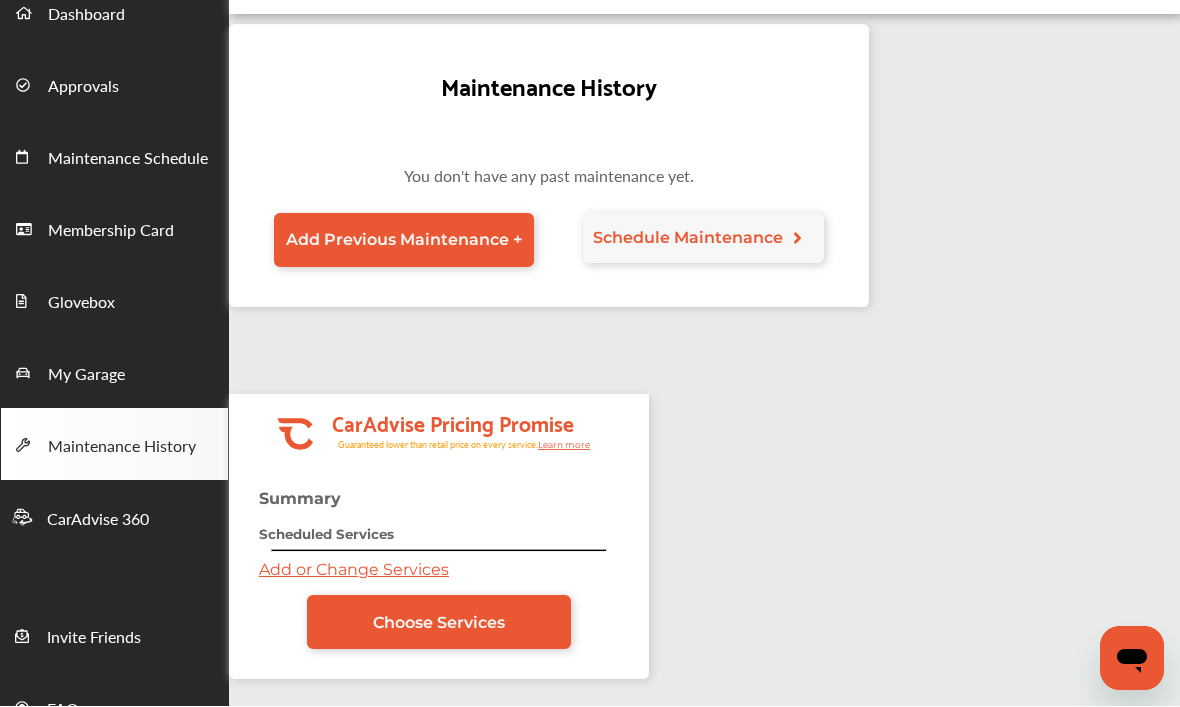 scroll, scrollTop: 111, scrollLeft: 0, axis: vertical 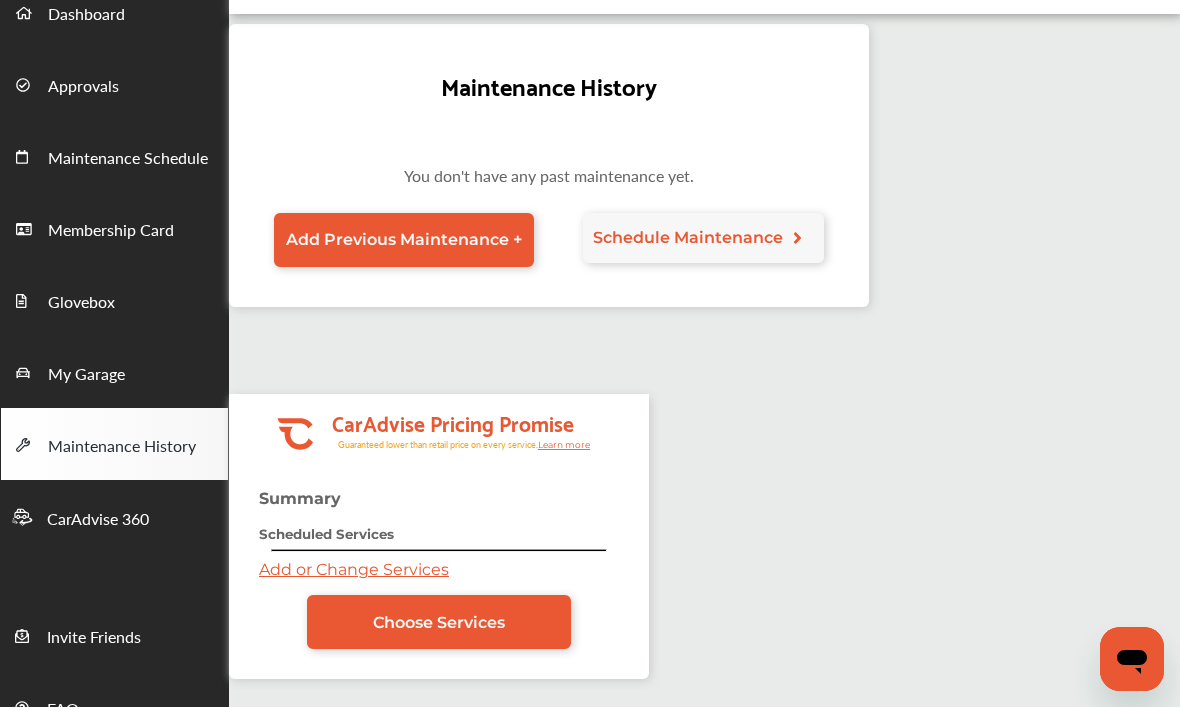 click on "My Garage" at bounding box center [86, 375] 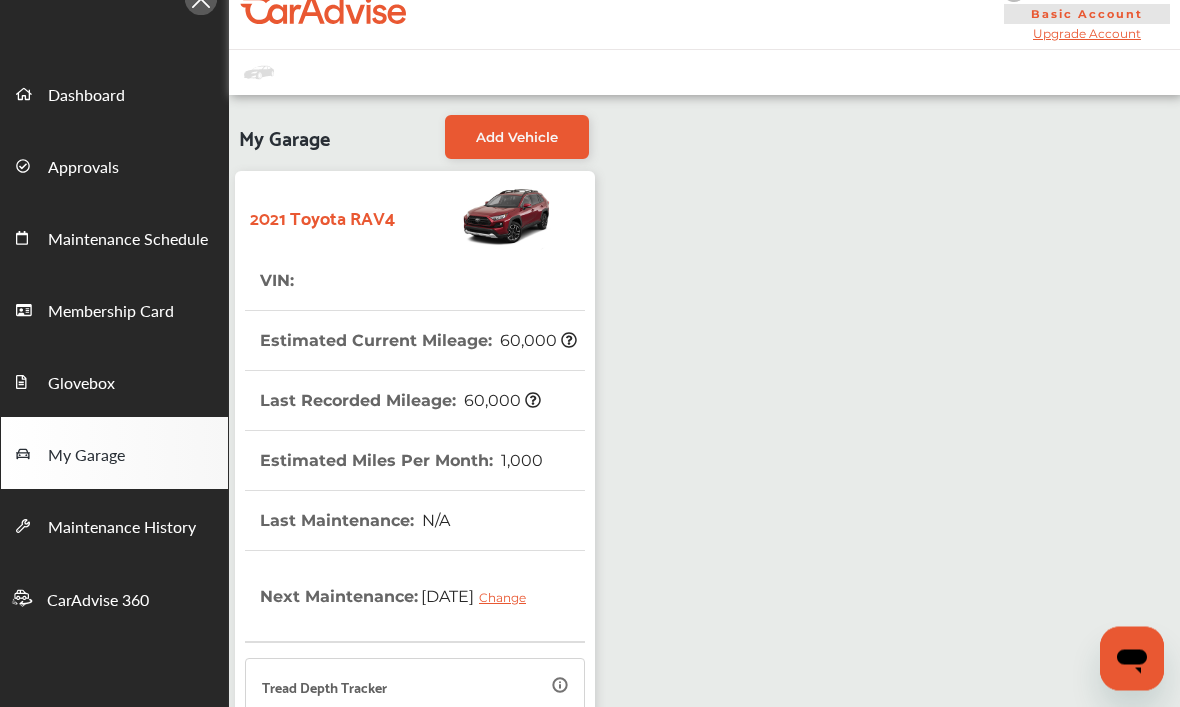 scroll, scrollTop: 25, scrollLeft: 0, axis: vertical 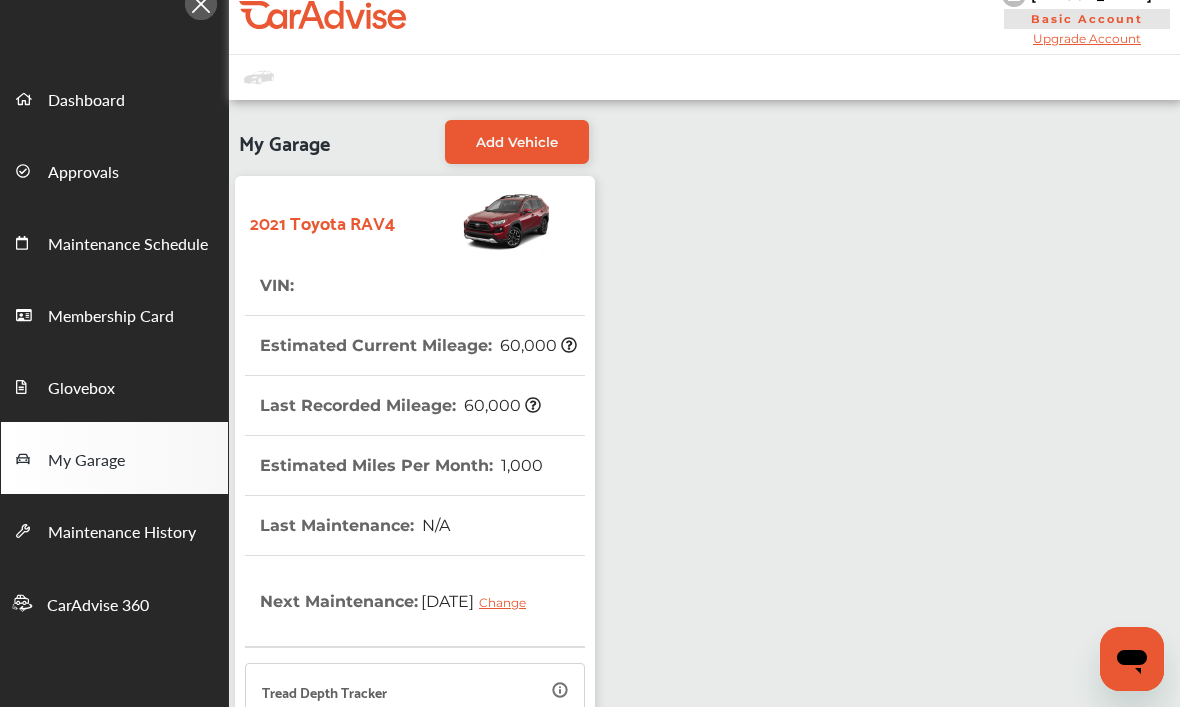 click on "Approvals" at bounding box center [83, 173] 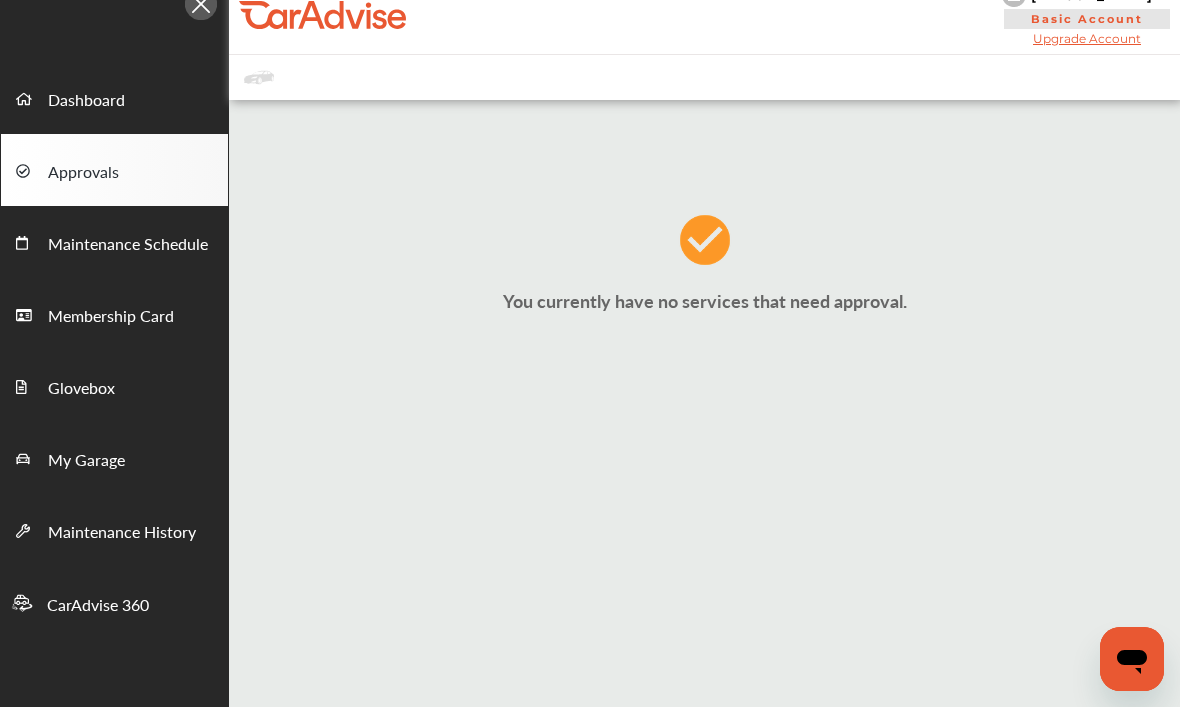 scroll, scrollTop: 0, scrollLeft: 0, axis: both 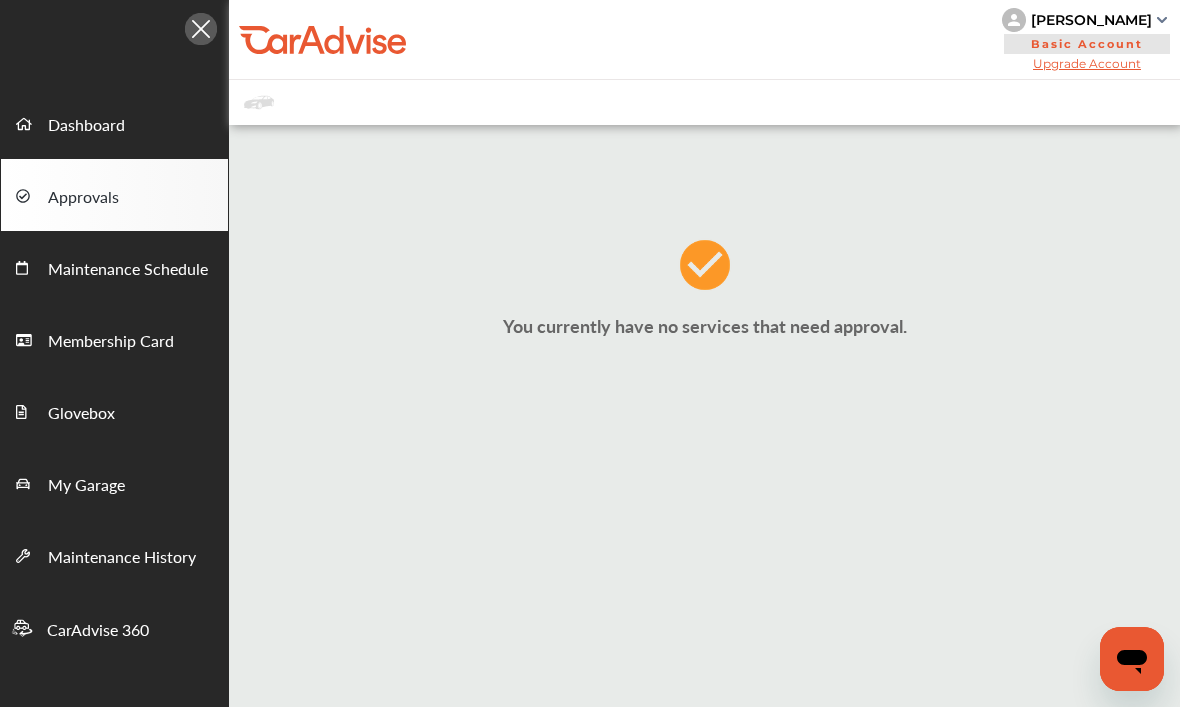 click on "Maintenance Schedule" at bounding box center (128, 270) 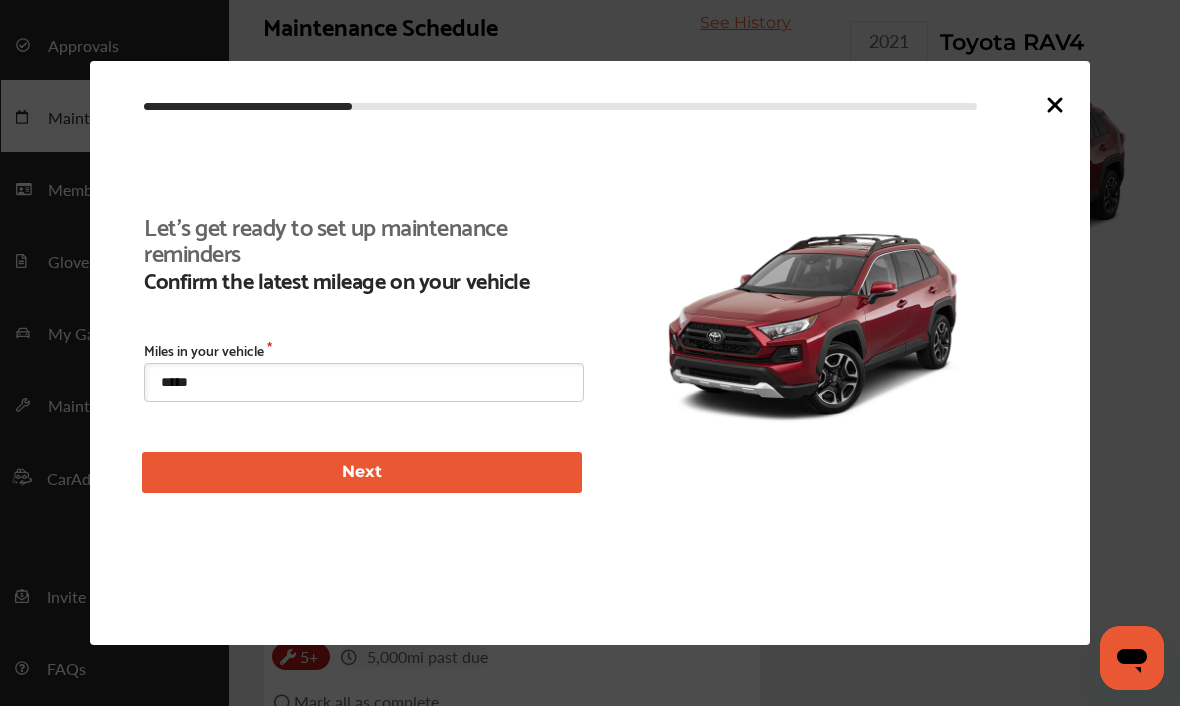 scroll, scrollTop: 330, scrollLeft: 0, axis: vertical 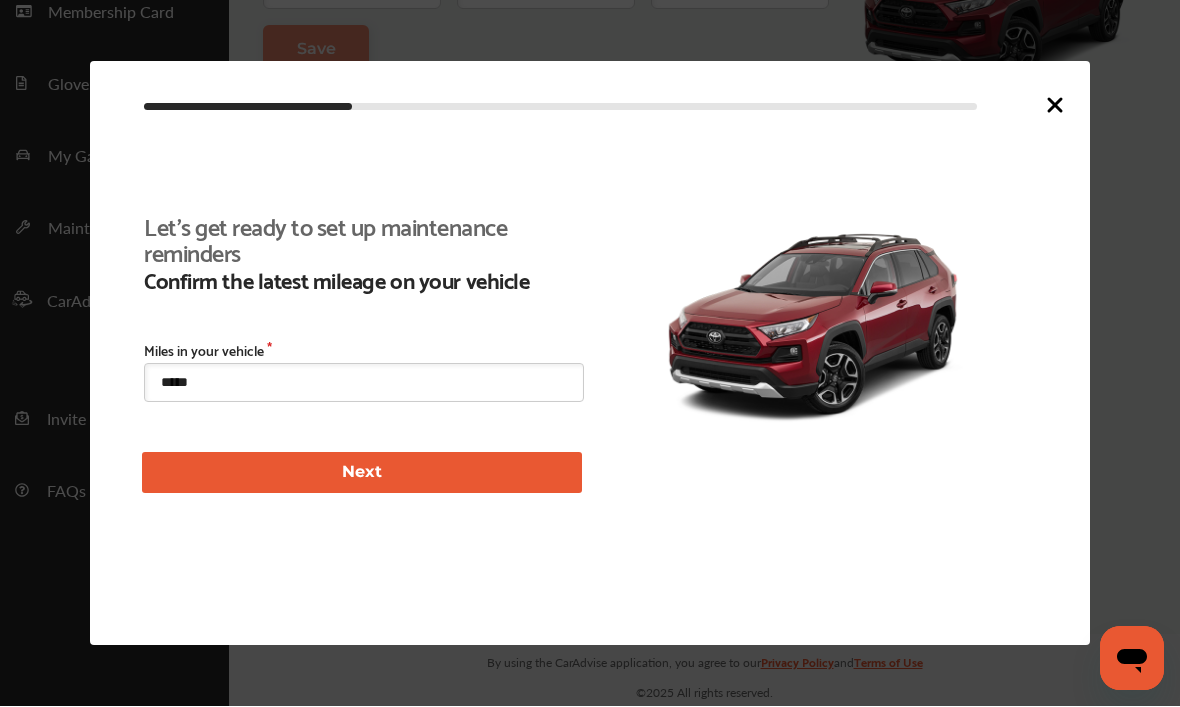 click on "Next" at bounding box center (362, 473) 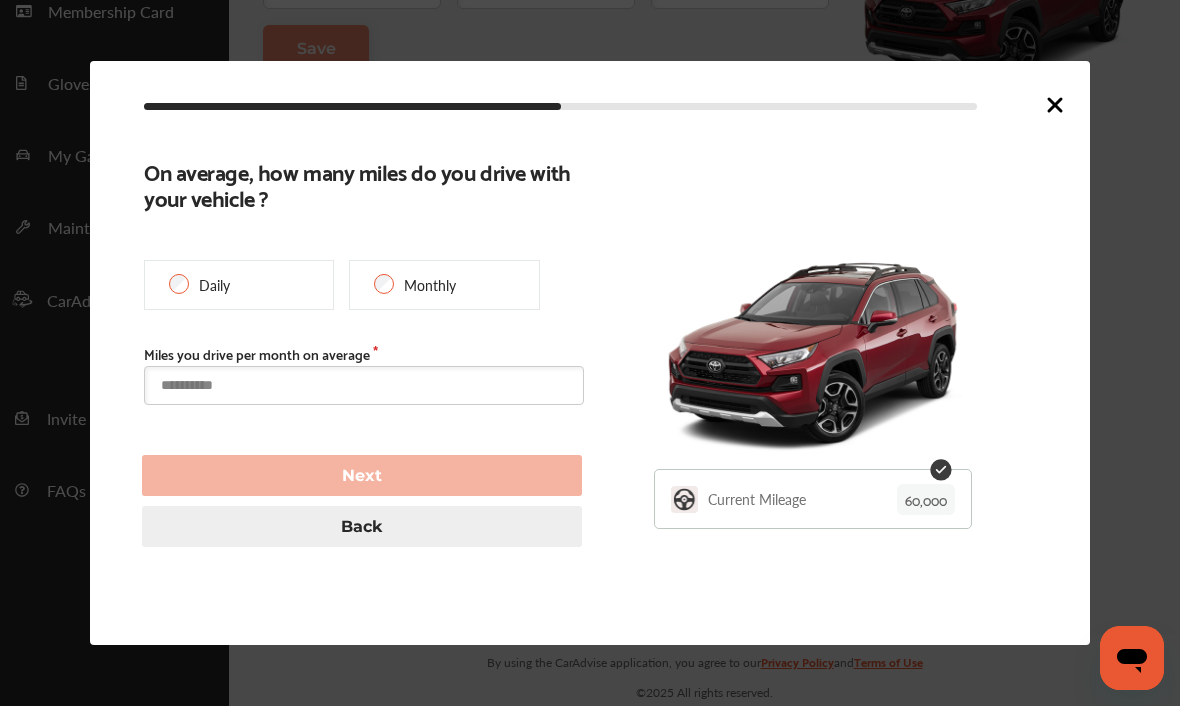 click at bounding box center (364, 386) 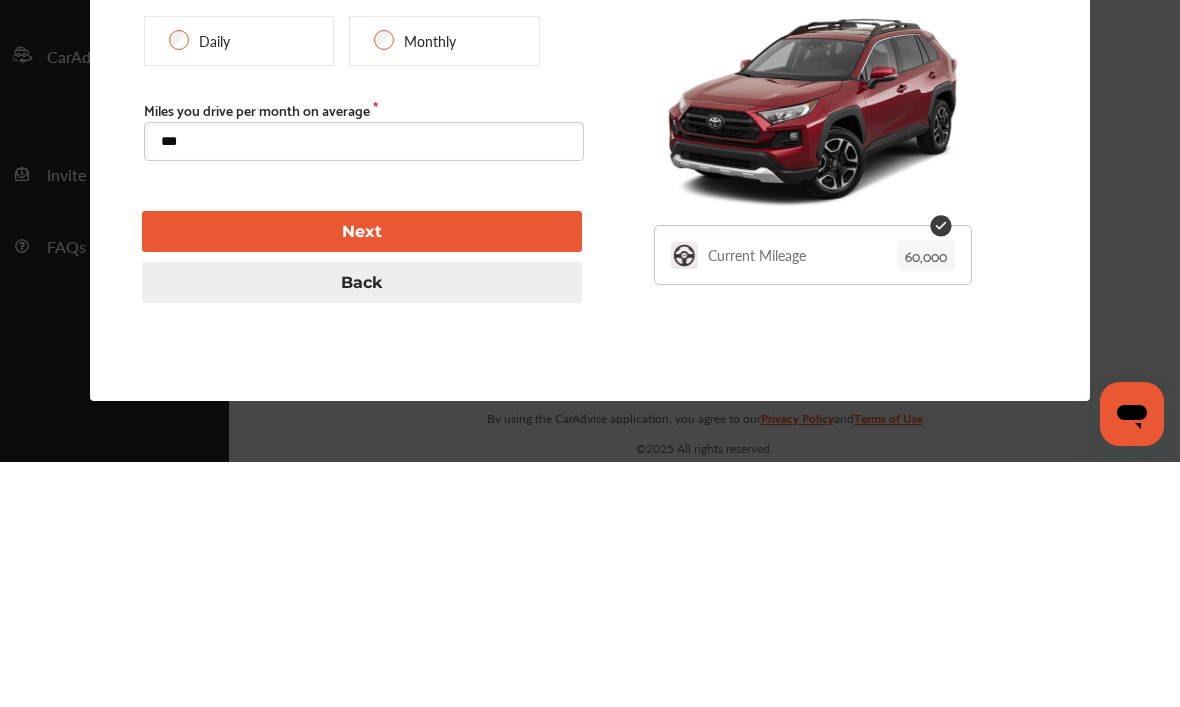 type on "****" 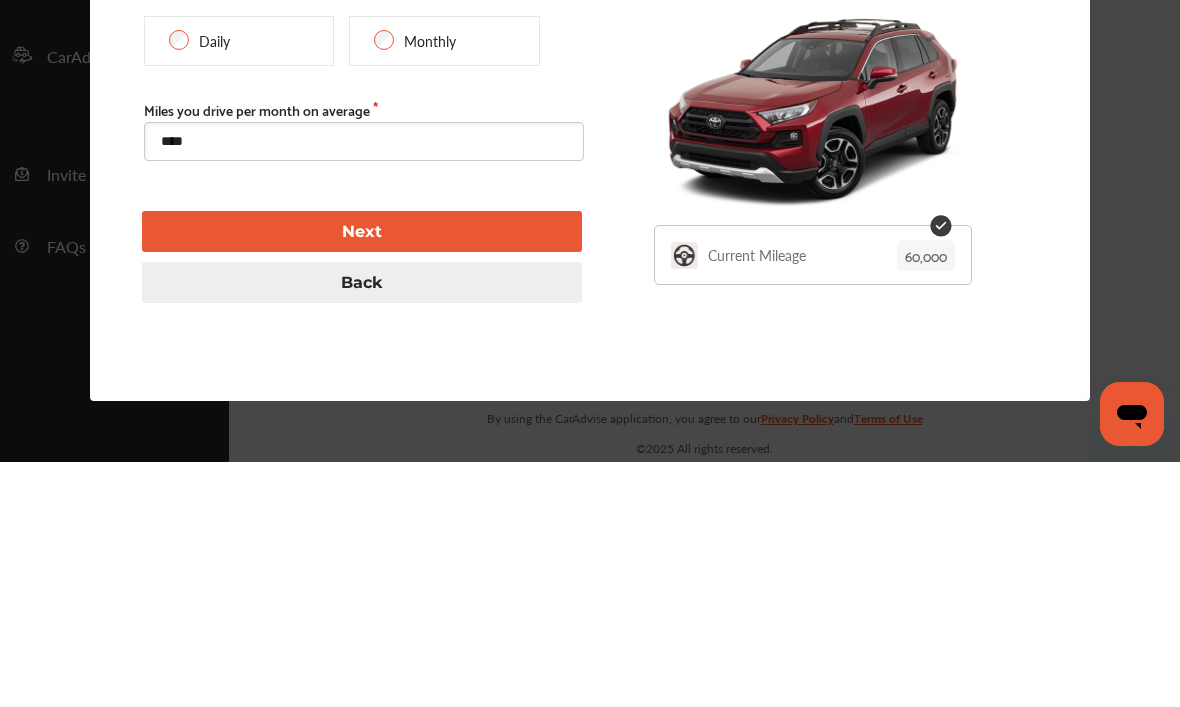 click on "Next" at bounding box center (362, 476) 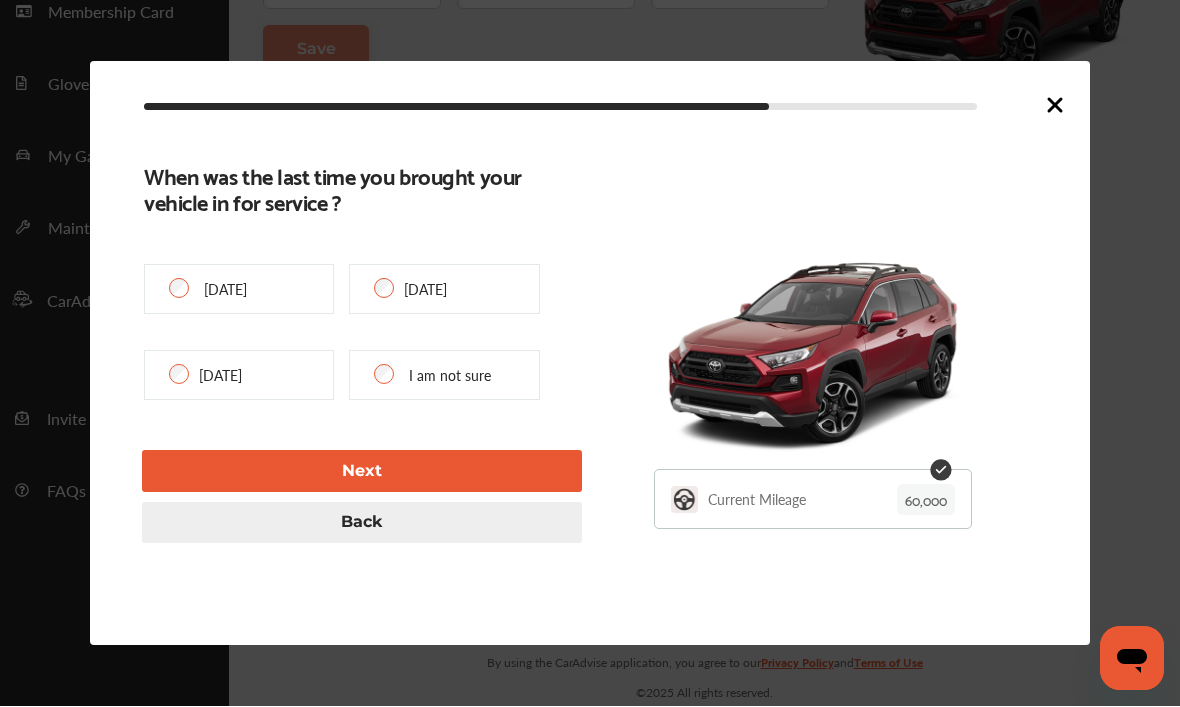 click on "Next" at bounding box center (362, 471) 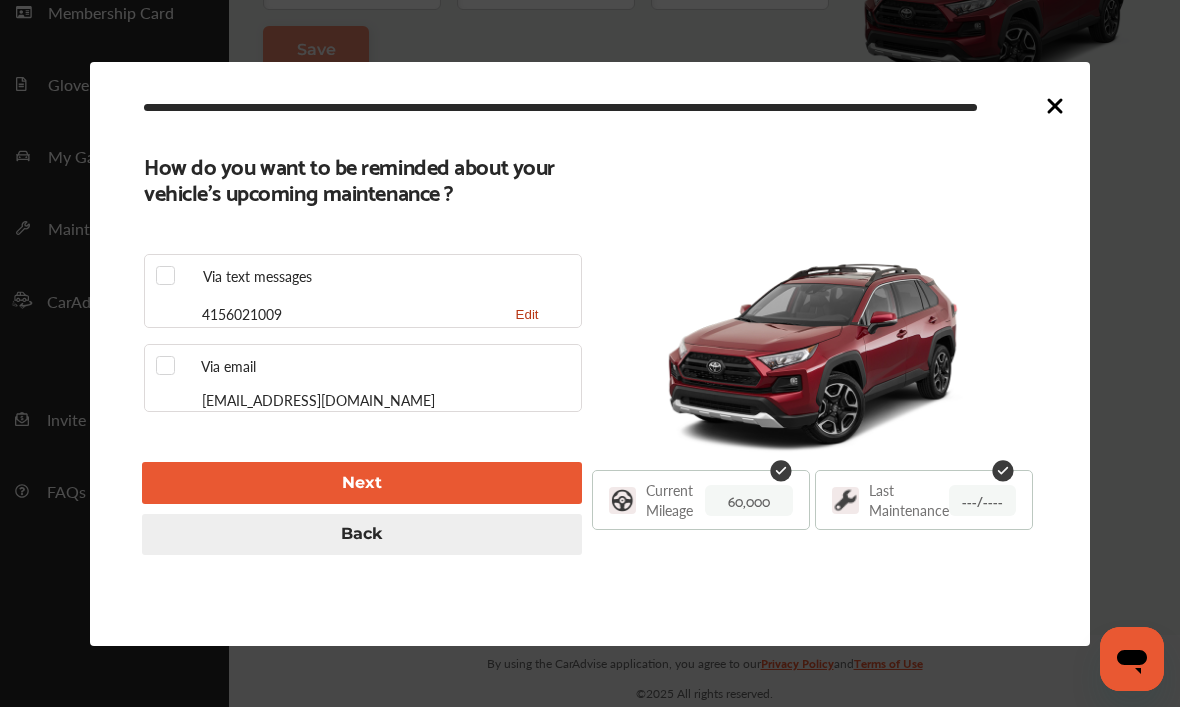 click on "Next" at bounding box center [362, 482] 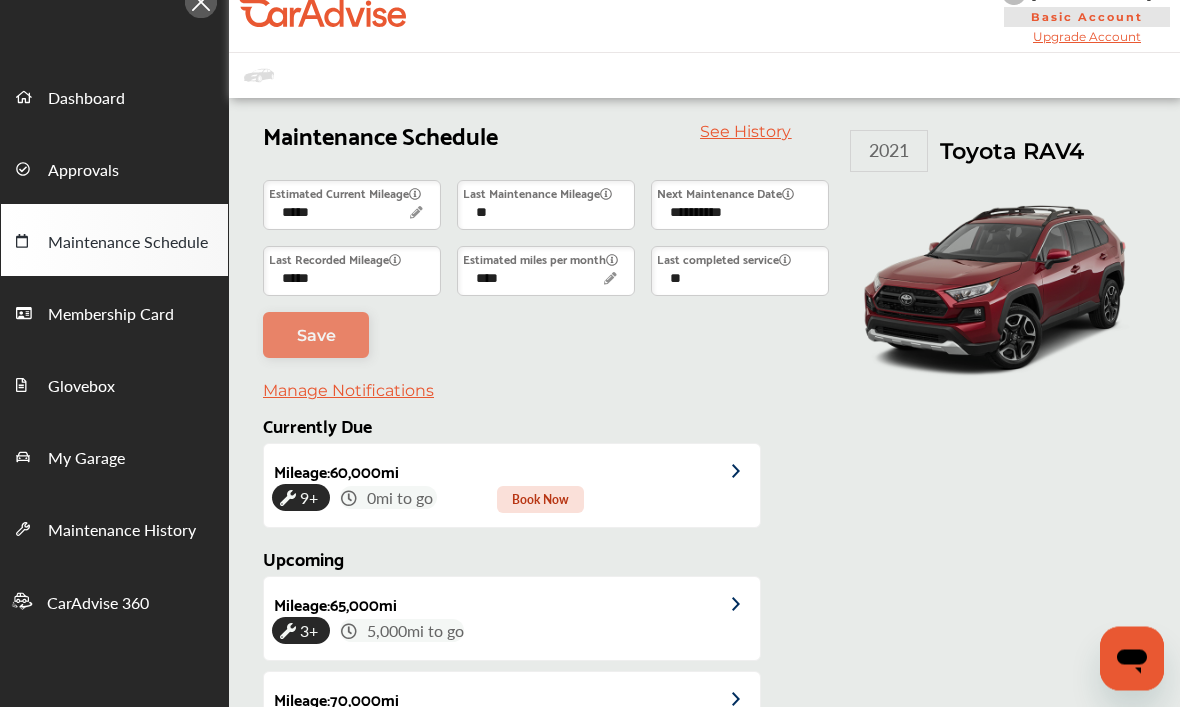 scroll, scrollTop: 0, scrollLeft: 0, axis: both 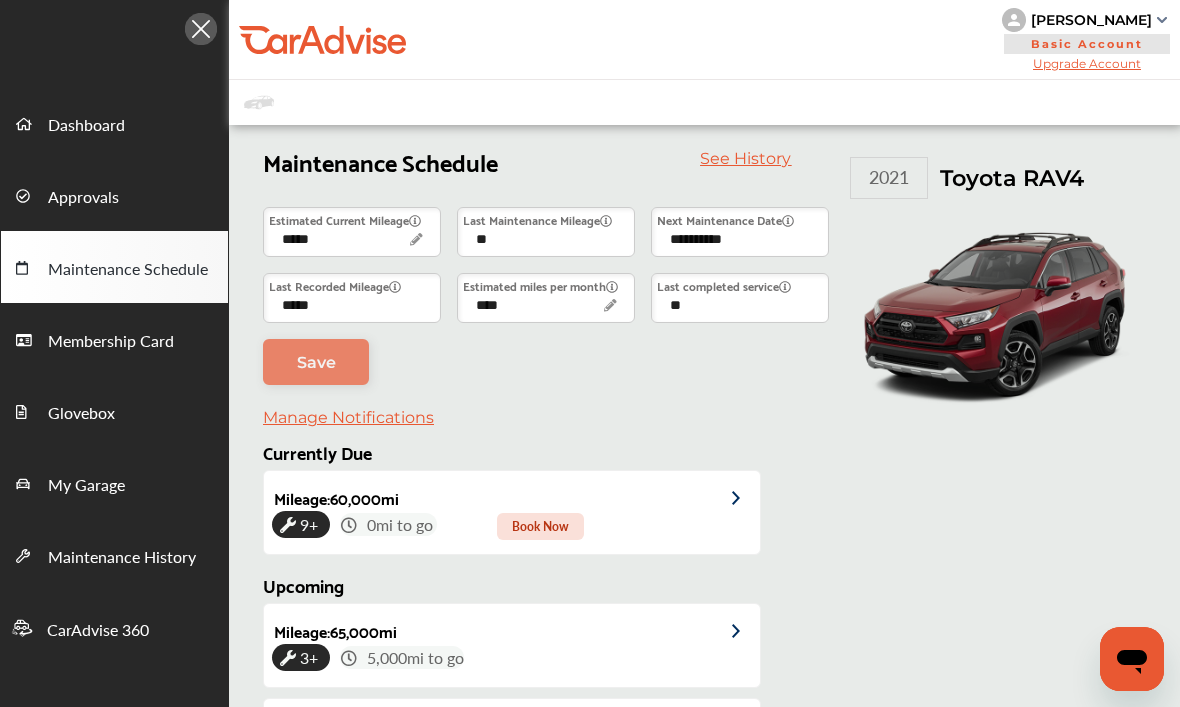 click on "Dashboard" at bounding box center [86, 126] 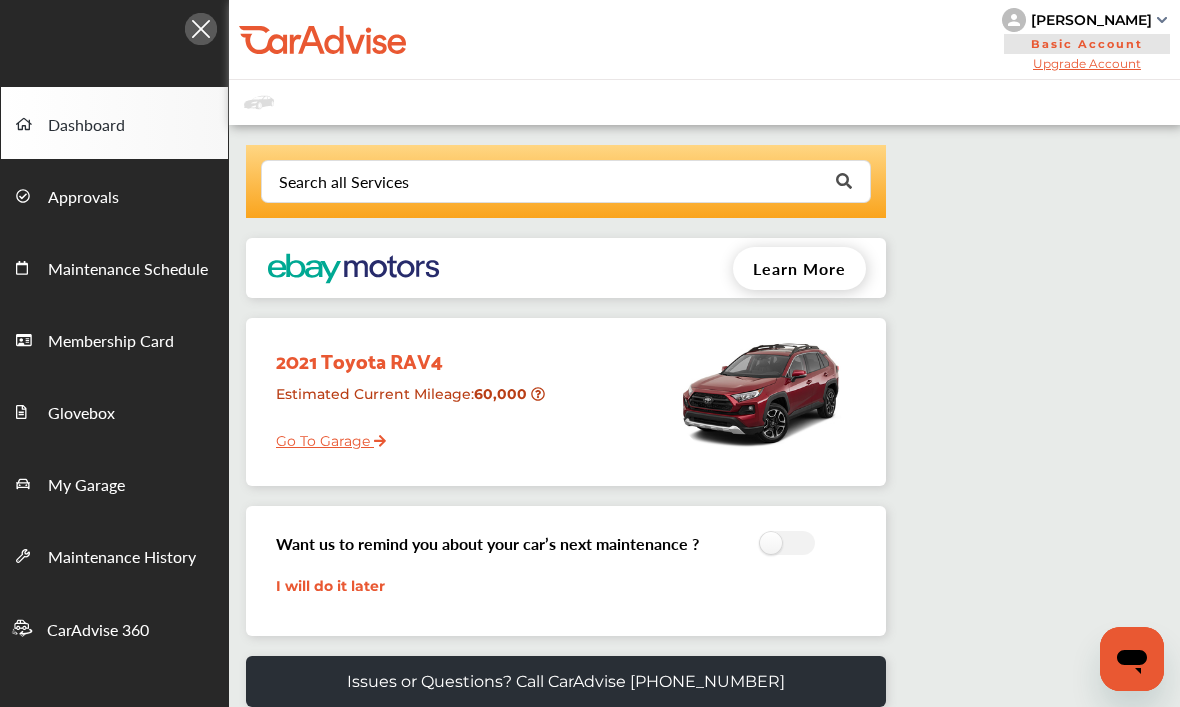 click on "I will do it later" at bounding box center (330, 586) 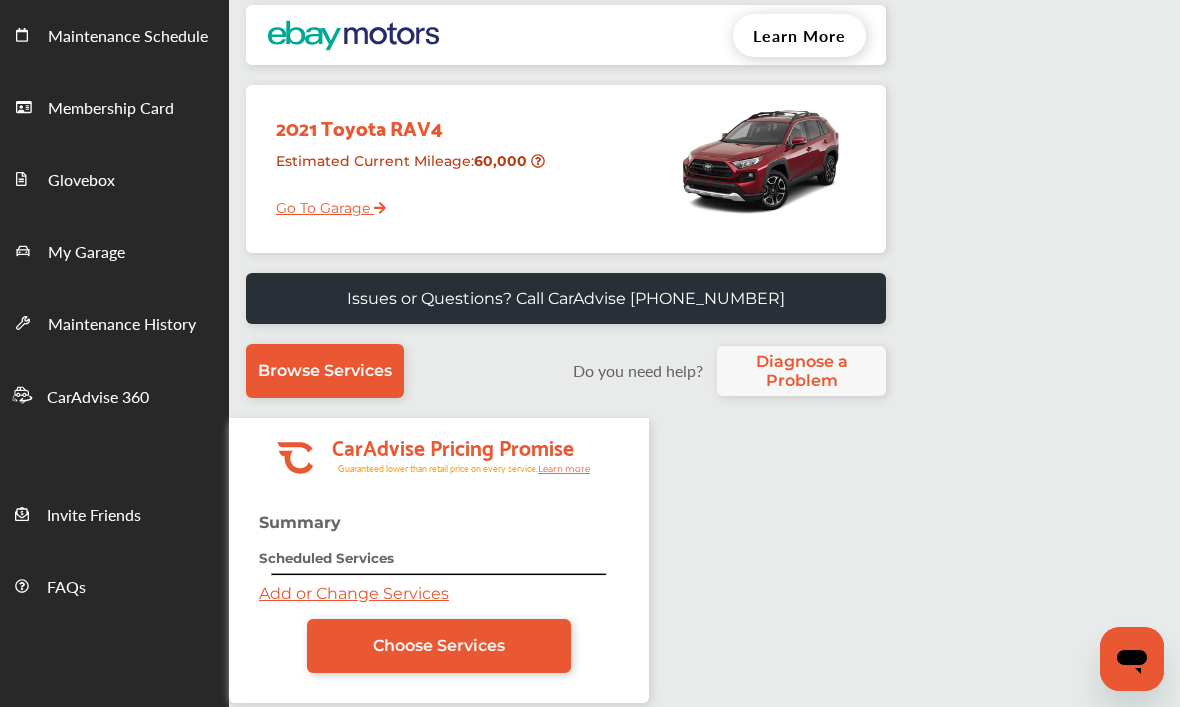 scroll, scrollTop: 283, scrollLeft: 0, axis: vertical 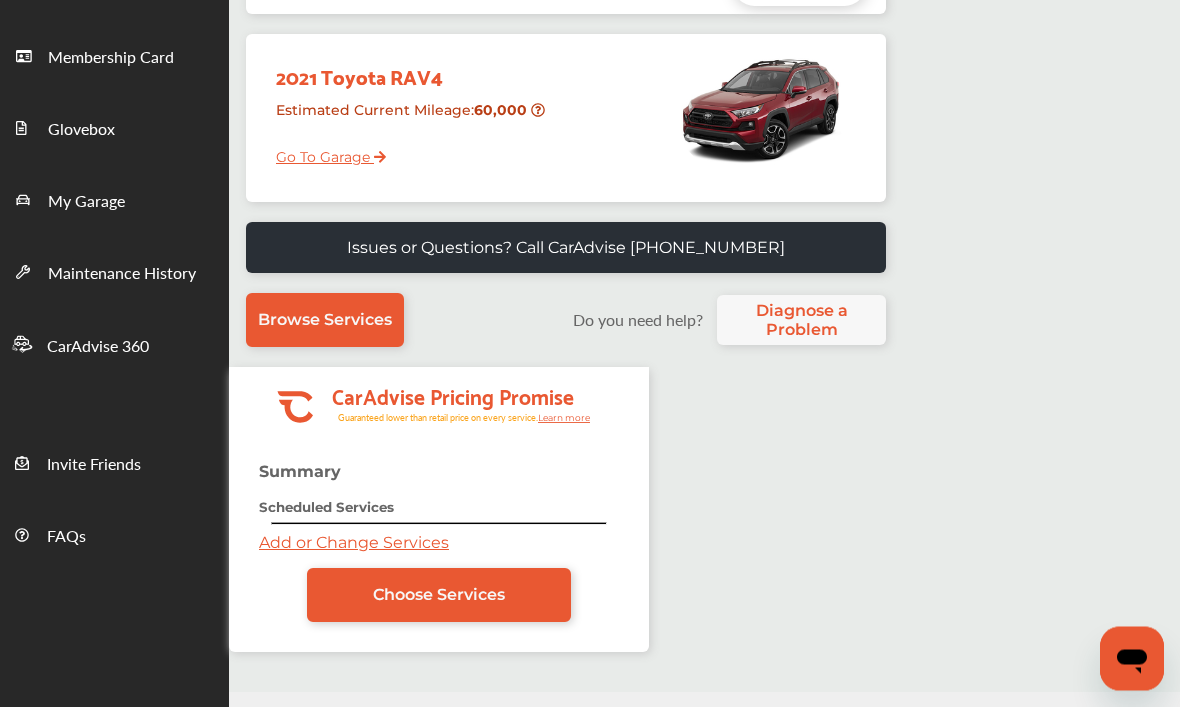 click on "Scheduled Services" at bounding box center [439, 507] 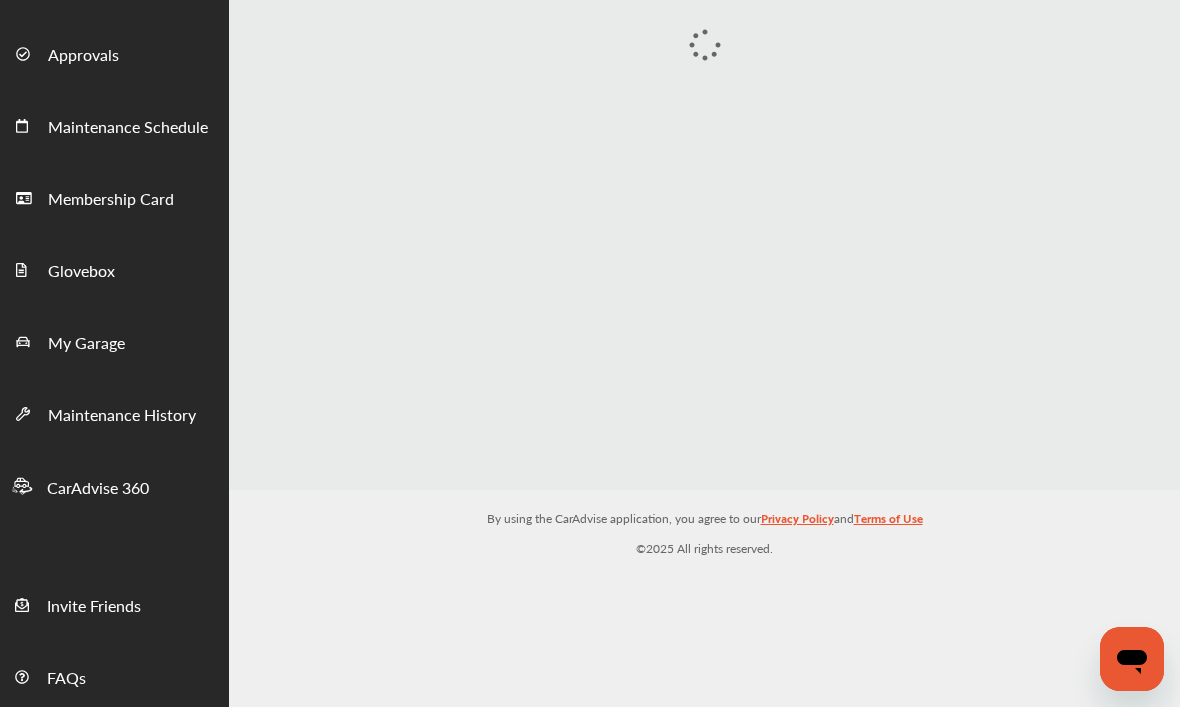 scroll, scrollTop: 0, scrollLeft: 0, axis: both 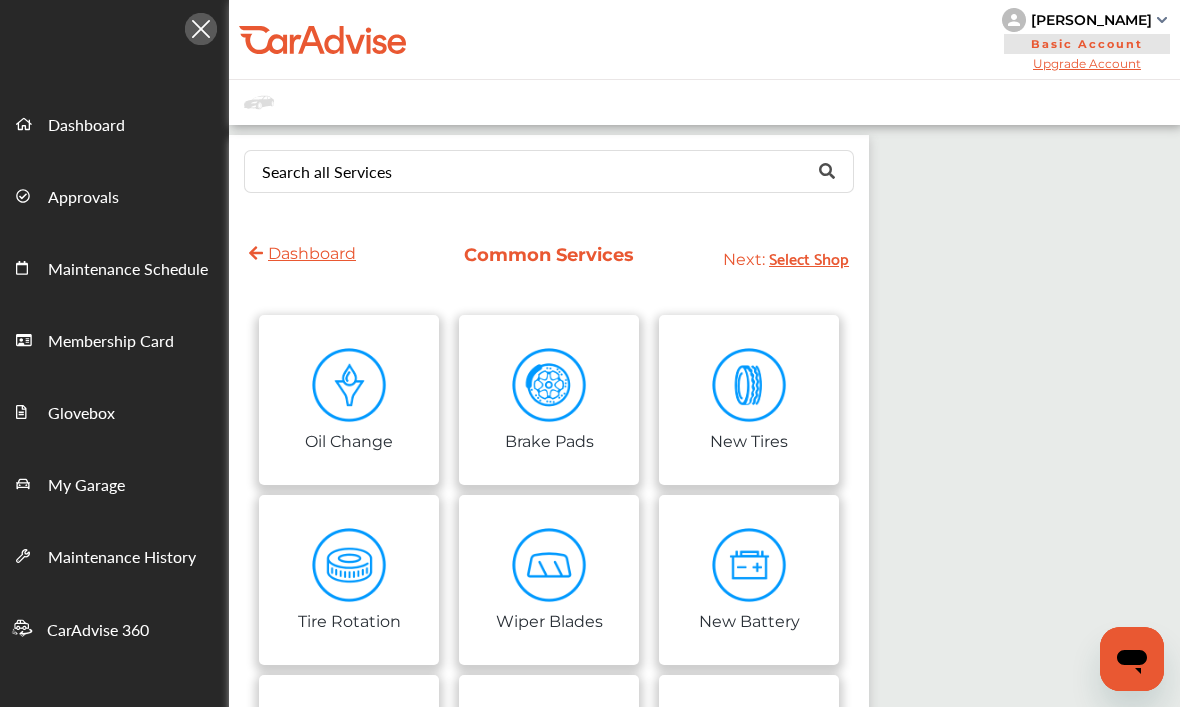click at bounding box center [749, 385] 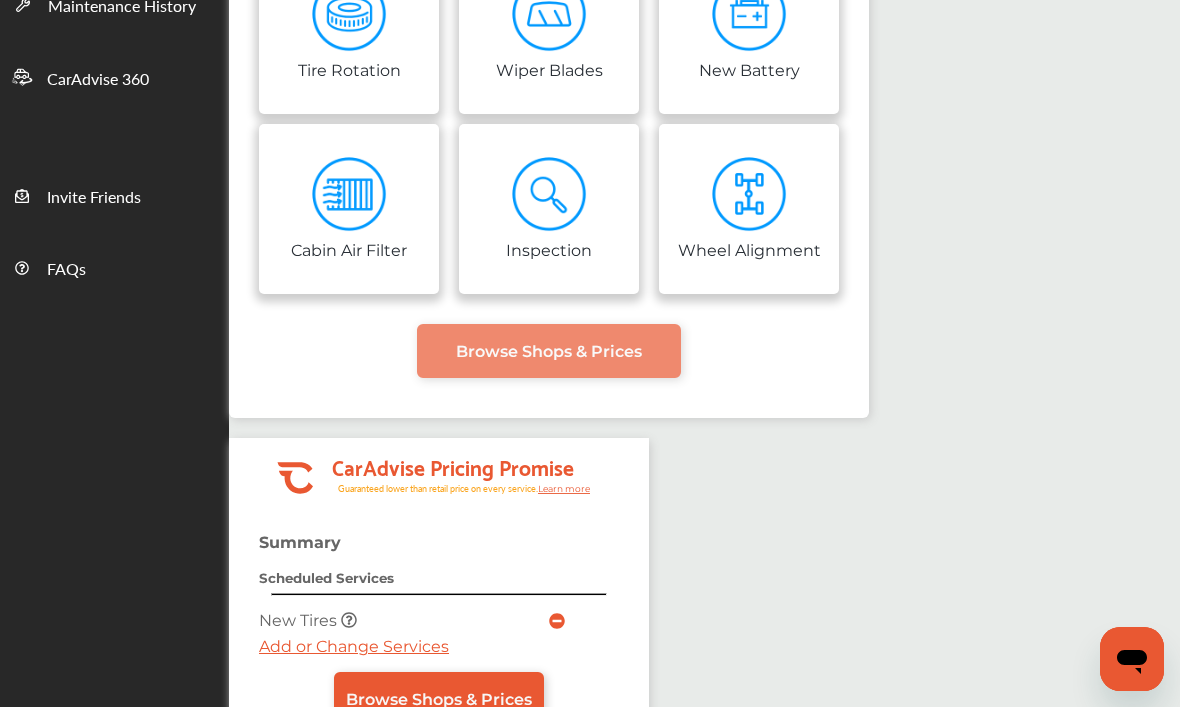 scroll, scrollTop: 645, scrollLeft: 0, axis: vertical 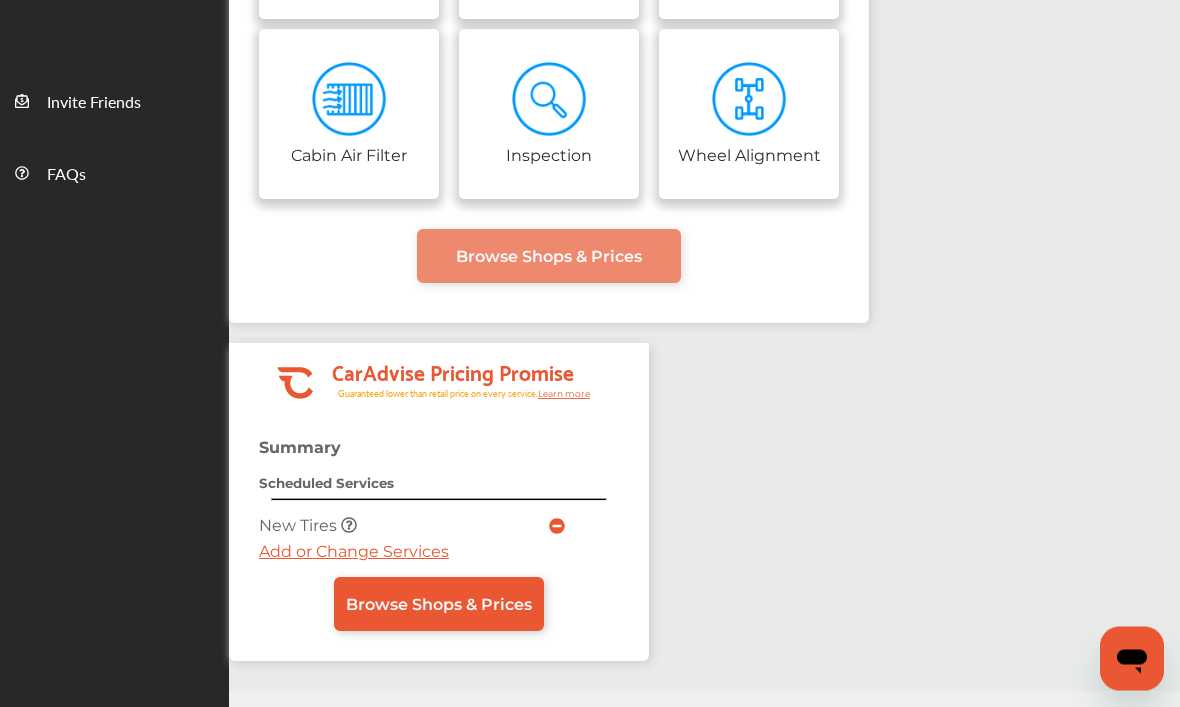 click on "Browse Shops & Prices" at bounding box center [439, 605] 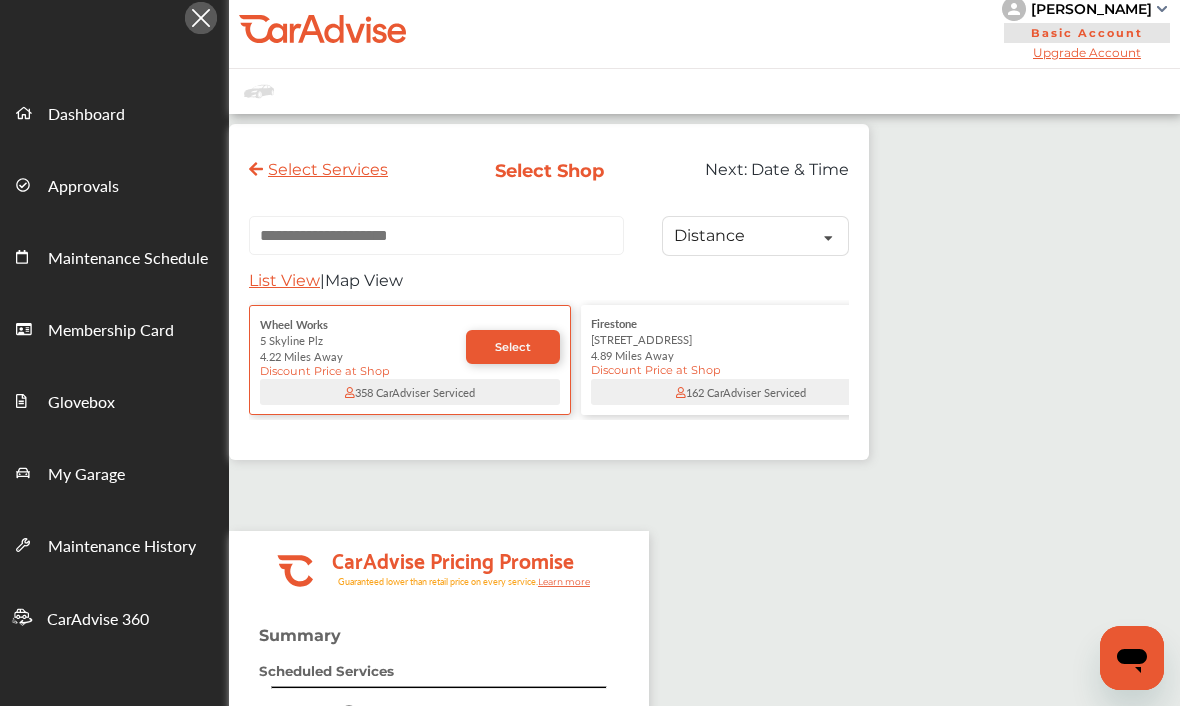 scroll, scrollTop: 11, scrollLeft: 0, axis: vertical 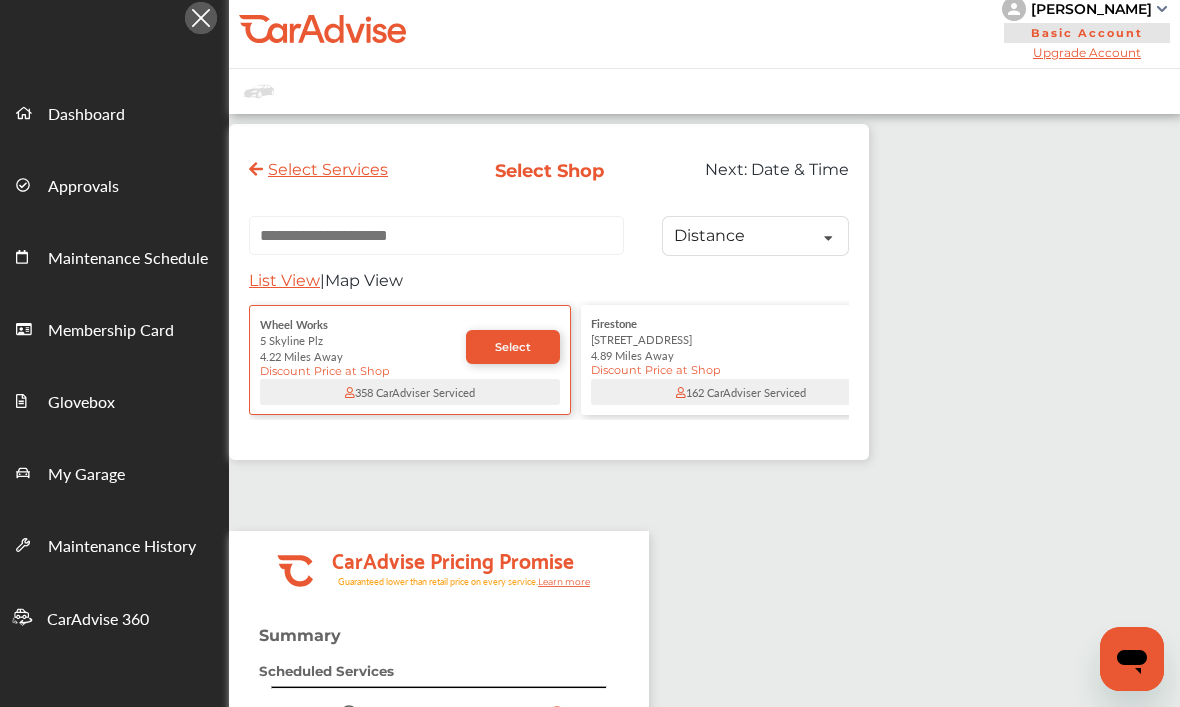 click on "Select" at bounding box center (513, 347) 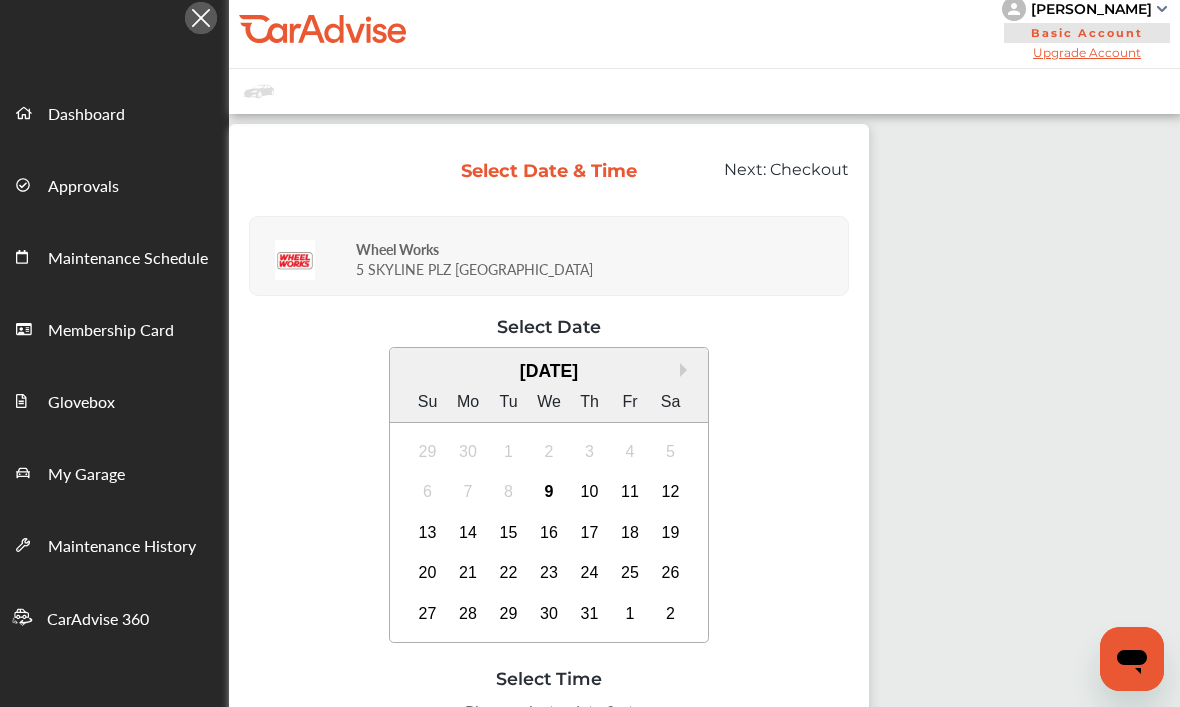 scroll, scrollTop: 0, scrollLeft: 0, axis: both 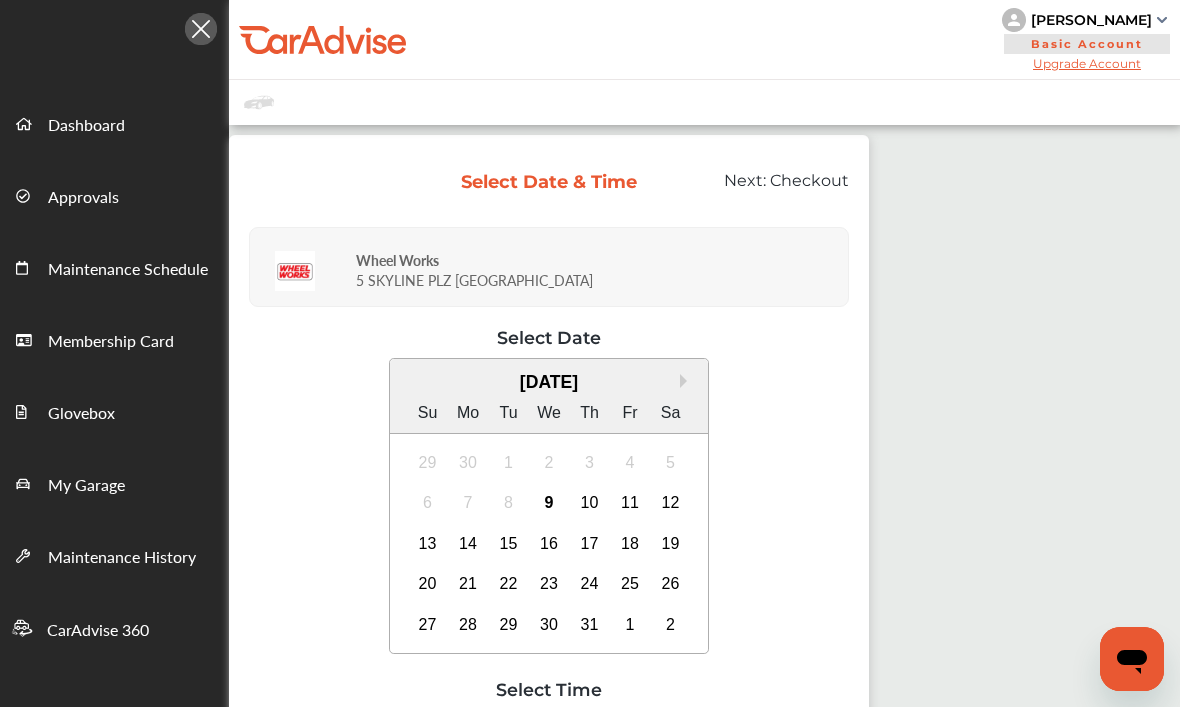 click on "16" at bounding box center (549, 544) 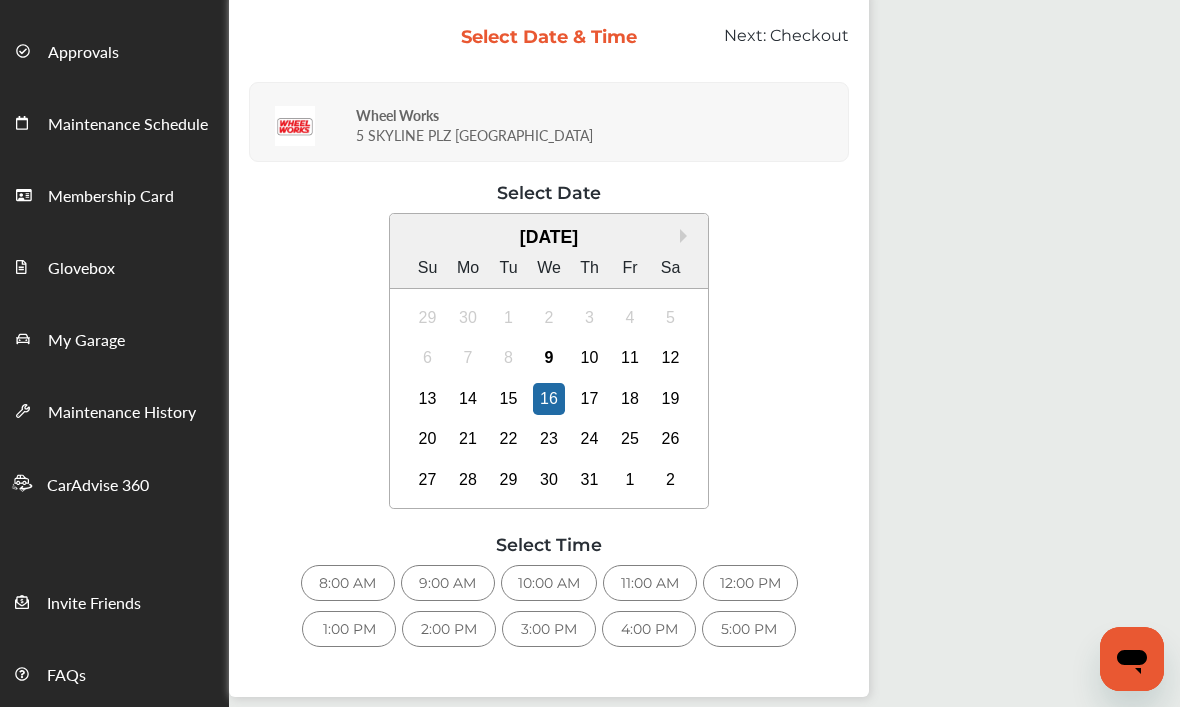 scroll, scrollTop: 186, scrollLeft: 0, axis: vertical 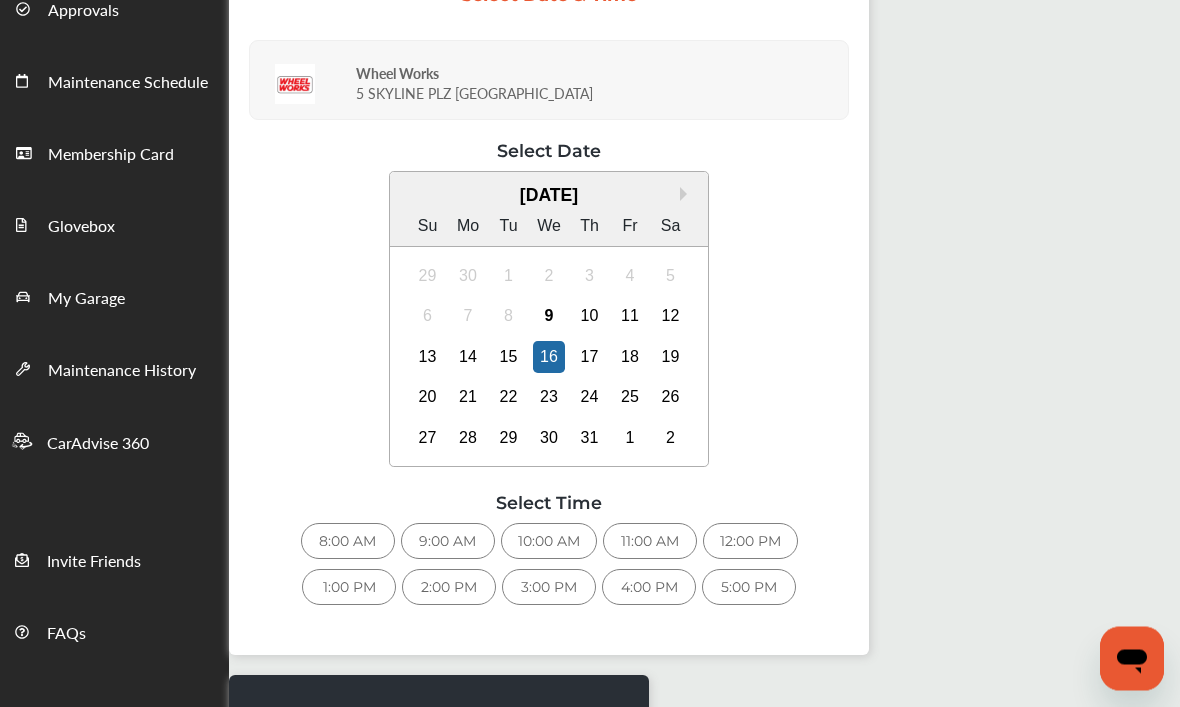 click on "10:00 AM" at bounding box center (549, 542) 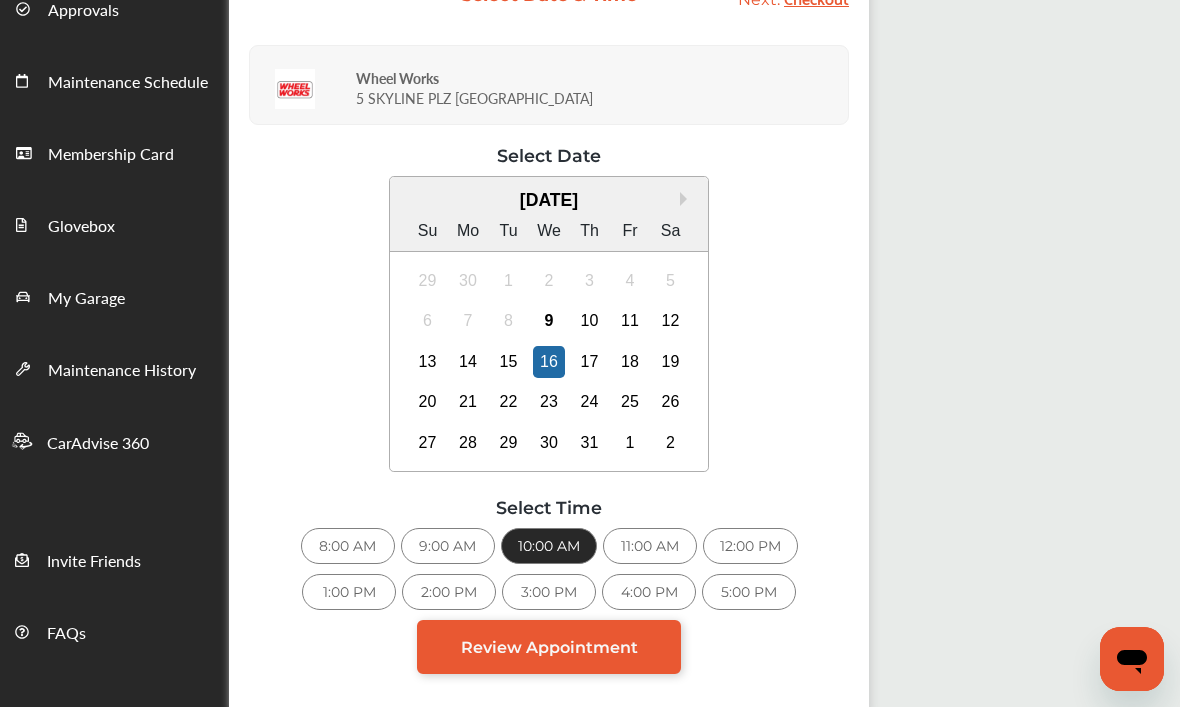 click on "Review Appointment" at bounding box center [549, 647] 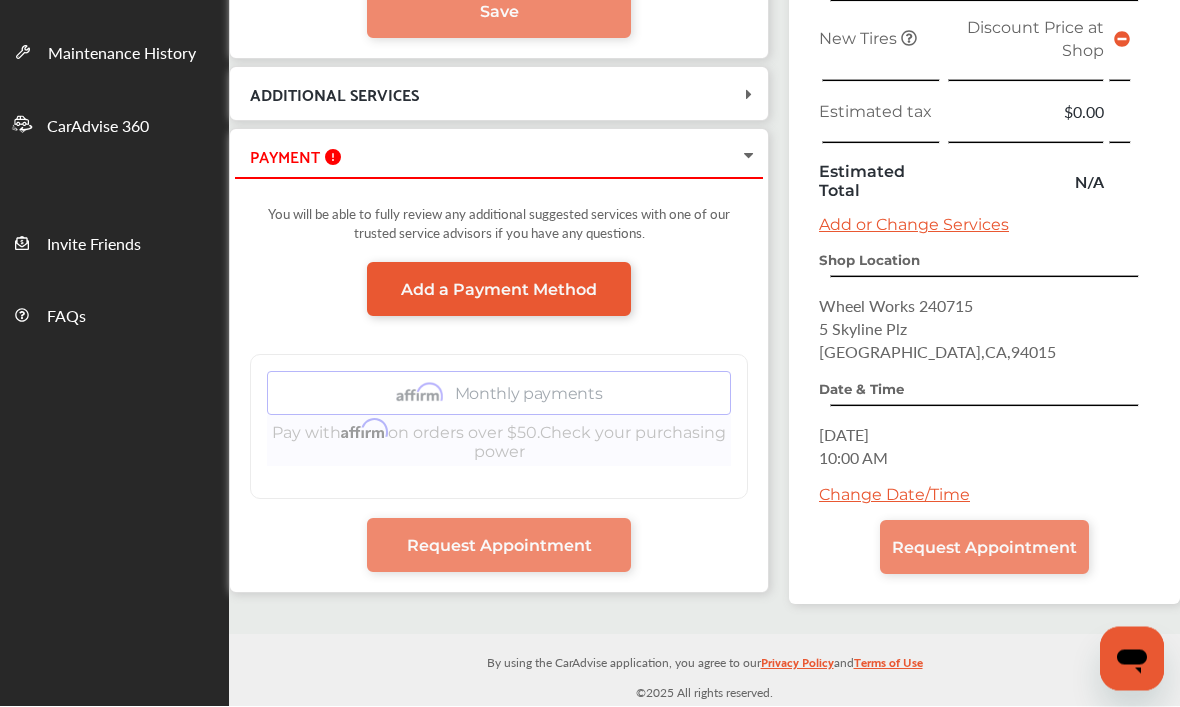 scroll, scrollTop: 521, scrollLeft: 0, axis: vertical 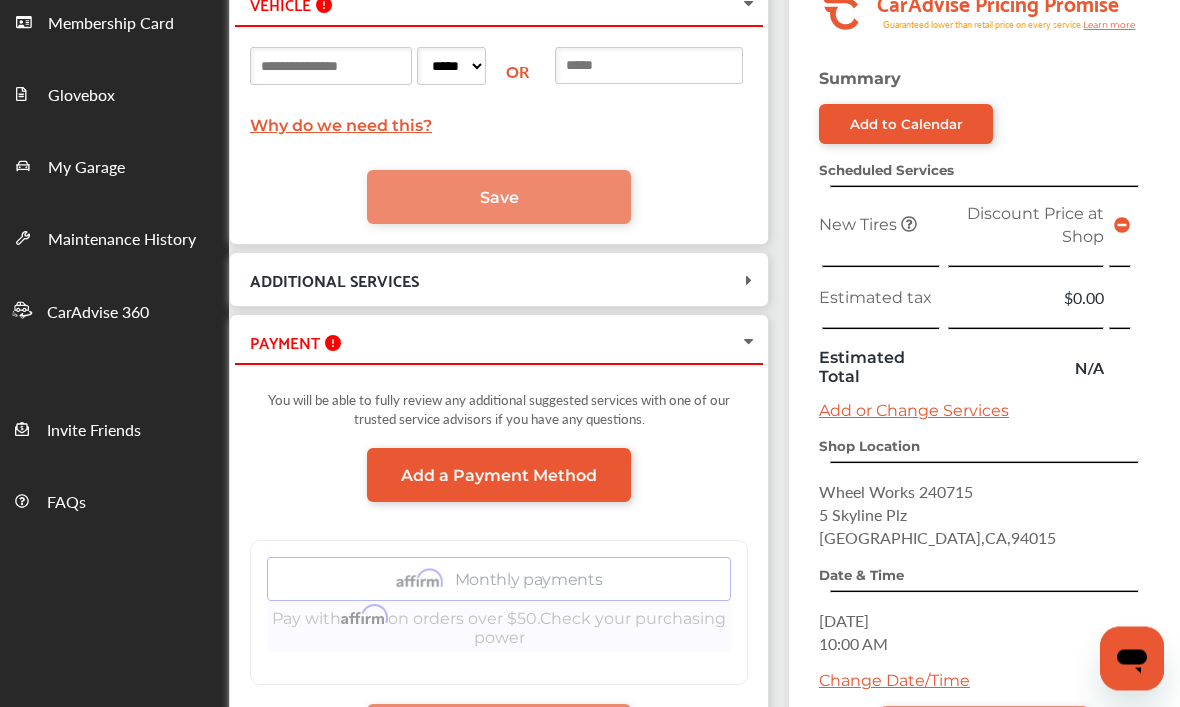 click on "Add to Calendar" at bounding box center (906, 125) 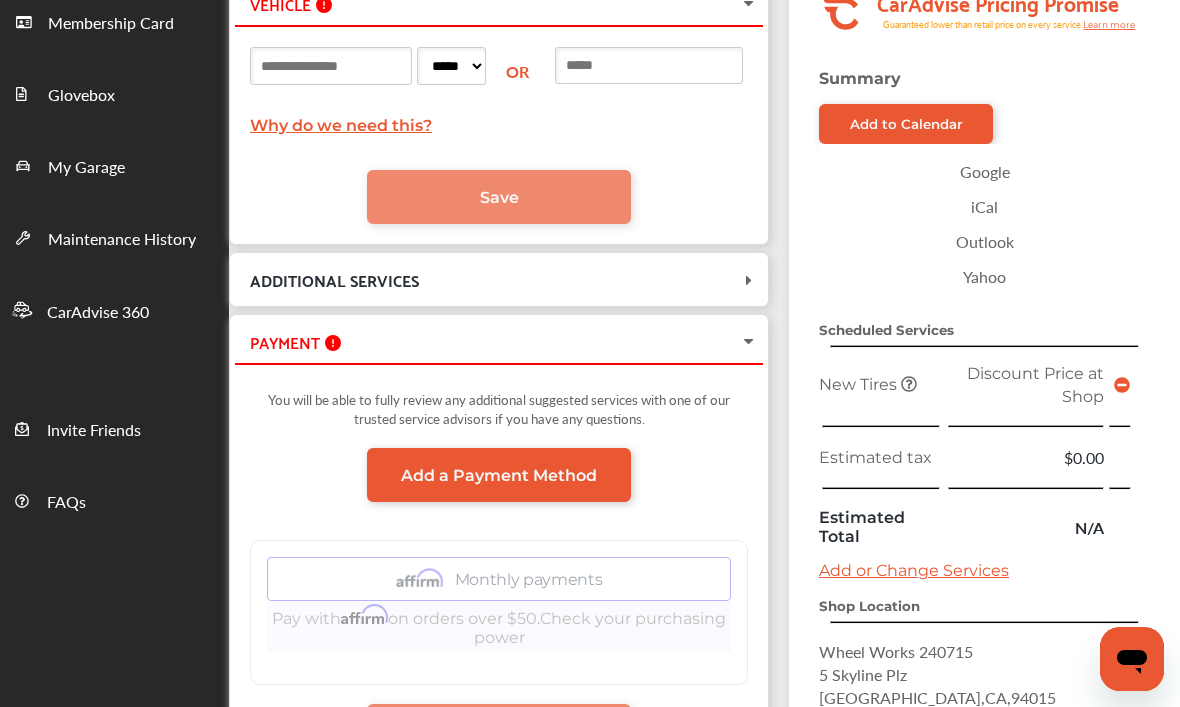 click on "Add to Calendar" at bounding box center [906, 124] 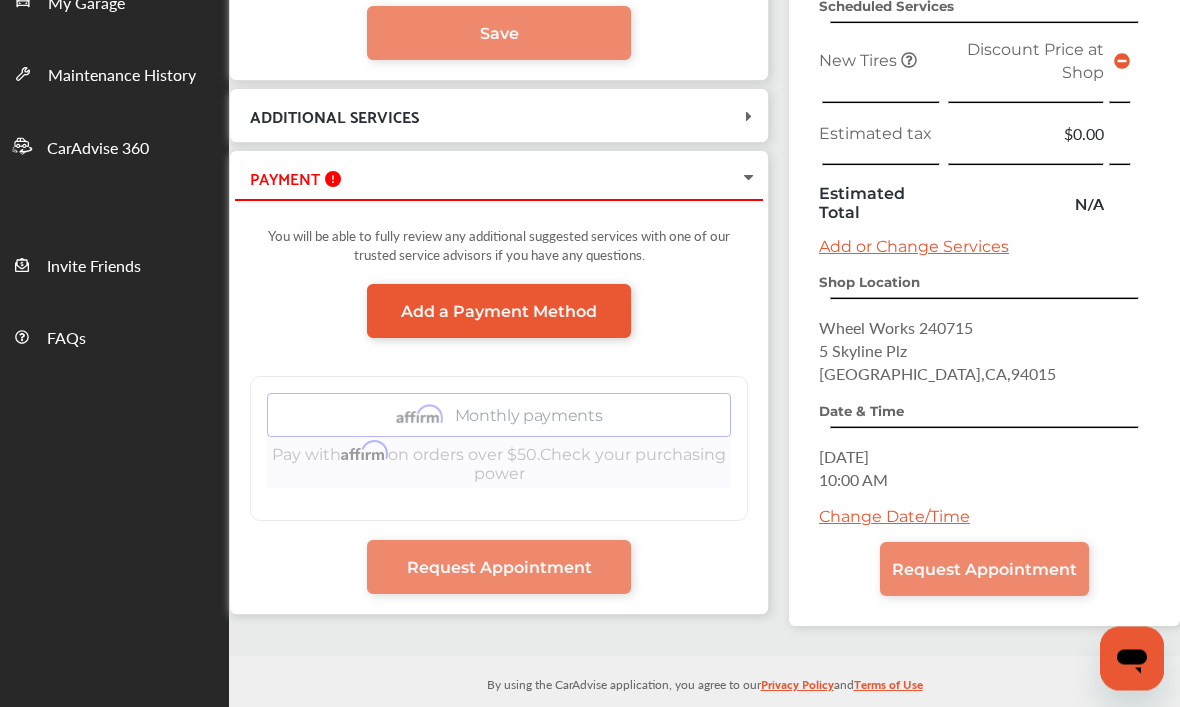 scroll, scrollTop: 483, scrollLeft: 0, axis: vertical 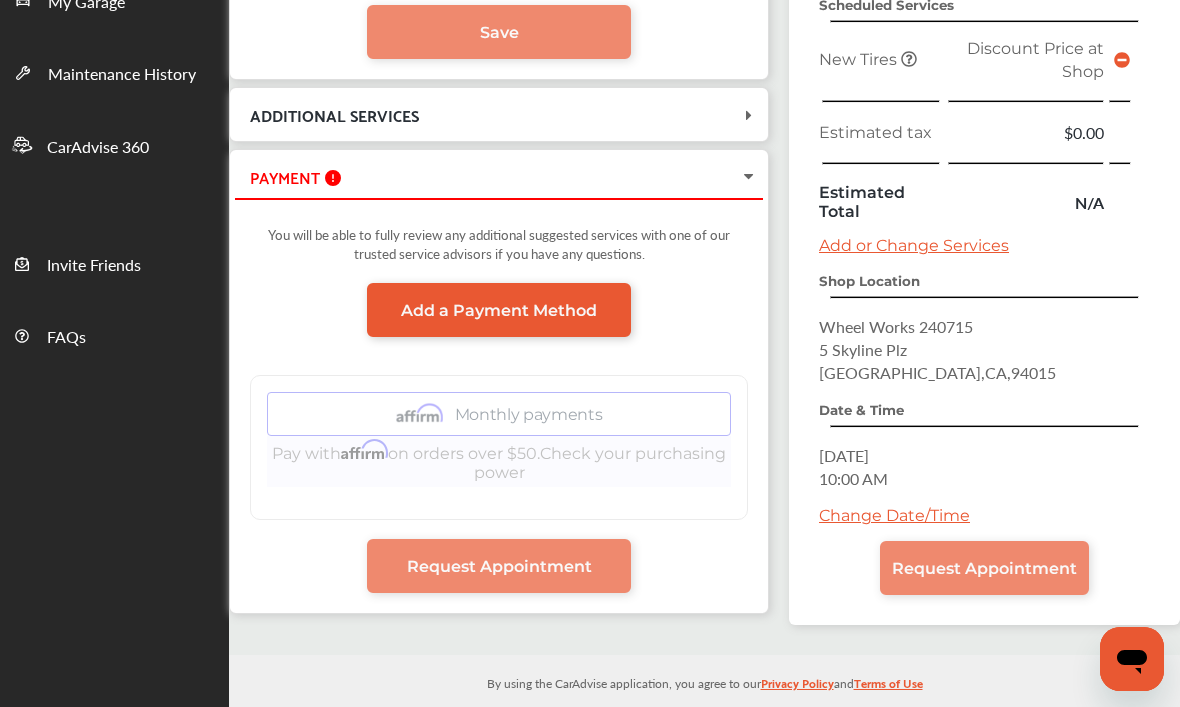 click on "Request Appointment" at bounding box center [984, 568] 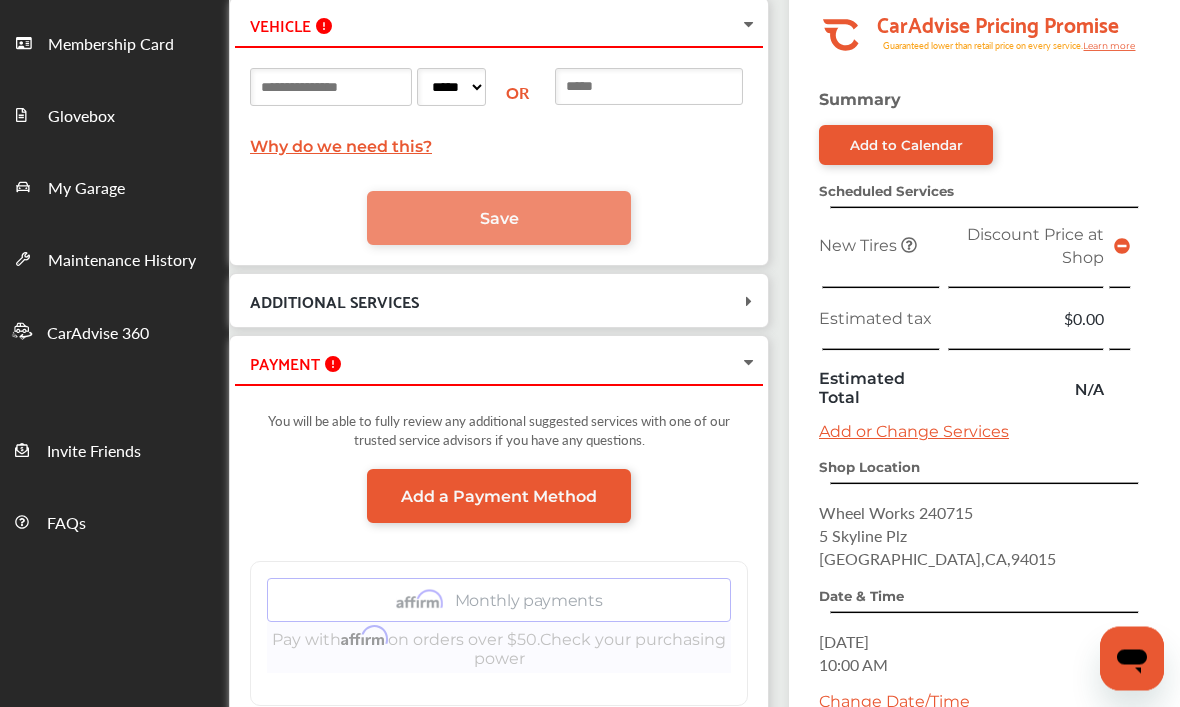 scroll, scrollTop: 263, scrollLeft: 0, axis: vertical 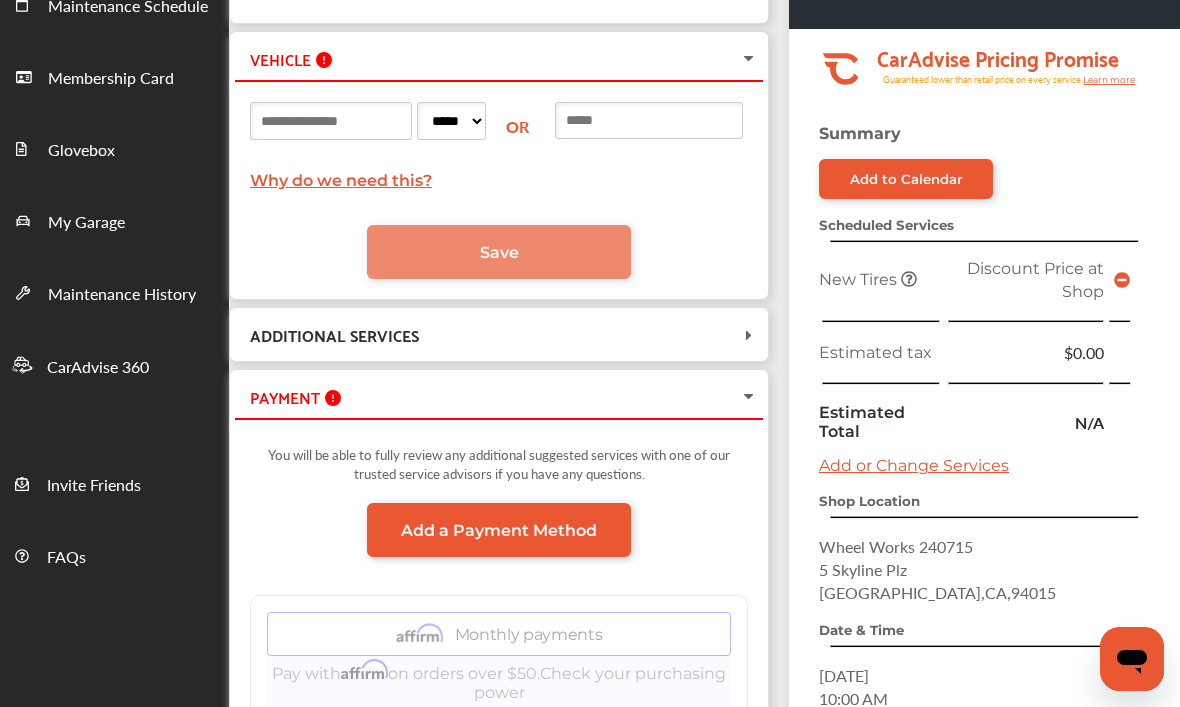 click at bounding box center [649, 120] 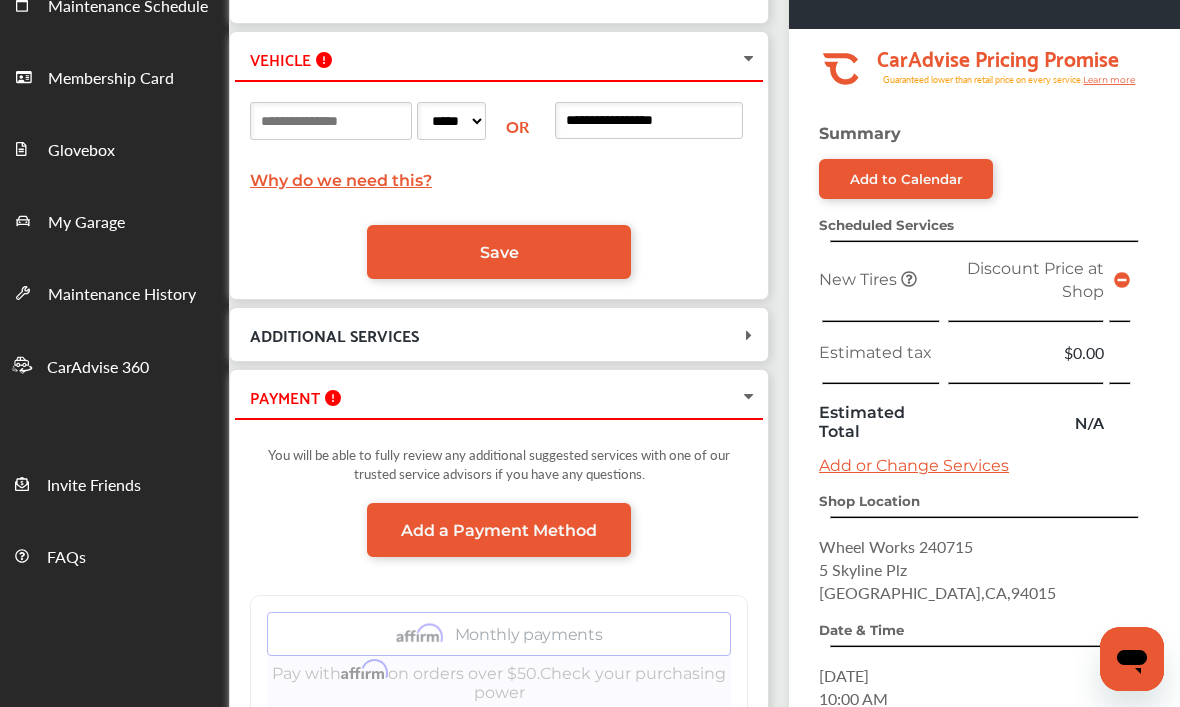 type on "**********" 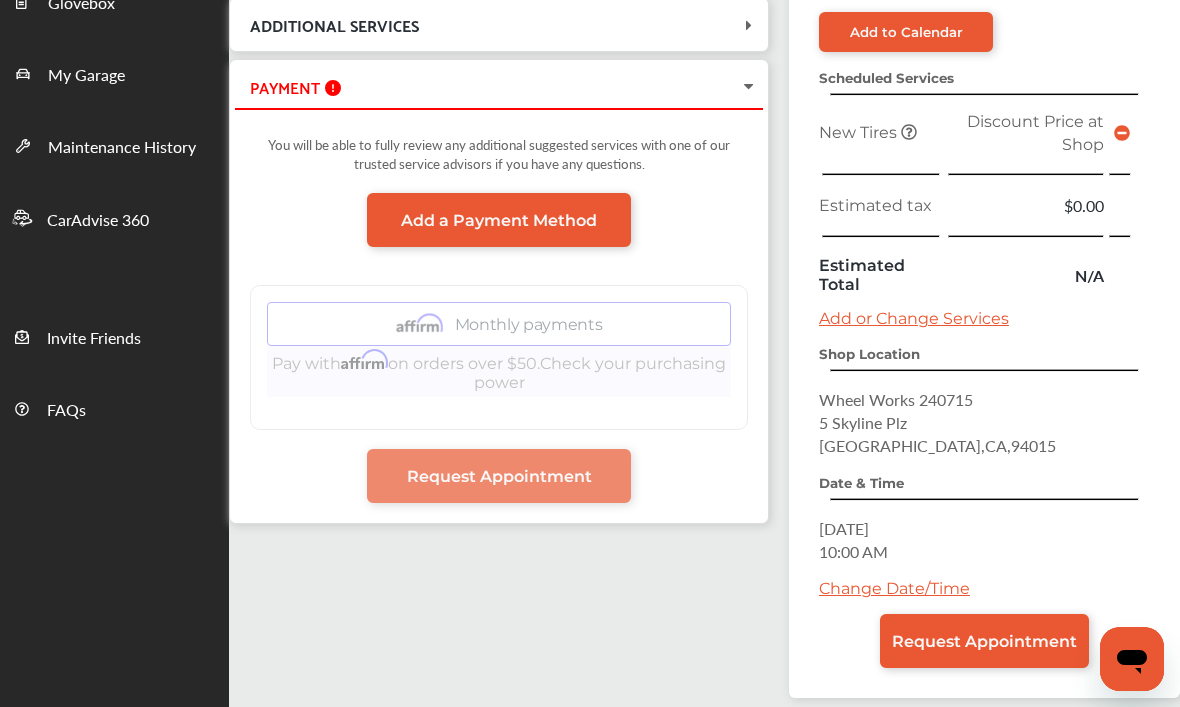 scroll, scrollTop: 521, scrollLeft: 0, axis: vertical 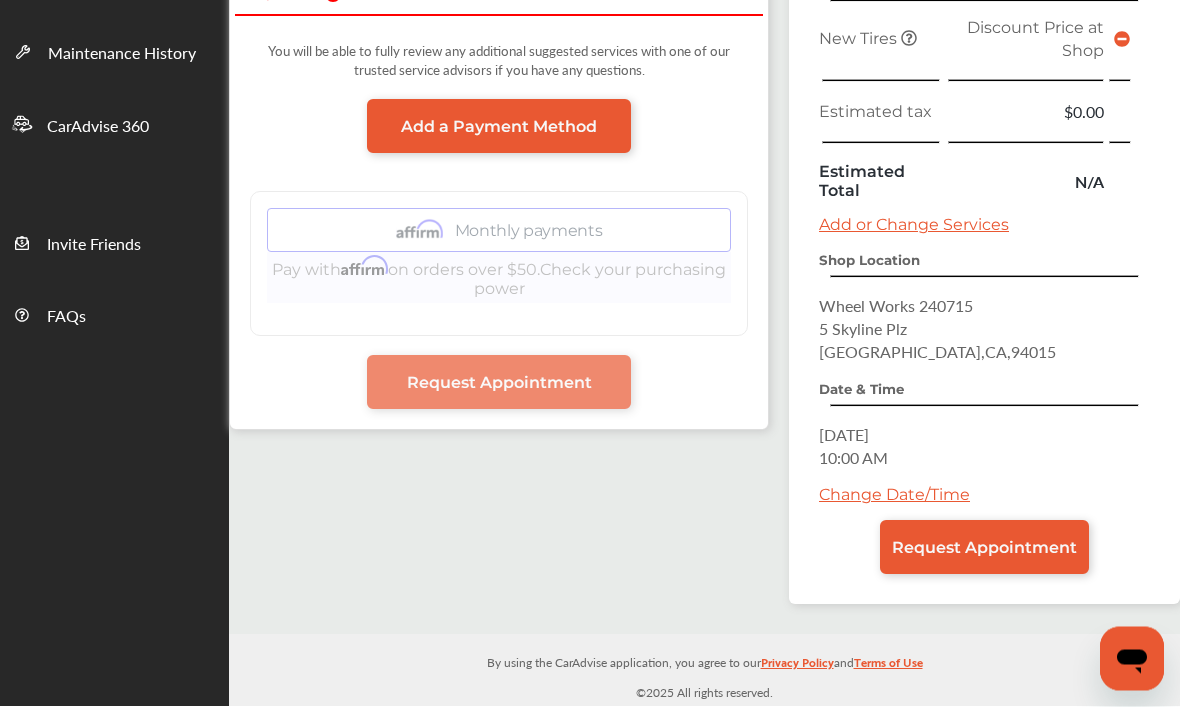 click on "Change Date/Time" at bounding box center [894, 495] 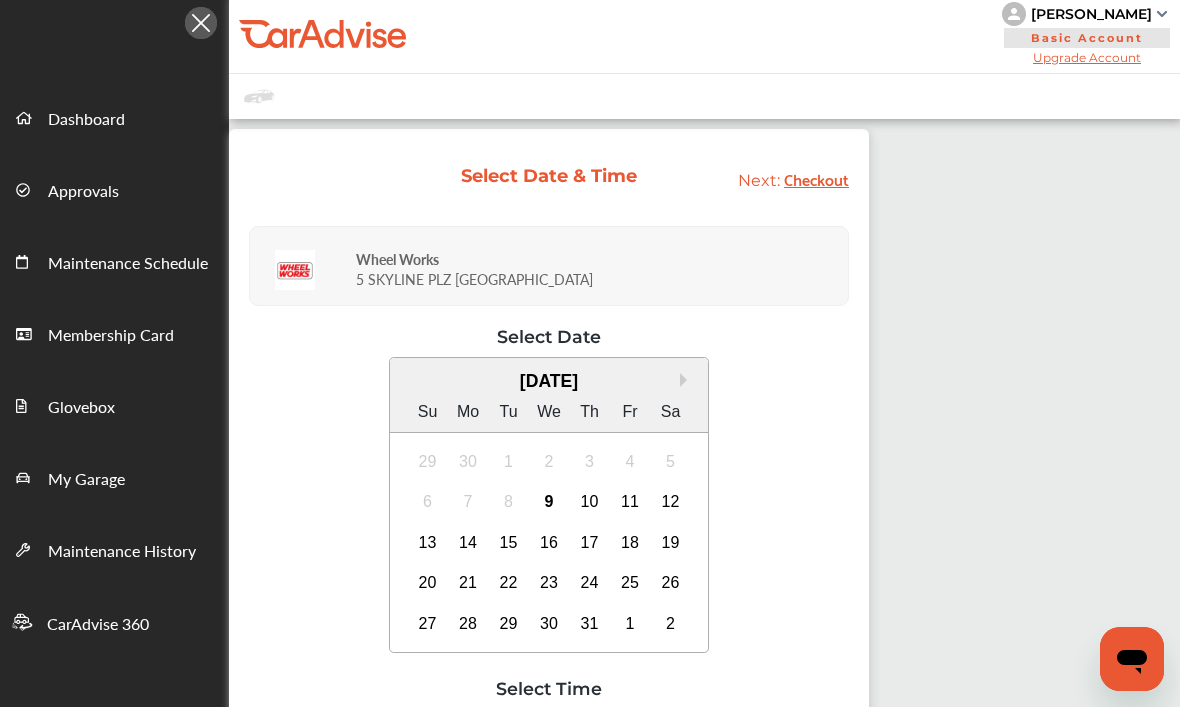 scroll, scrollTop: 7, scrollLeft: 0, axis: vertical 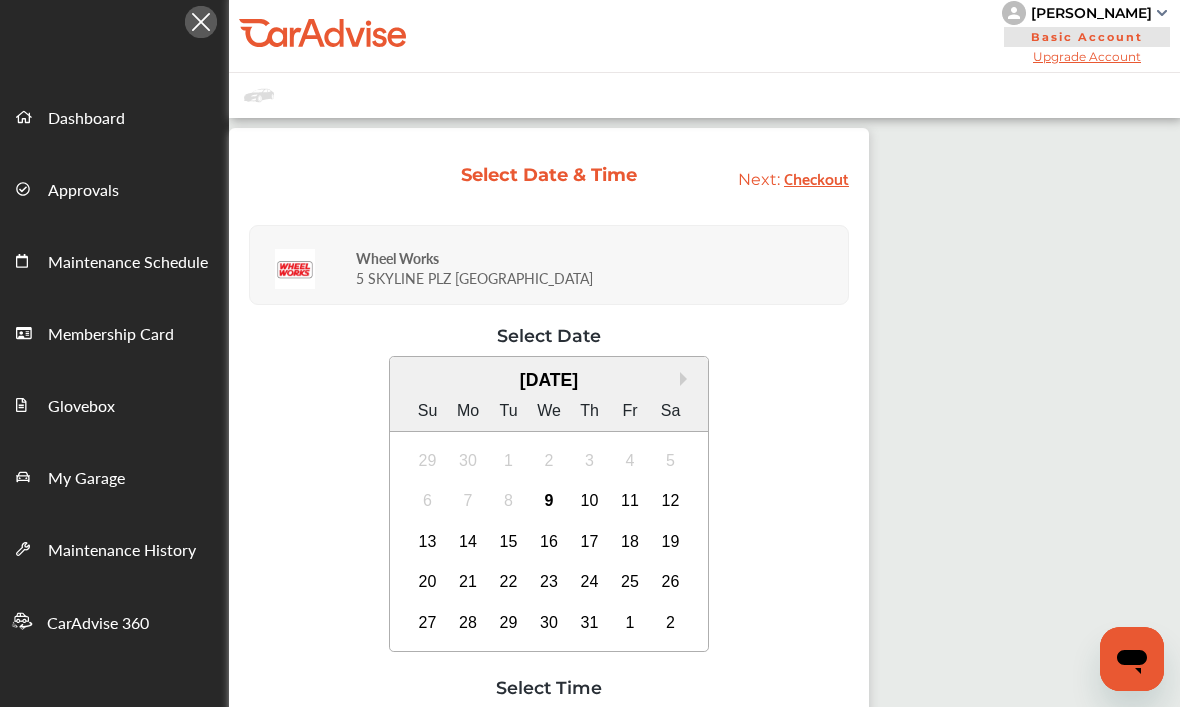 click on "16" at bounding box center (549, 542) 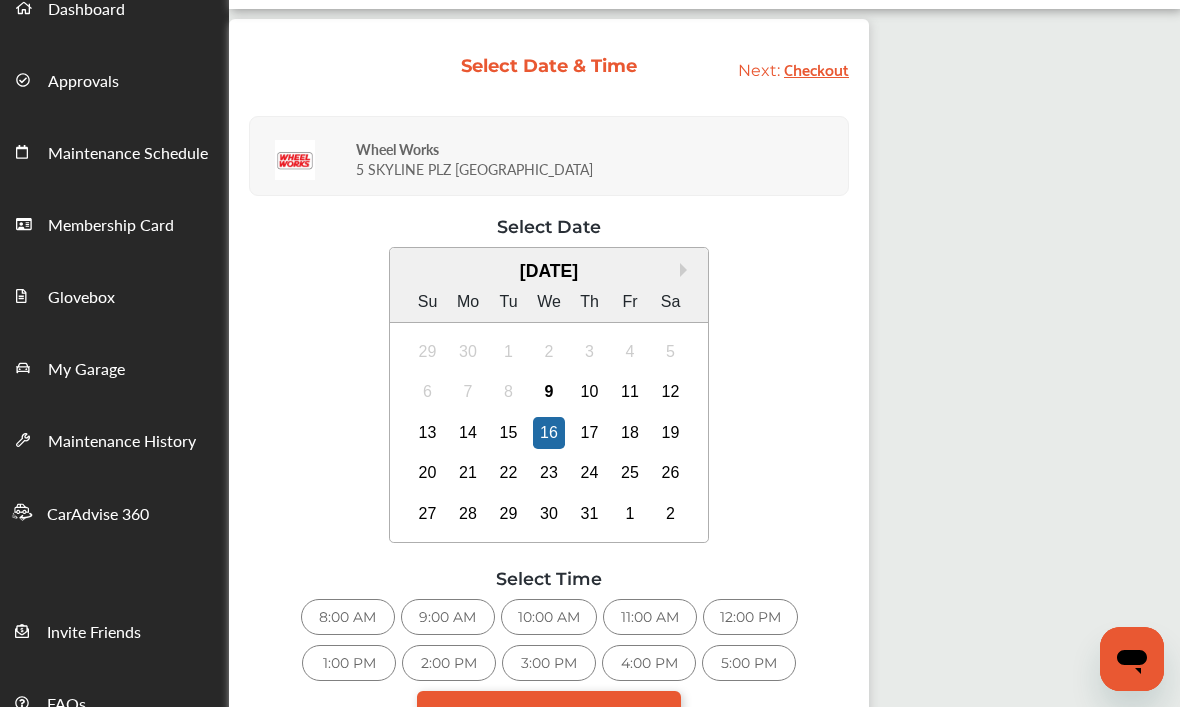 scroll, scrollTop: 217, scrollLeft: 0, axis: vertical 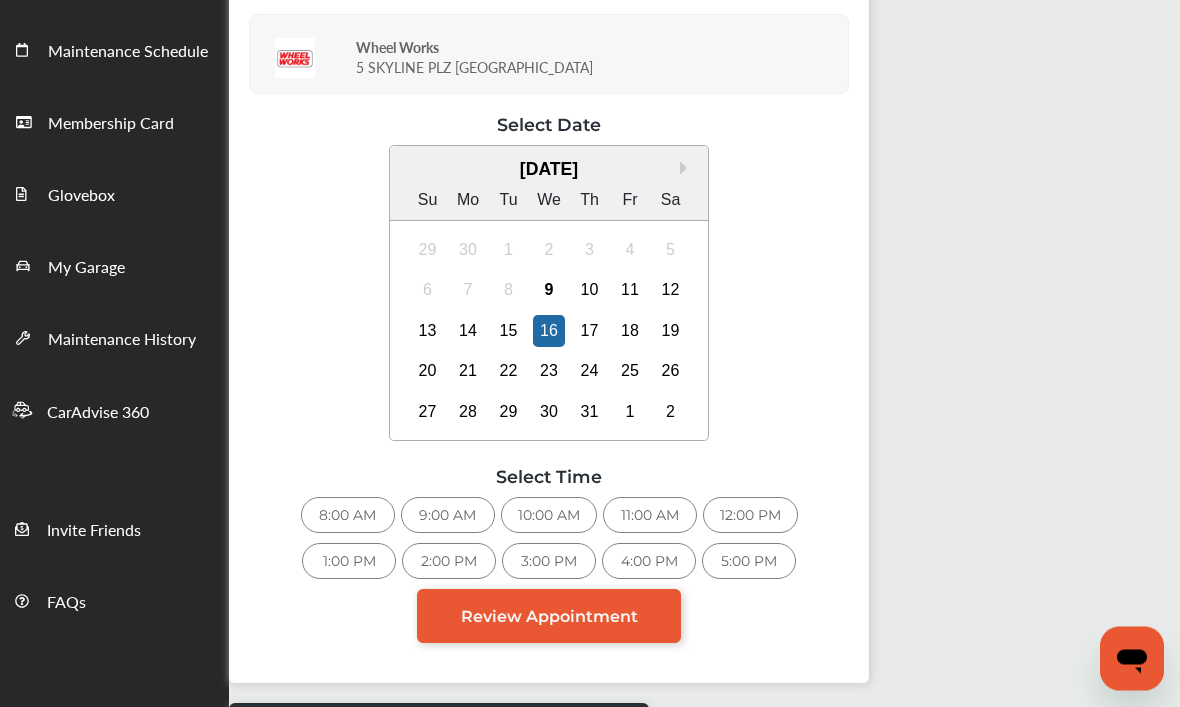 click on "9:00 AM" at bounding box center [448, 516] 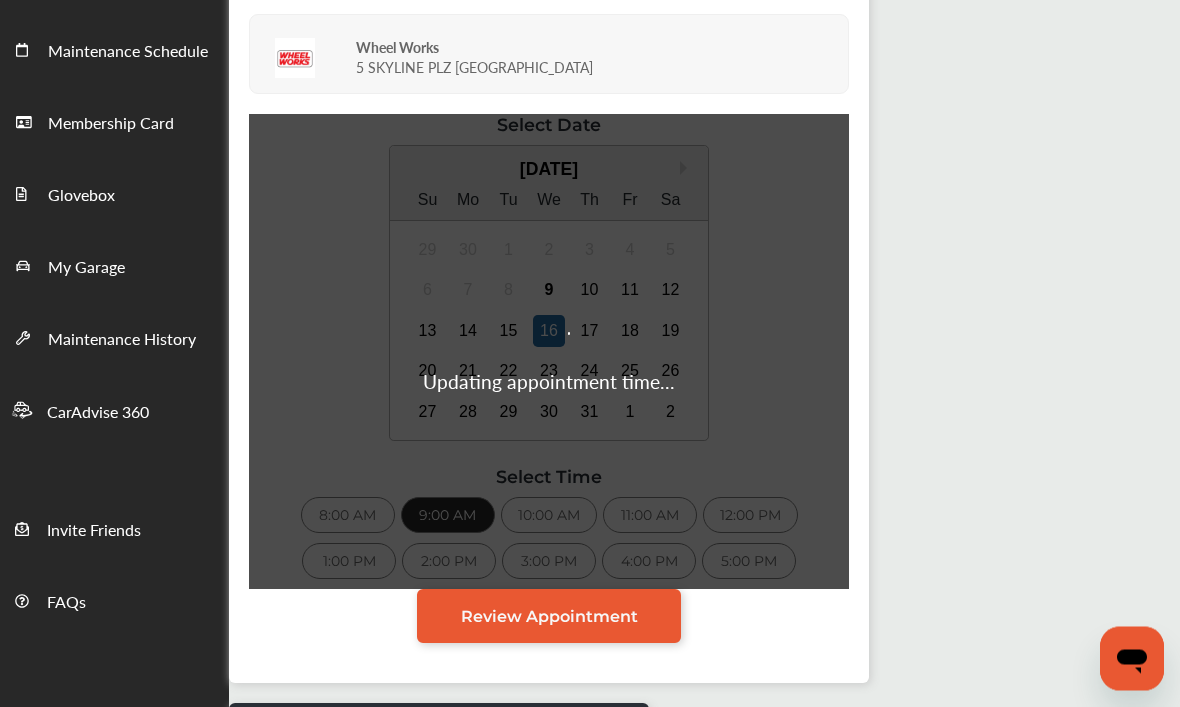scroll, scrollTop: 218, scrollLeft: 0, axis: vertical 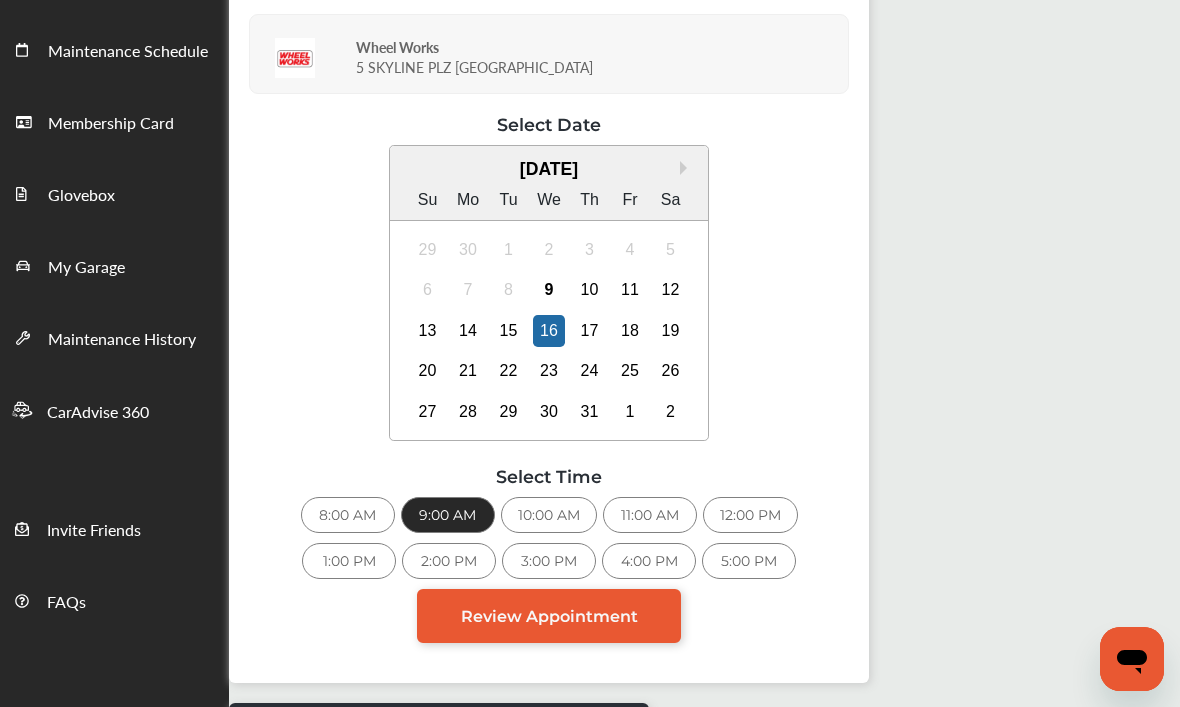 click on "Review Appointment" at bounding box center (549, 616) 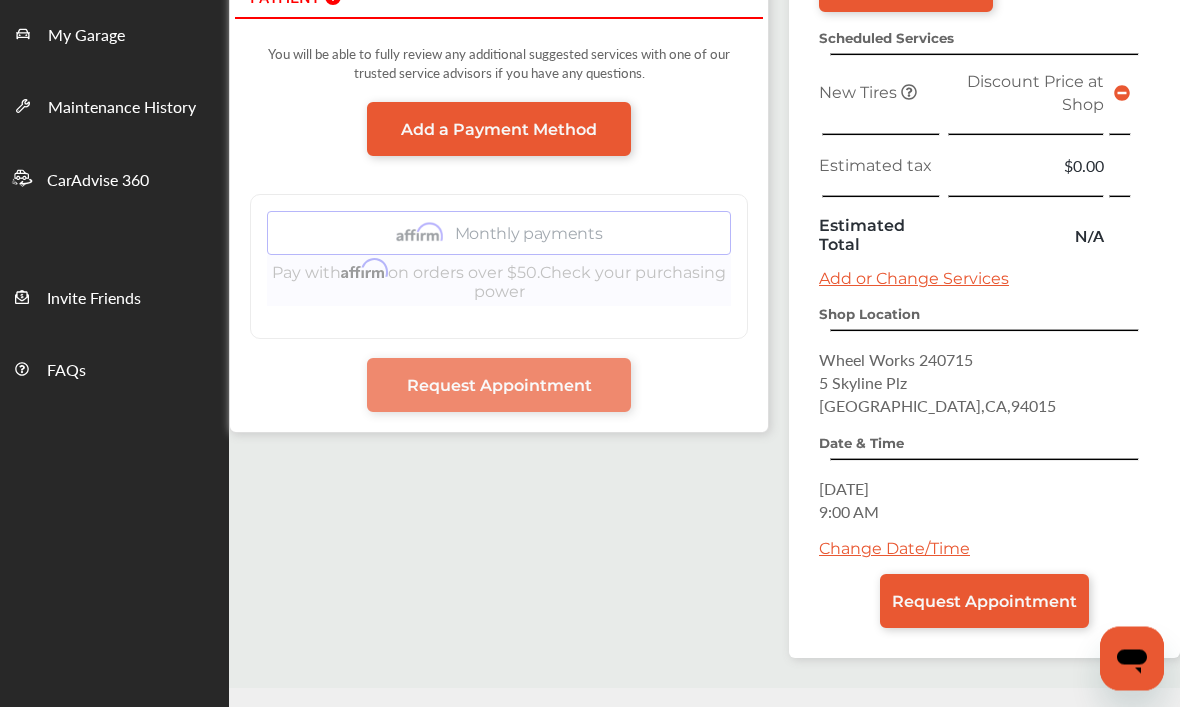 scroll, scrollTop: 521, scrollLeft: 0, axis: vertical 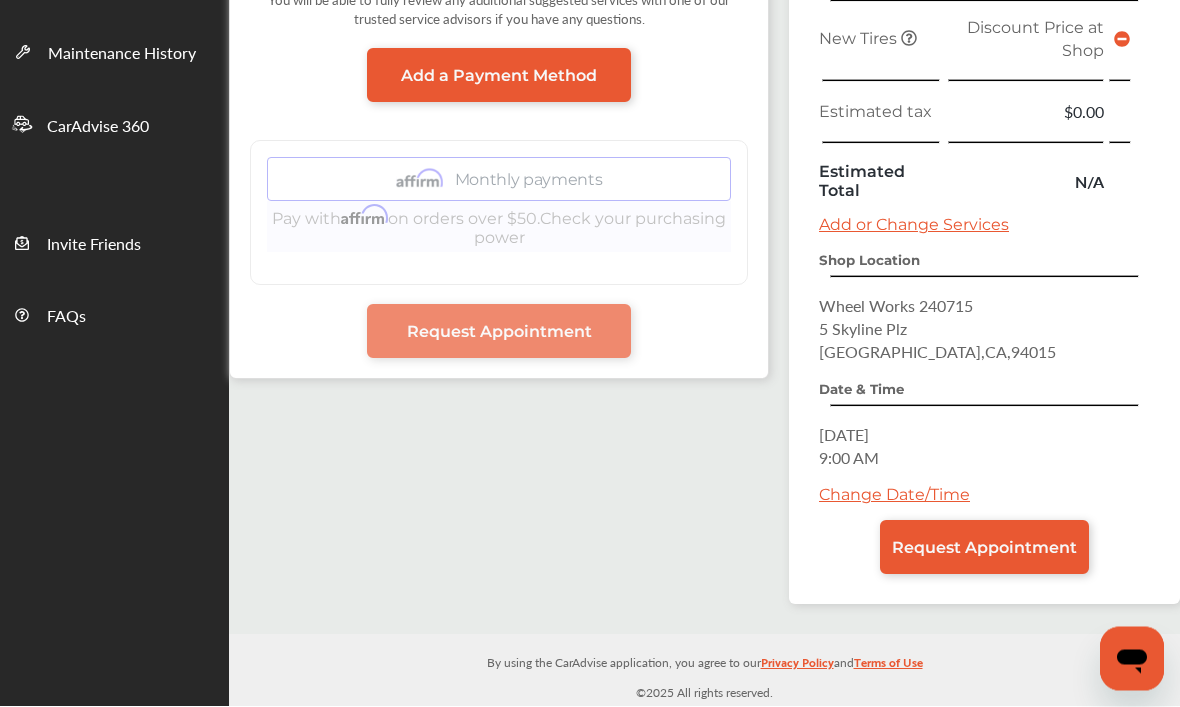 click on "Request Appointment" at bounding box center (984, 548) 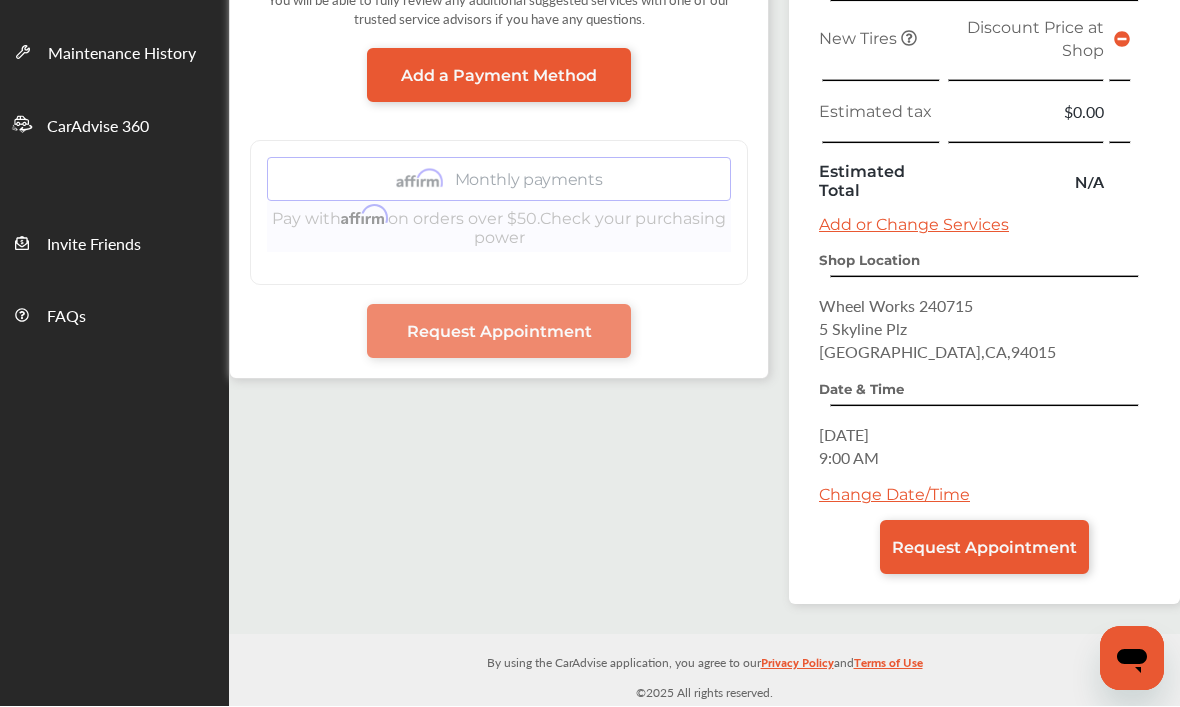 click on "Request Appointment" at bounding box center (984, 548) 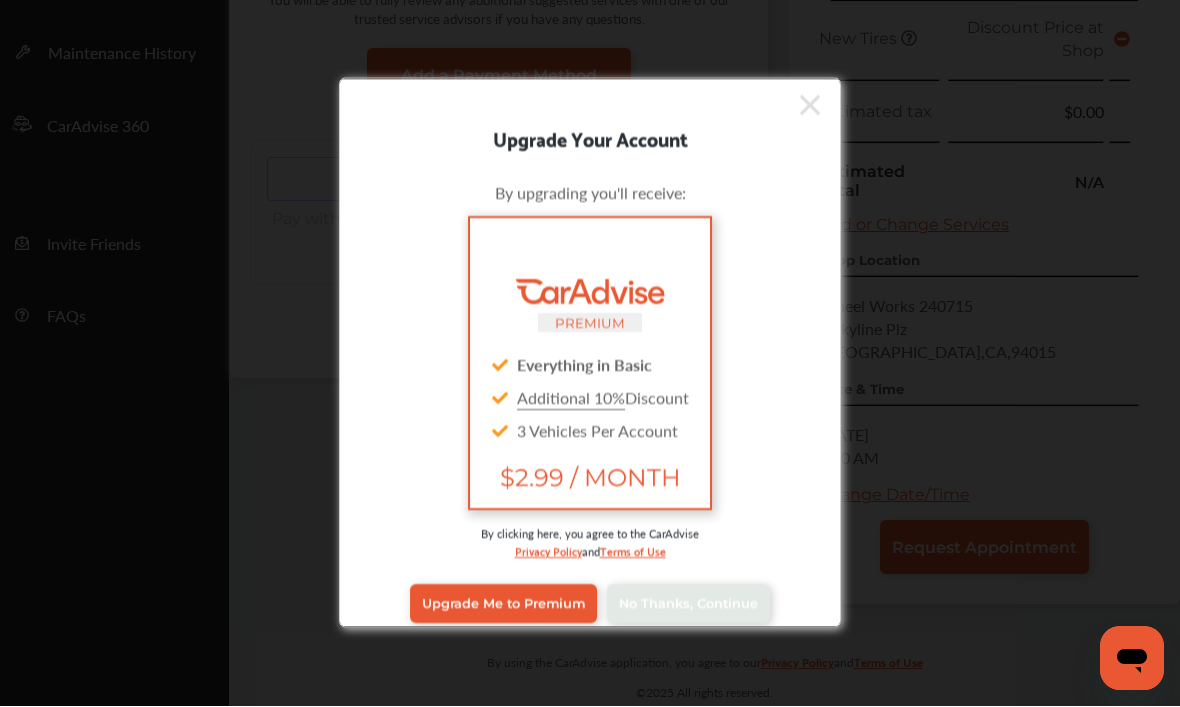 click 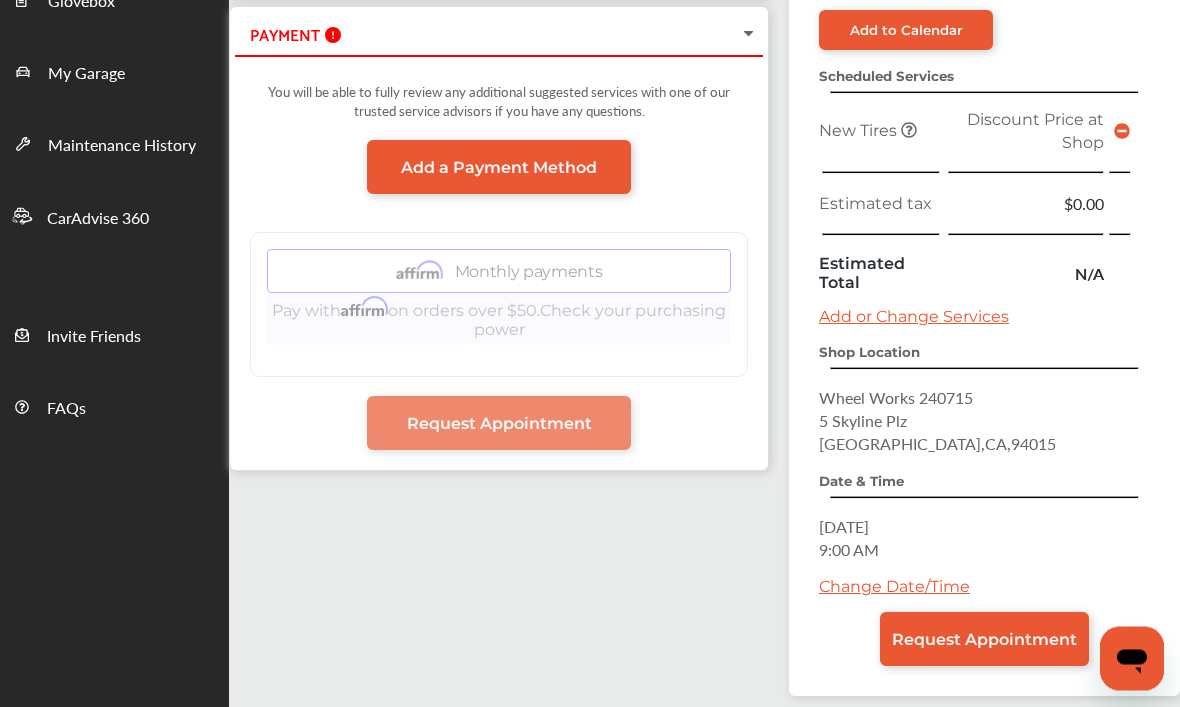 scroll, scrollTop: 521, scrollLeft: 0, axis: vertical 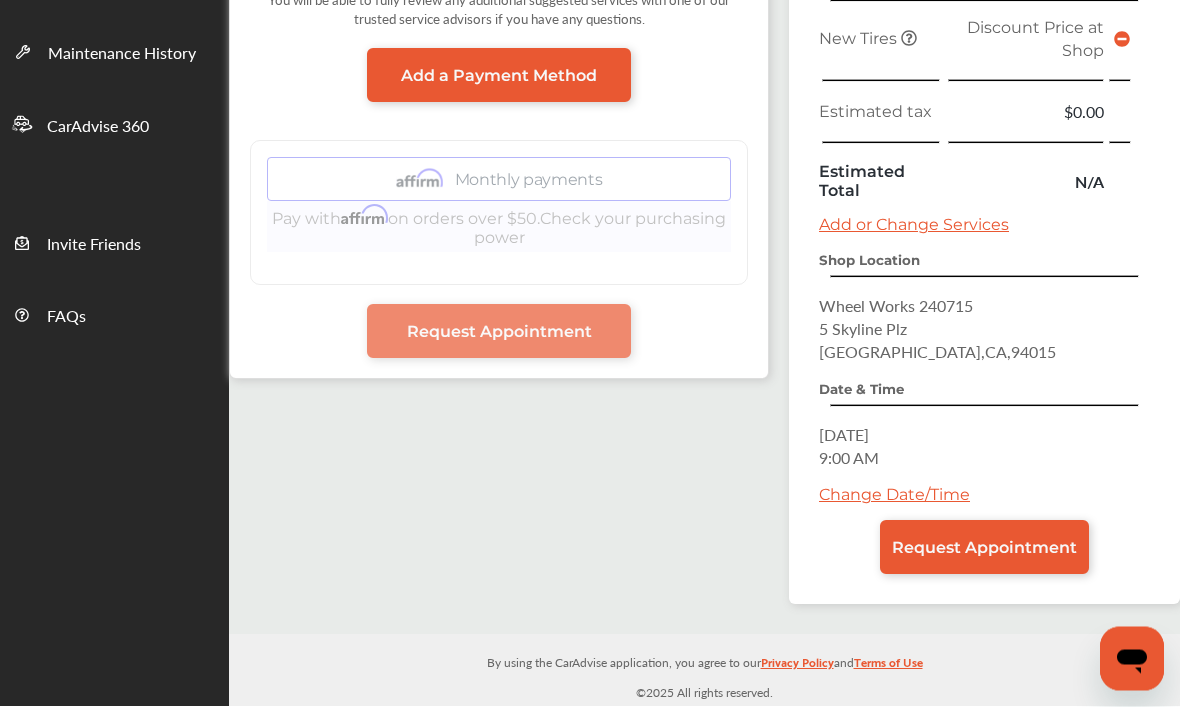 click on "Request Appointment" at bounding box center (984, 548) 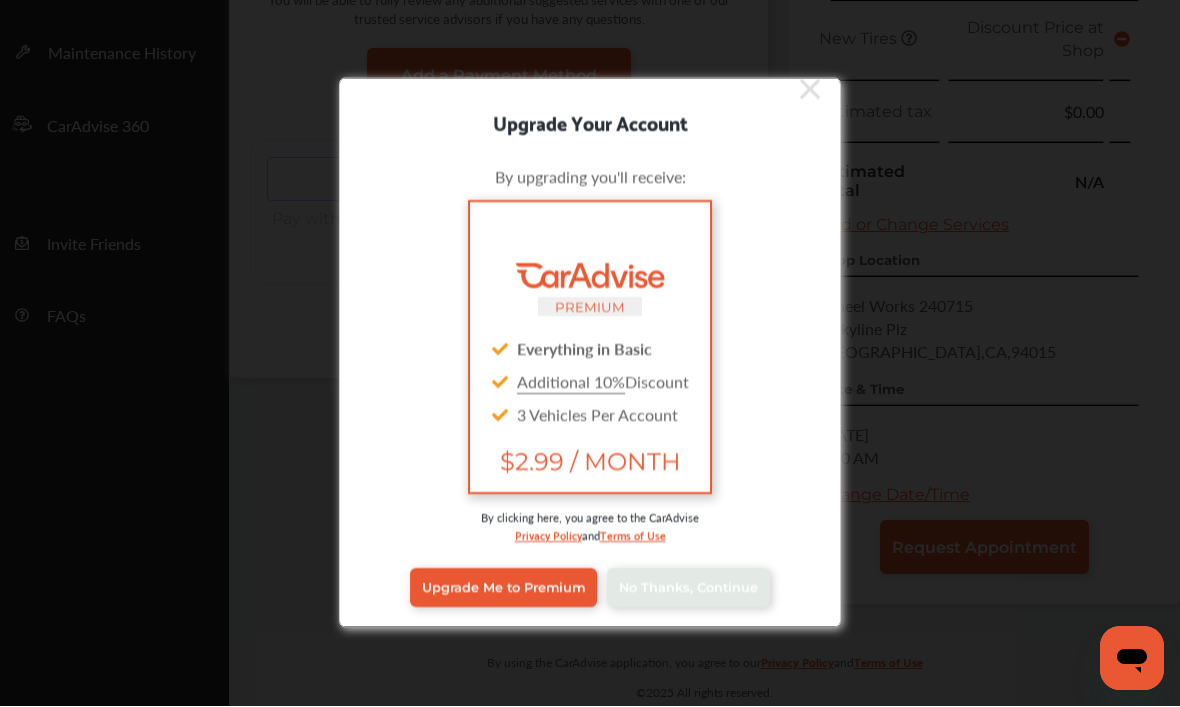 scroll, scrollTop: 16, scrollLeft: 0, axis: vertical 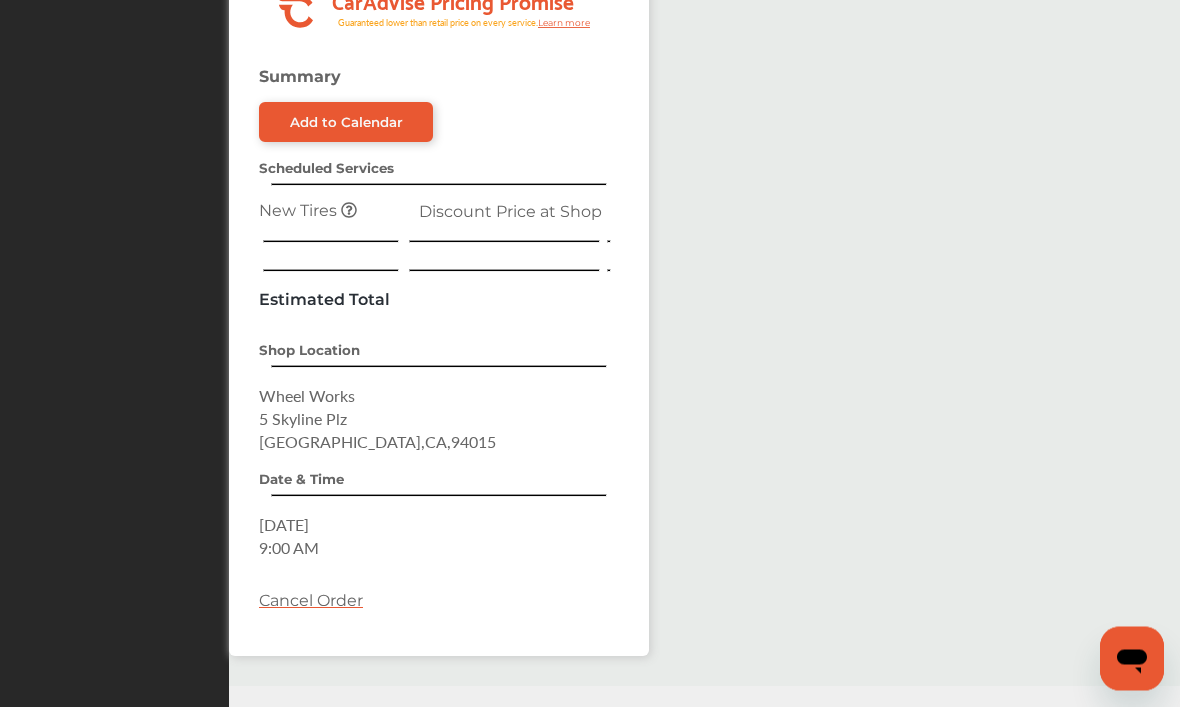 click on "Add to Calendar" at bounding box center (346, 123) 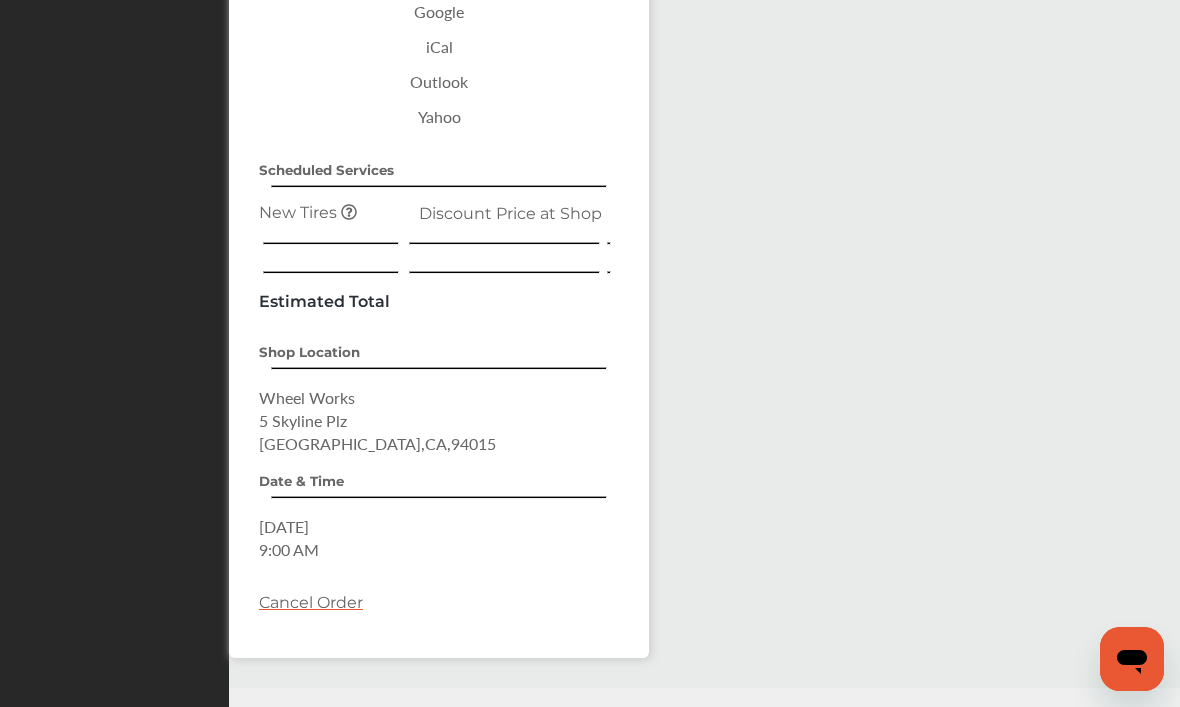 scroll, scrollTop: 1201, scrollLeft: 0, axis: vertical 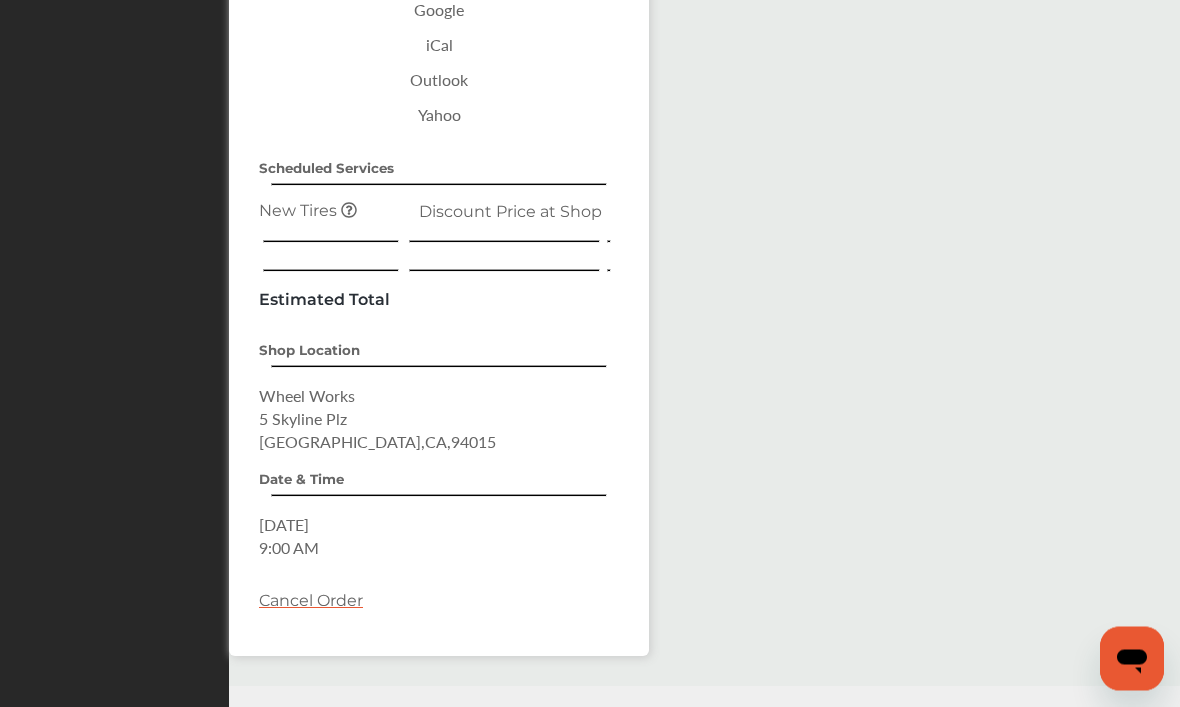 click on "YOUR CARADVISE GUARANTEED PRICE
.cls-1 {
clip-path: url(#clip-Pricing_Promise_Banner);
}
.cls-2 {
fill: #fff;
}
.cls-3, .cls-6 {
fill: #faa41d;
}
.cls-4, .cls-5 {
fill: #e95832;
}
.cls-5 {
font-size: 21px;
font-family:'Catamaran', sans-serif;;
font-weight: 700;
}
.cls-6 {
font-size: 9px;
font-family: 'Lato', sans-serif;
}
.cls-7 {
text-decoration: underline;
fill: #e95832;
font-family: 'Montserrat', sans-serif;
}
.cls-8 {
filter: url(#Rectangle_1);
}
CarAdvise Pricing Promise
Guaranteed lower than retail price on every service.  Learn more
Summary Google iCal" at bounding box center [549, 201] 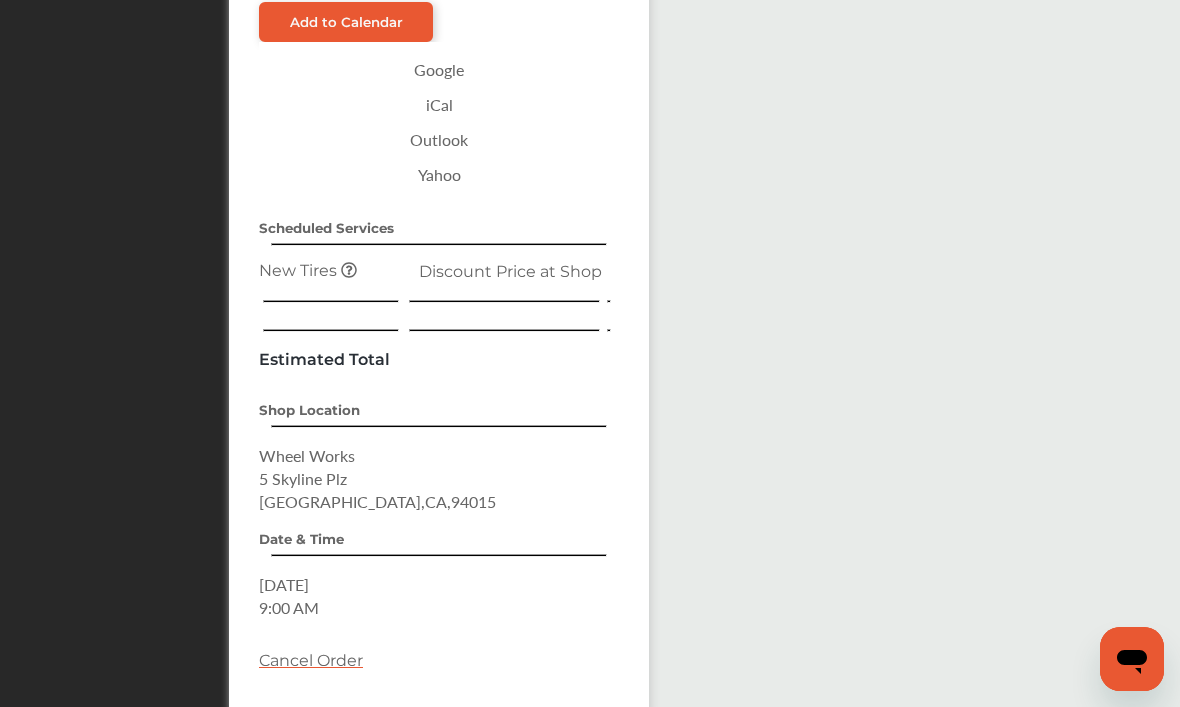 scroll, scrollTop: 1141, scrollLeft: 0, axis: vertical 